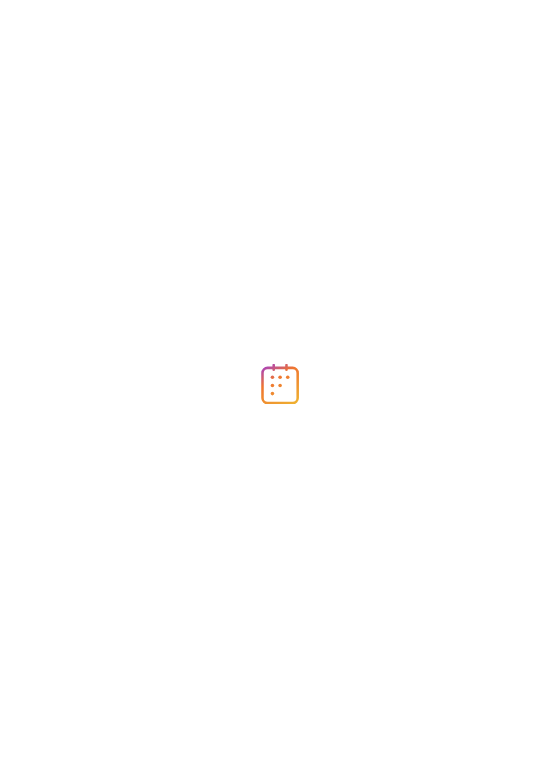 scroll, scrollTop: 0, scrollLeft: 0, axis: both 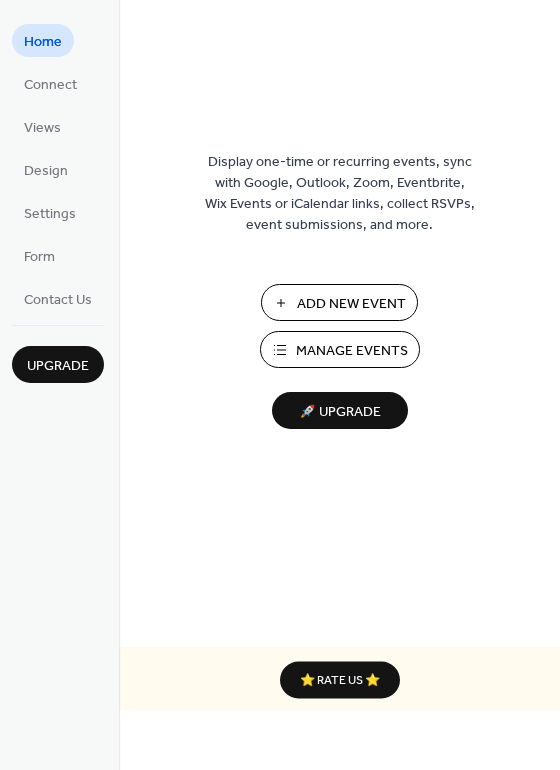 click on "Add New Event" at bounding box center (351, 304) 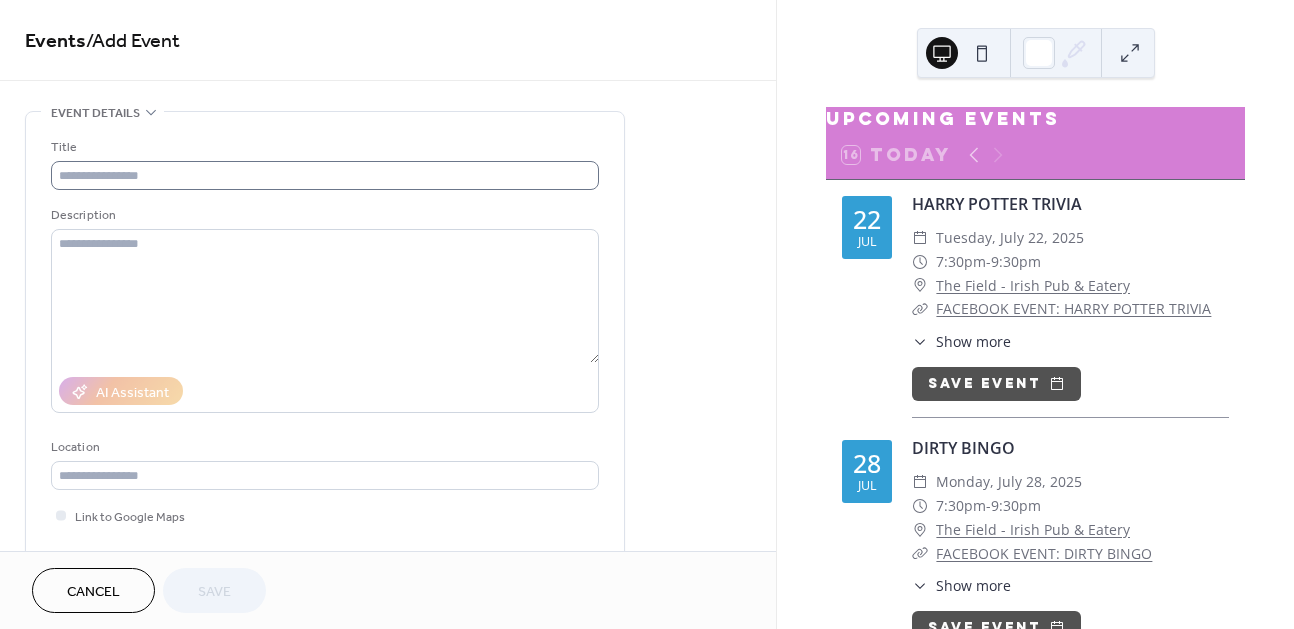 scroll, scrollTop: 0, scrollLeft: 0, axis: both 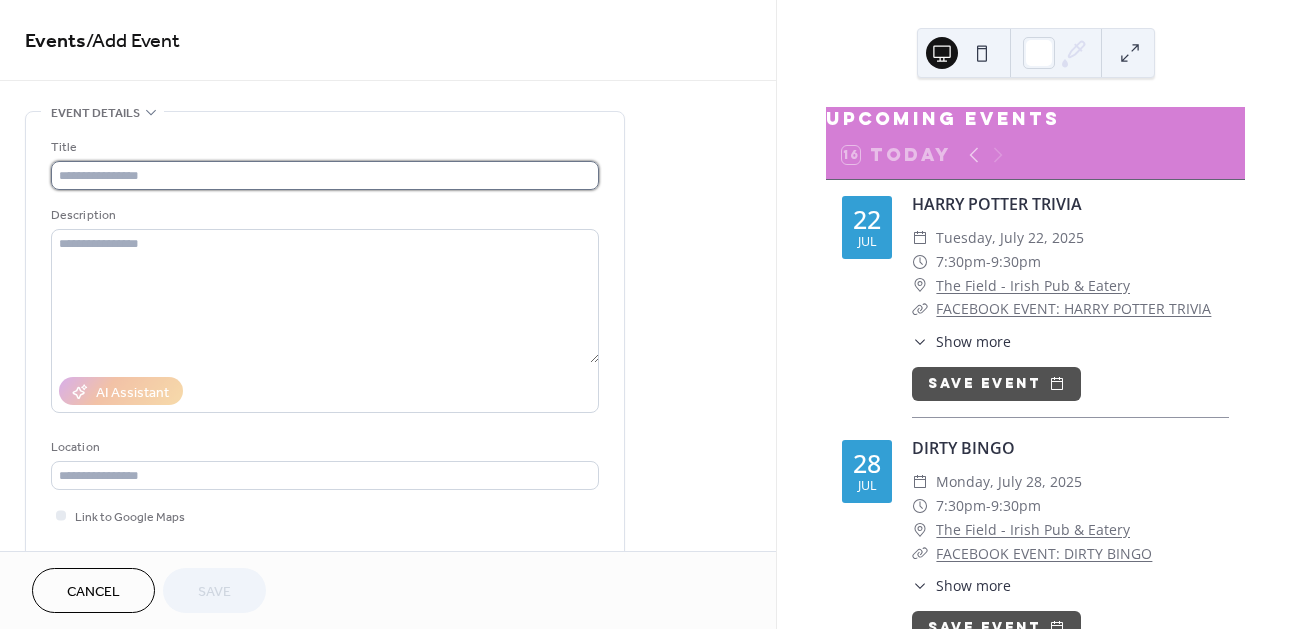 click at bounding box center (325, 175) 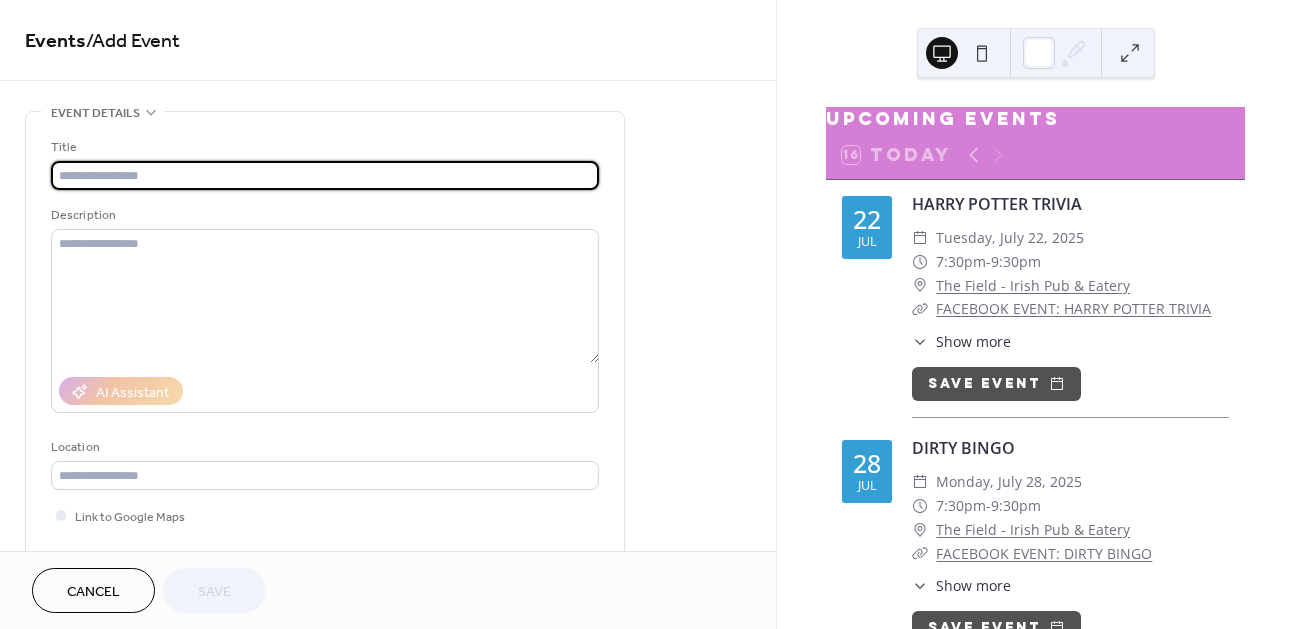scroll, scrollTop: 0, scrollLeft: 0, axis: both 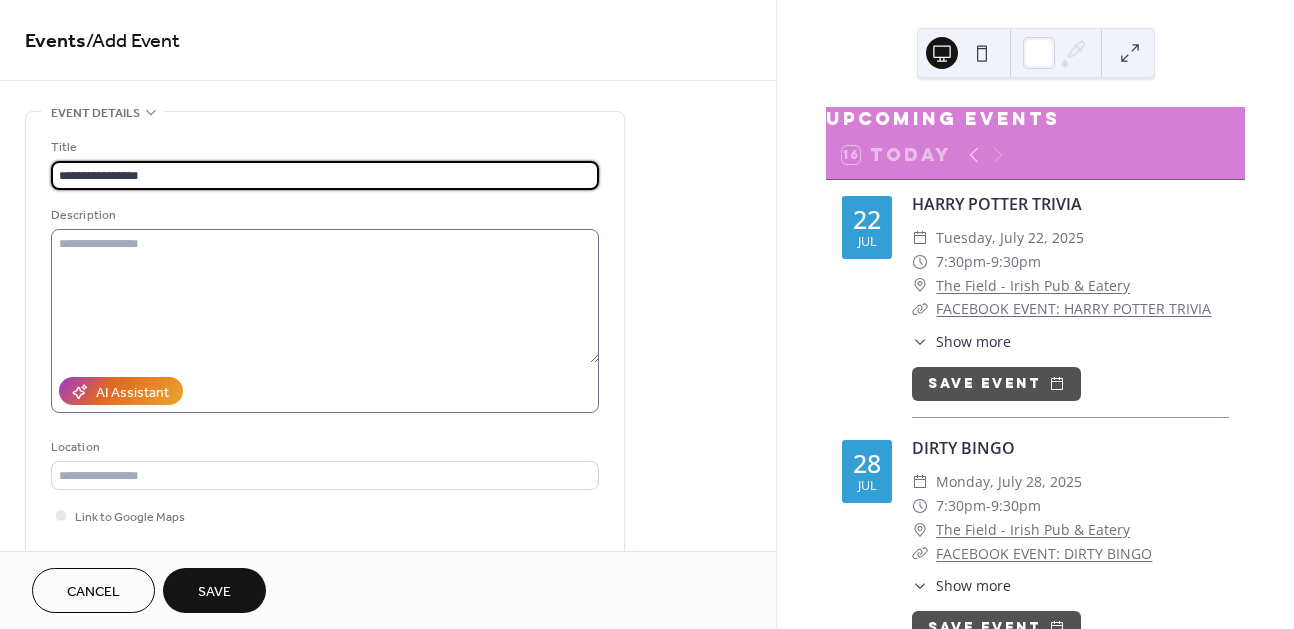 type on "**********" 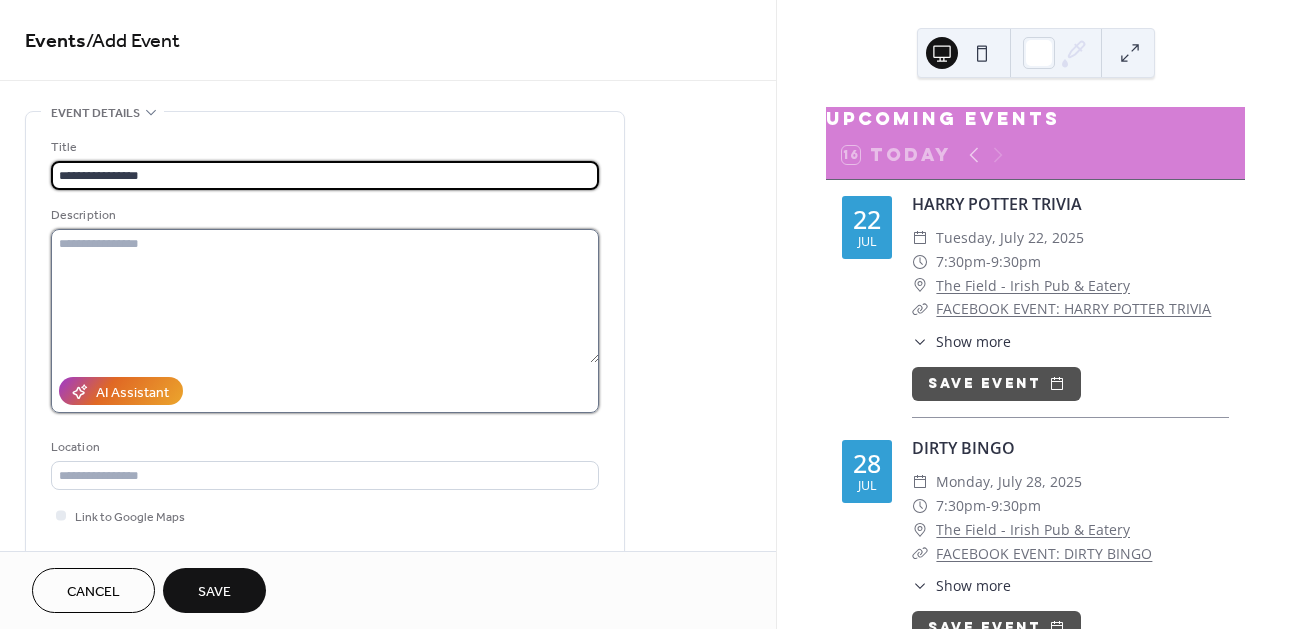 click at bounding box center [325, 296] 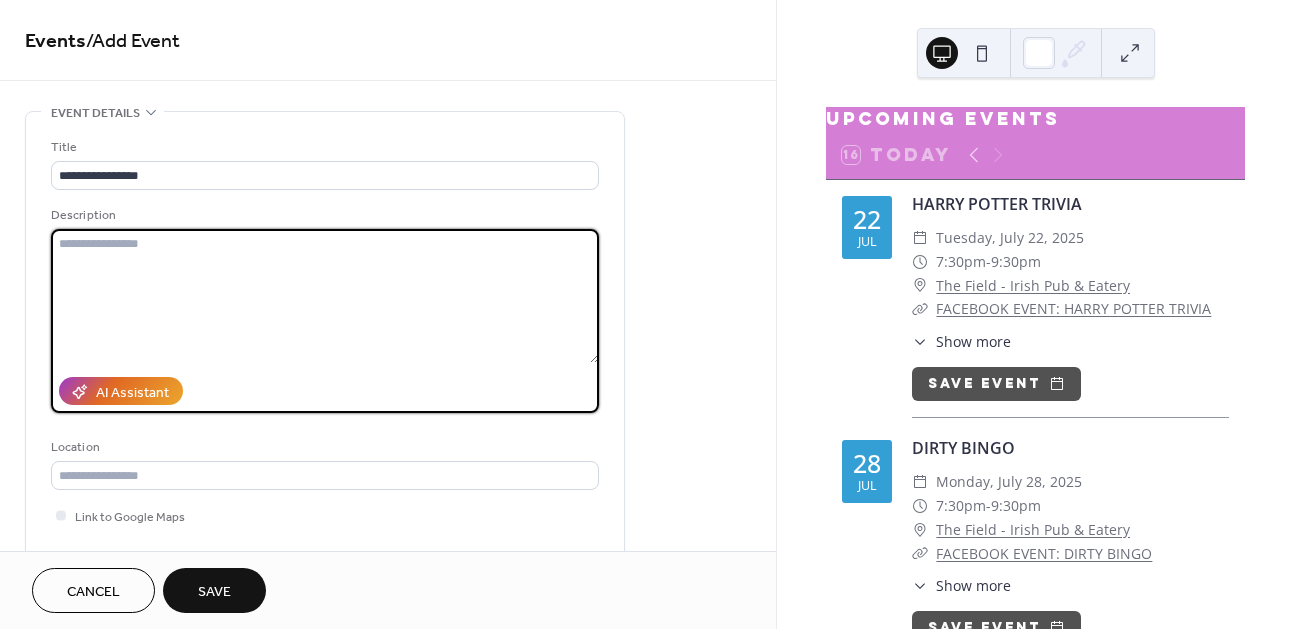 click at bounding box center (325, 296) 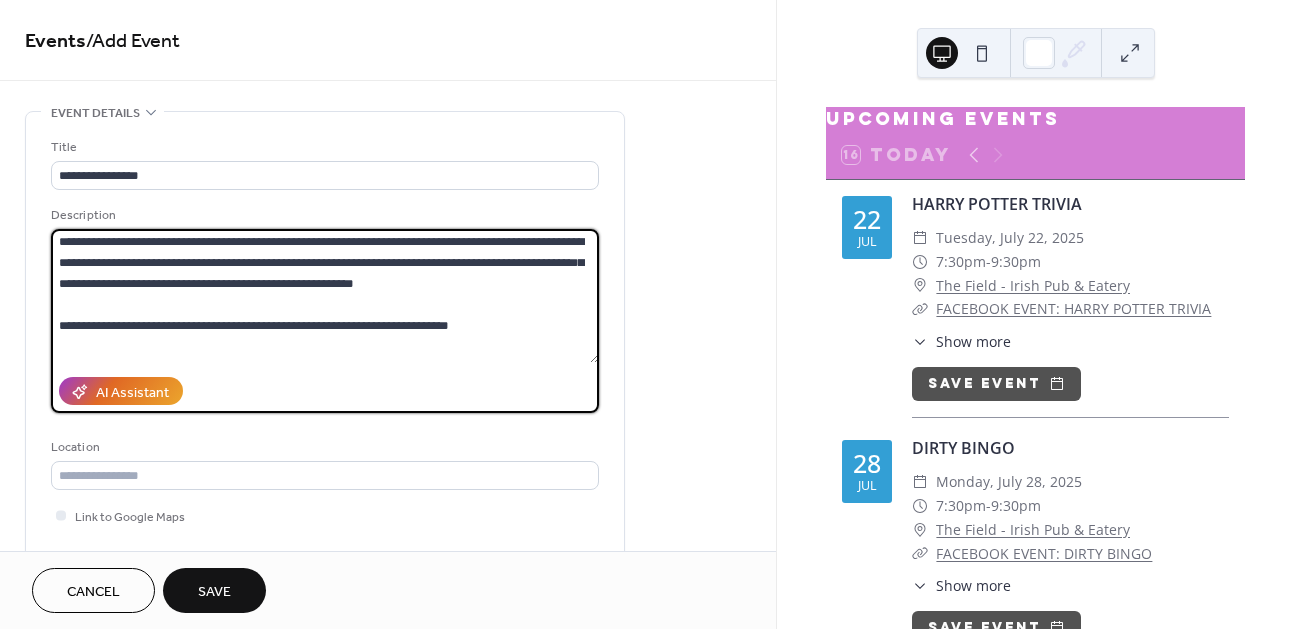 scroll, scrollTop: 88, scrollLeft: 0, axis: vertical 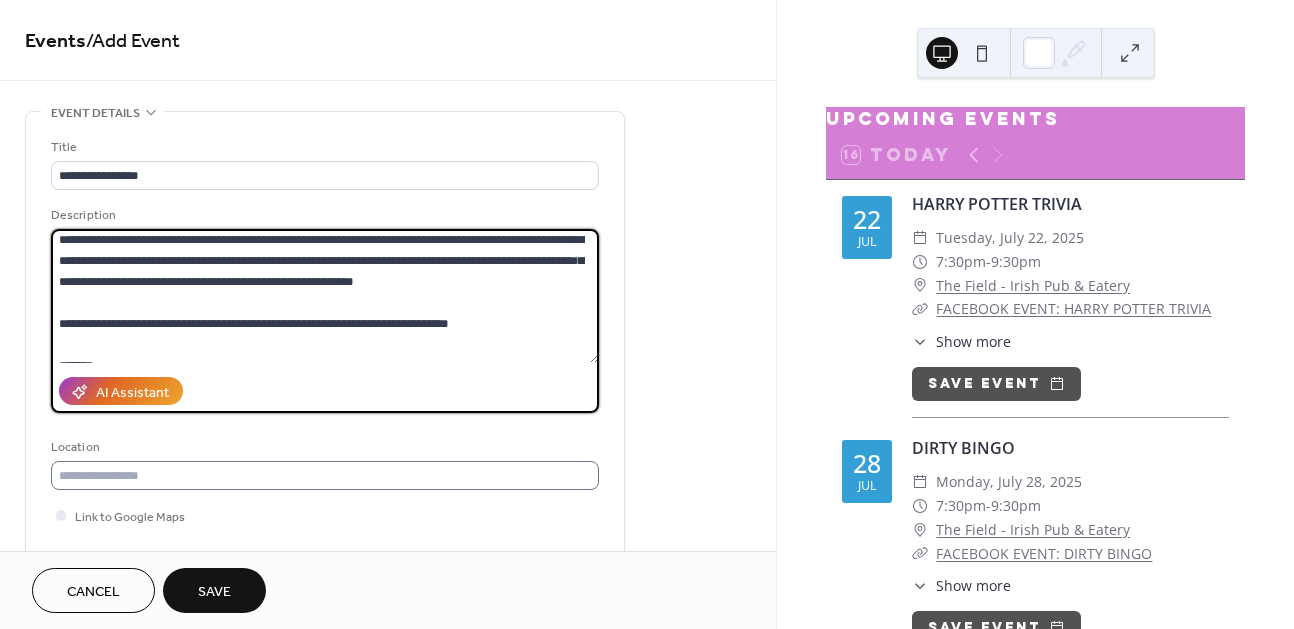 type on "**********" 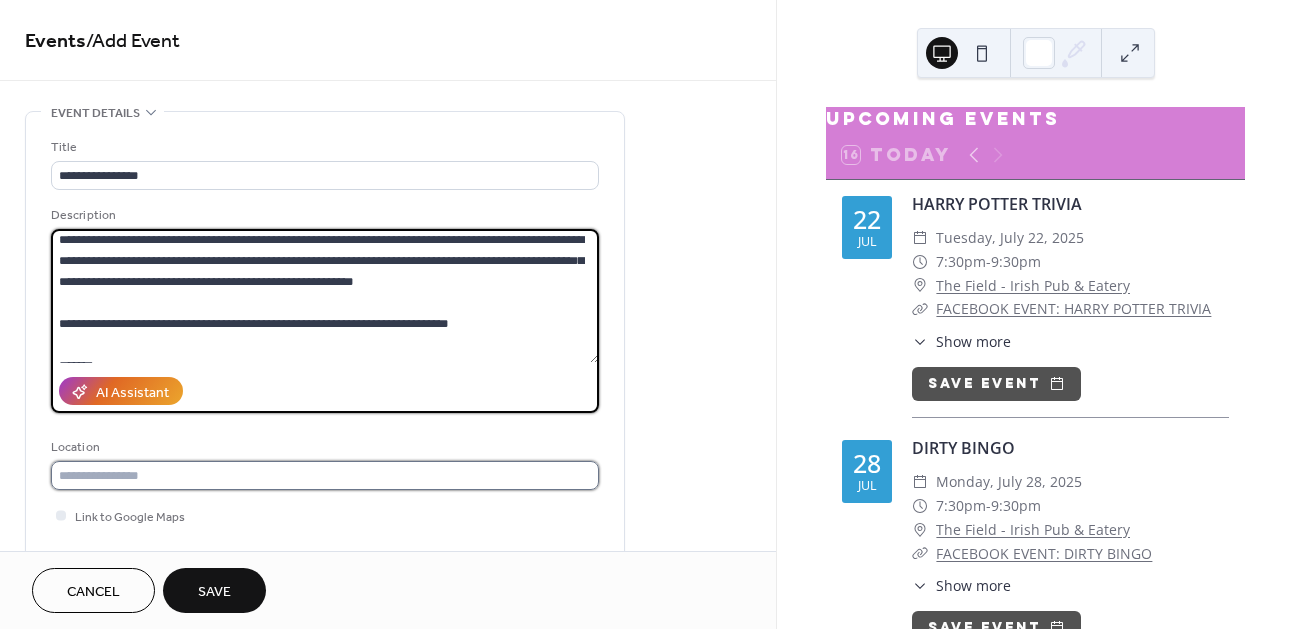 click at bounding box center (325, 475) 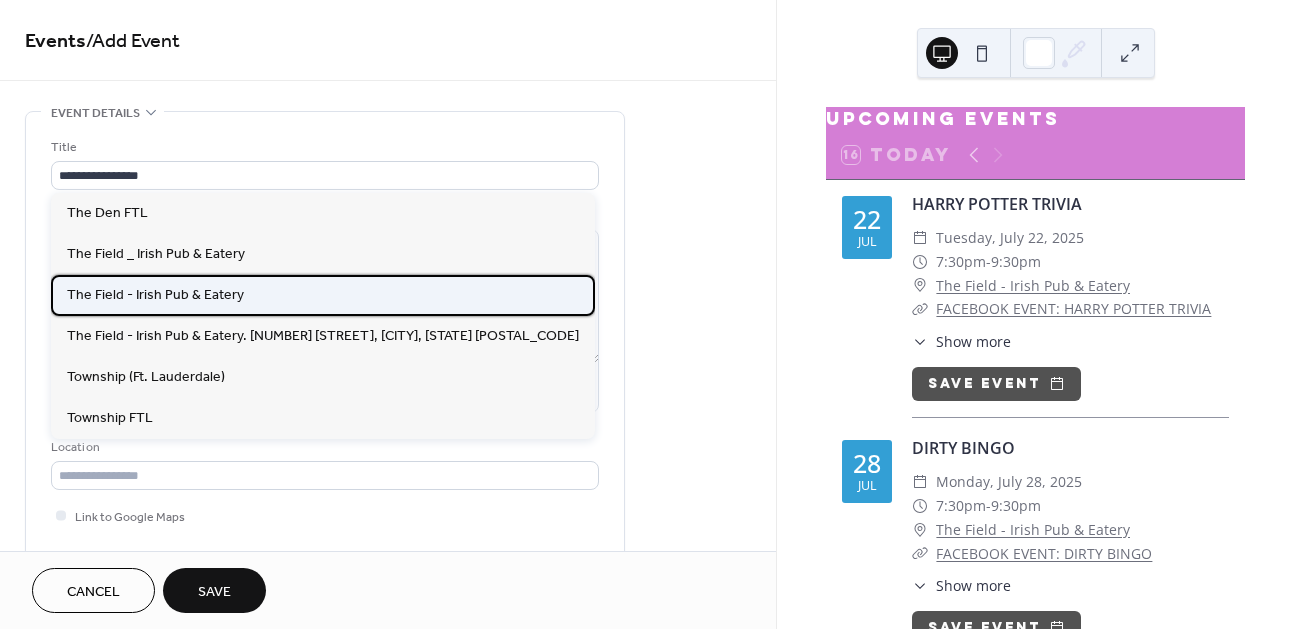 click on "The Field - Irish Pub & Eatery" at bounding box center (155, 295) 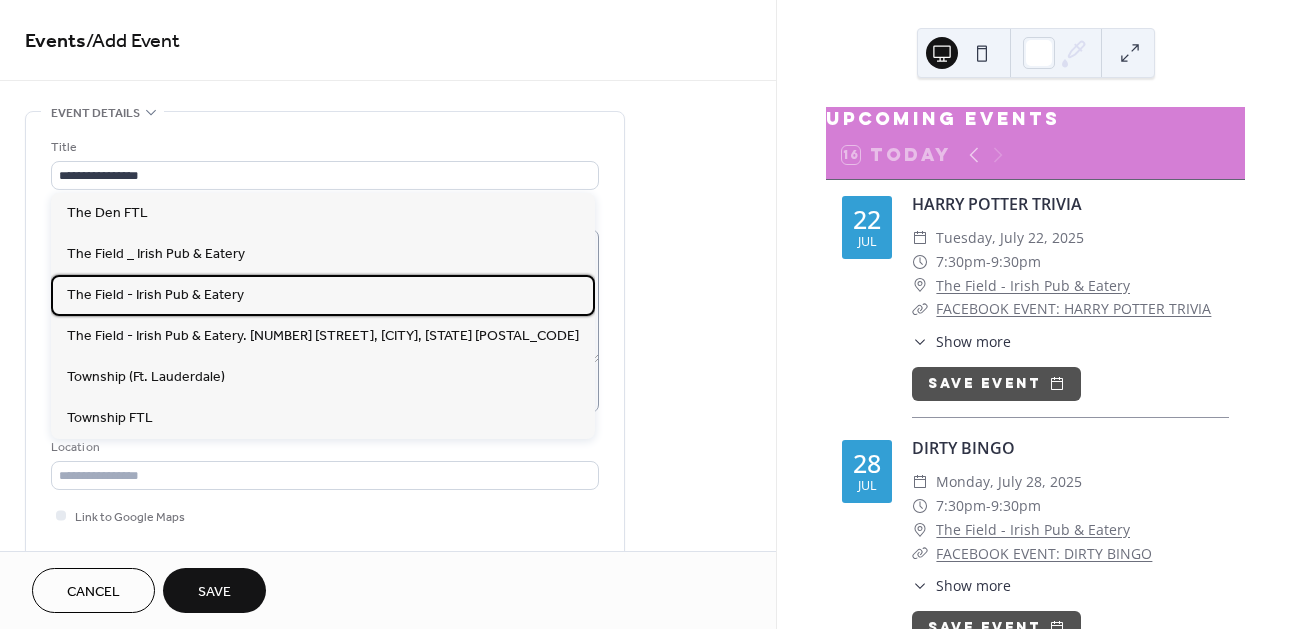 type on "**********" 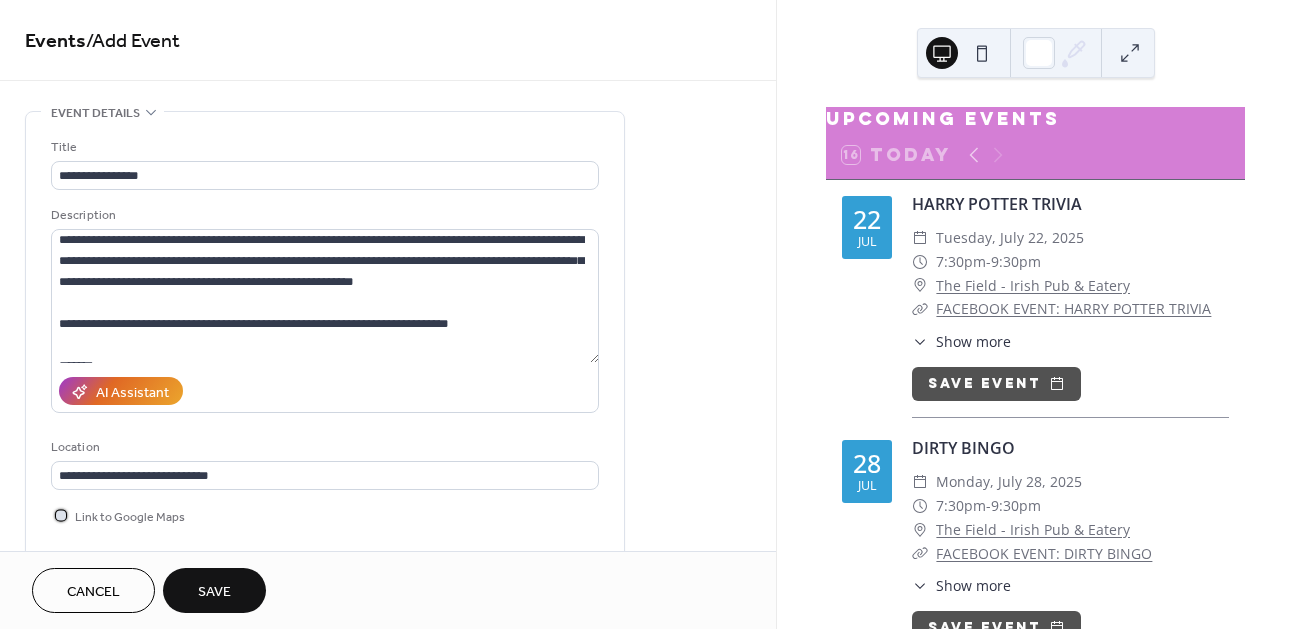 click at bounding box center (61, 515) 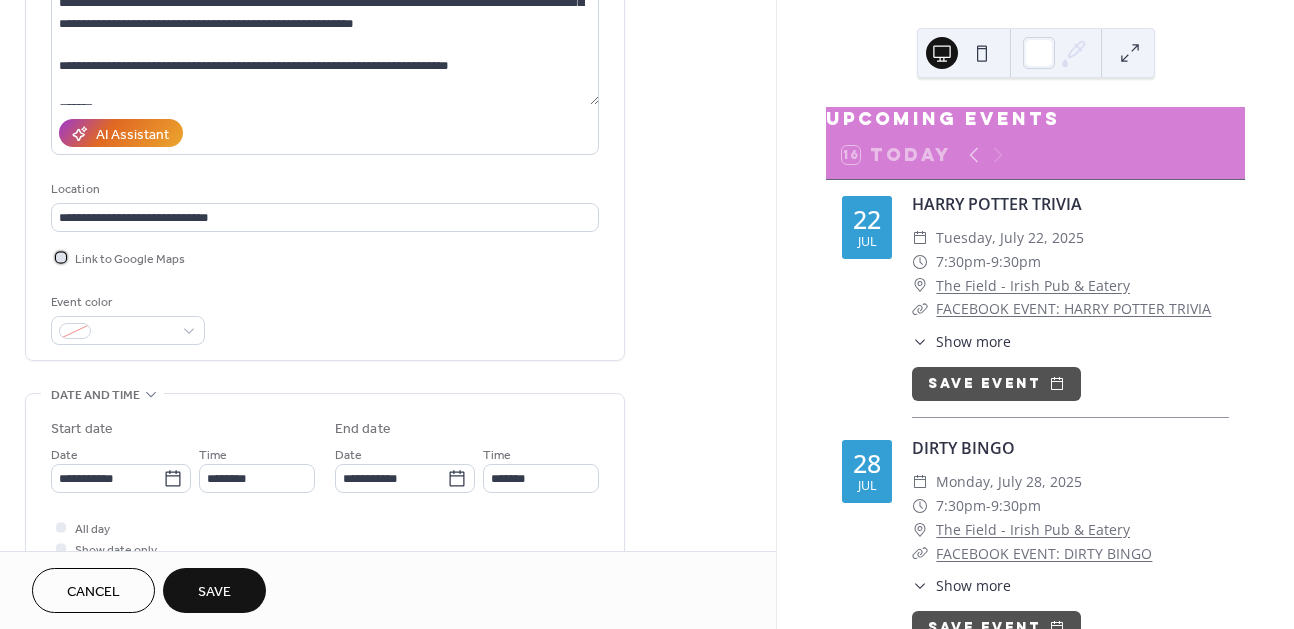 scroll, scrollTop: 296, scrollLeft: 0, axis: vertical 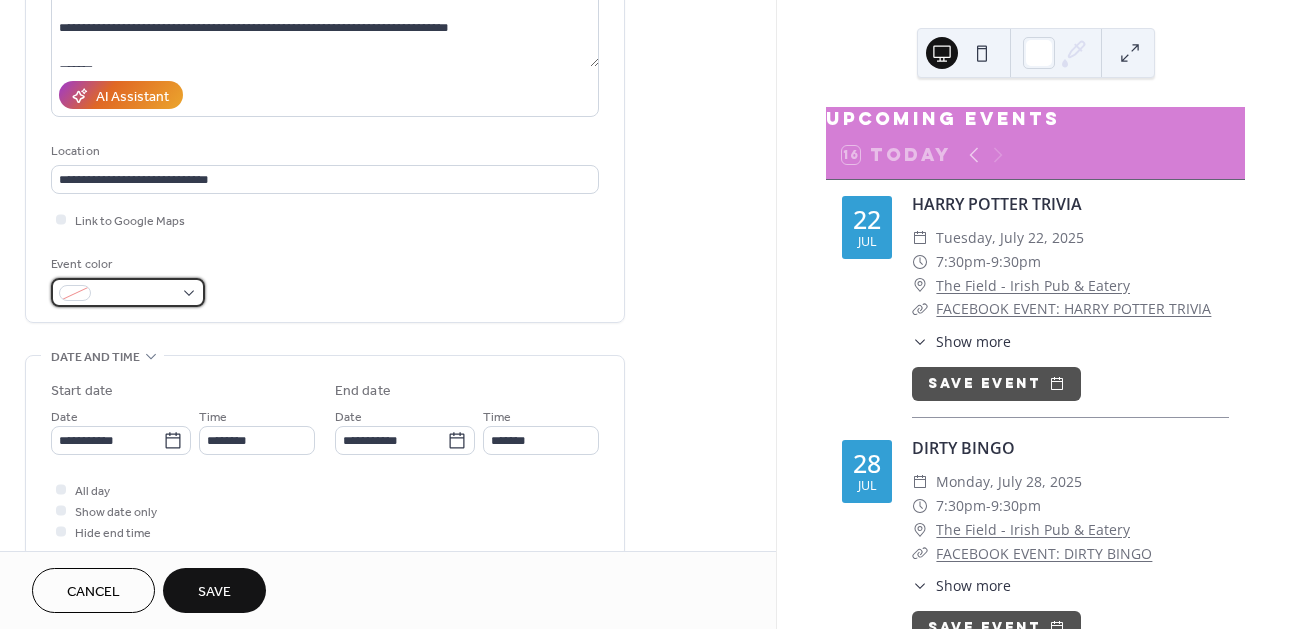 click at bounding box center (136, 294) 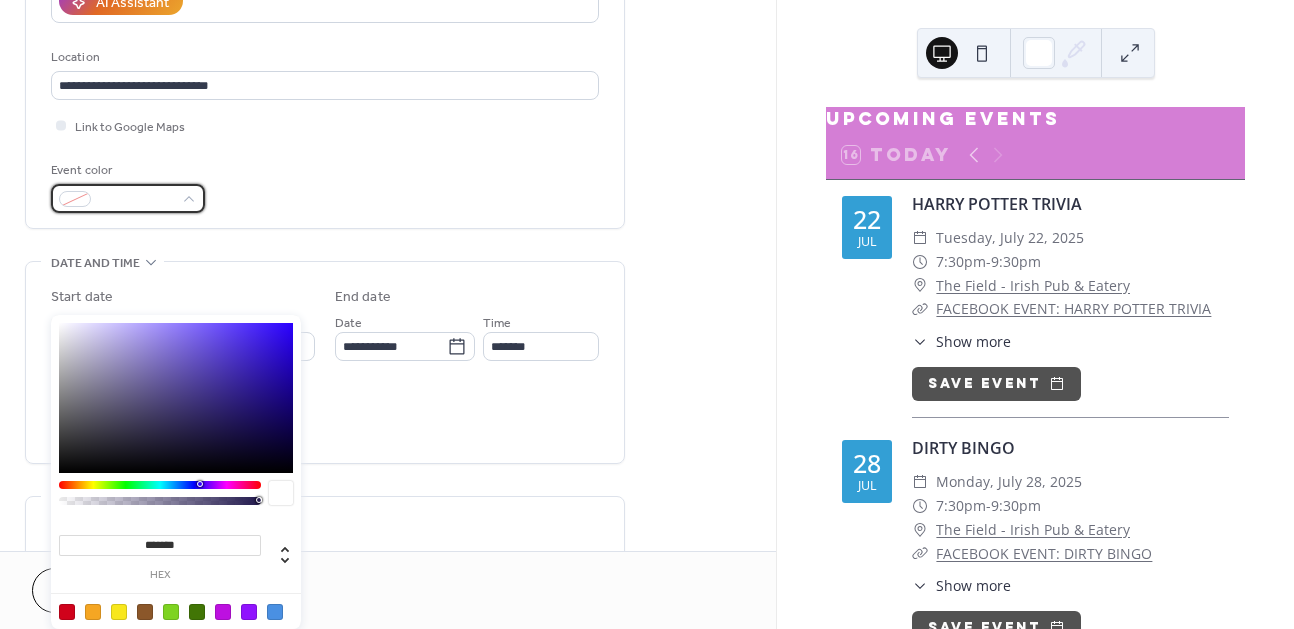 scroll, scrollTop: 402, scrollLeft: 0, axis: vertical 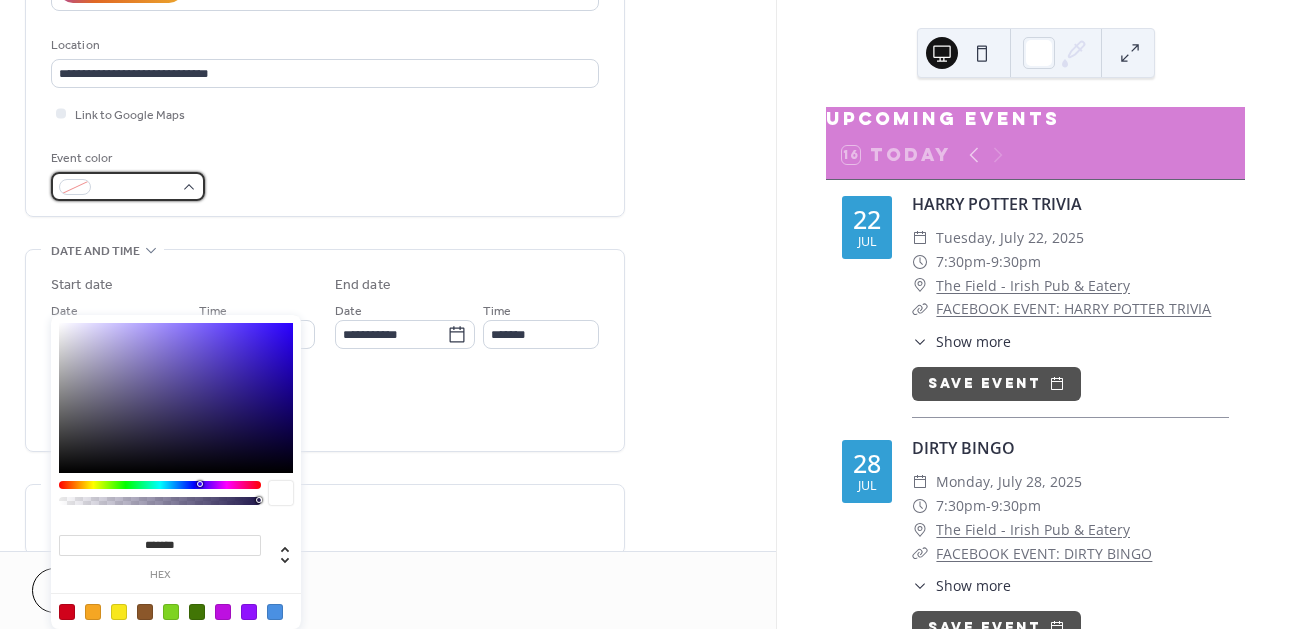 click at bounding box center [136, 188] 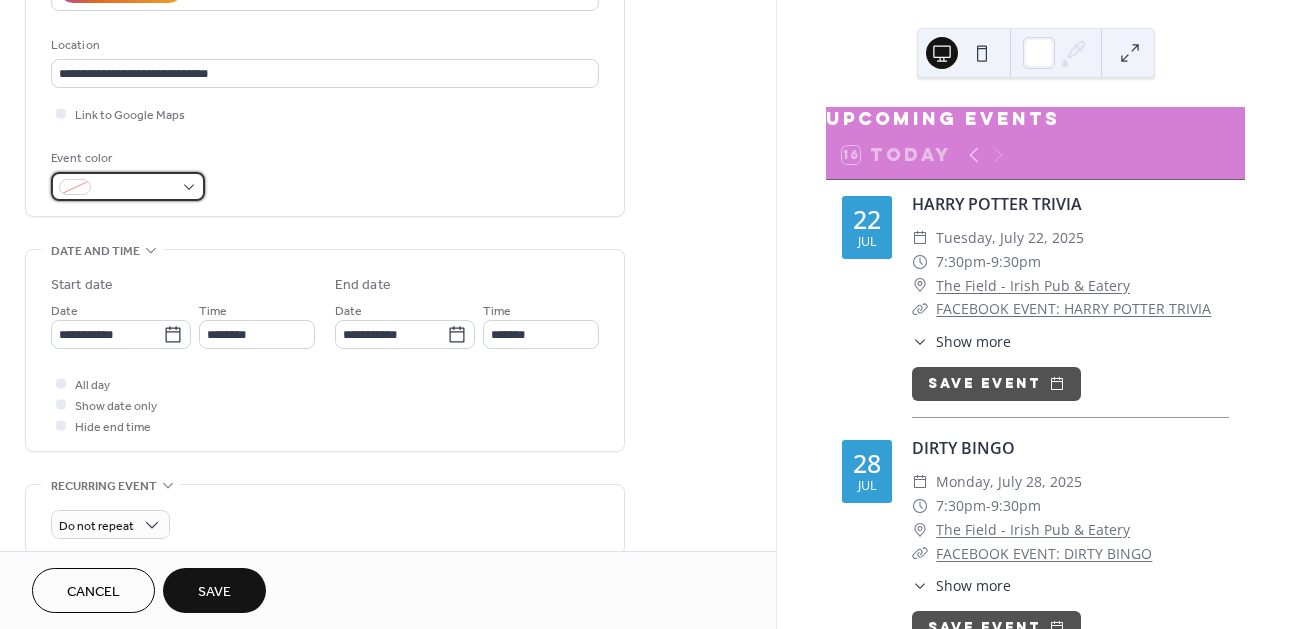 click at bounding box center [128, 186] 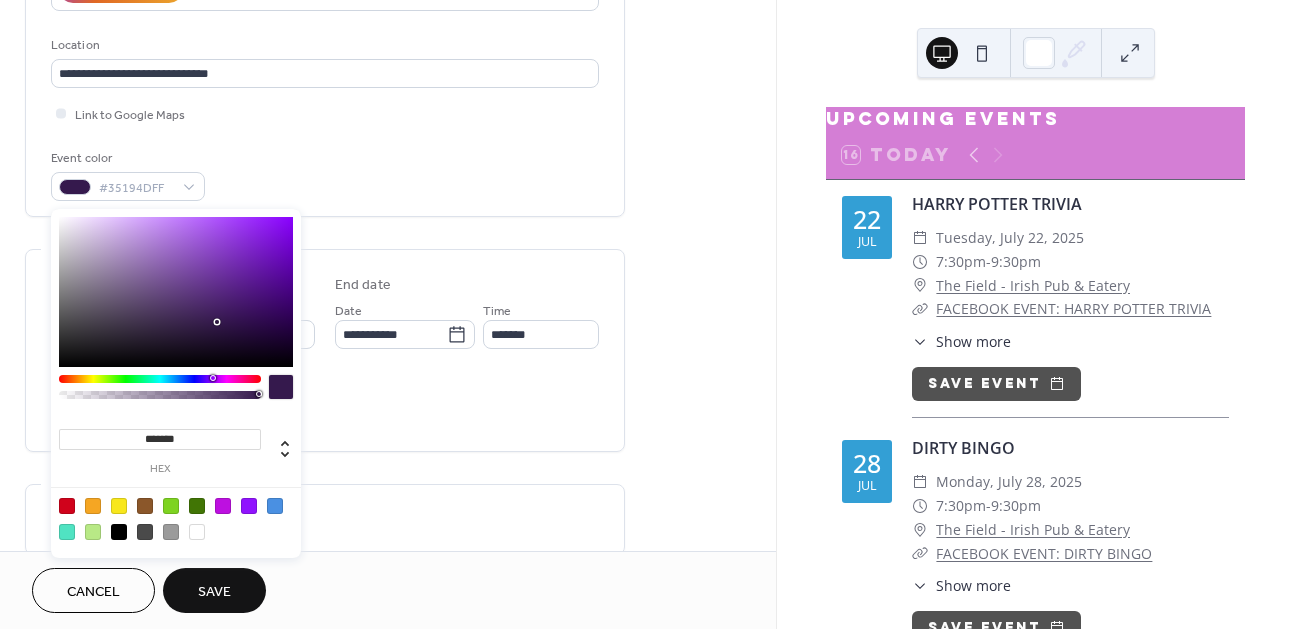 click at bounding box center (160, 379) 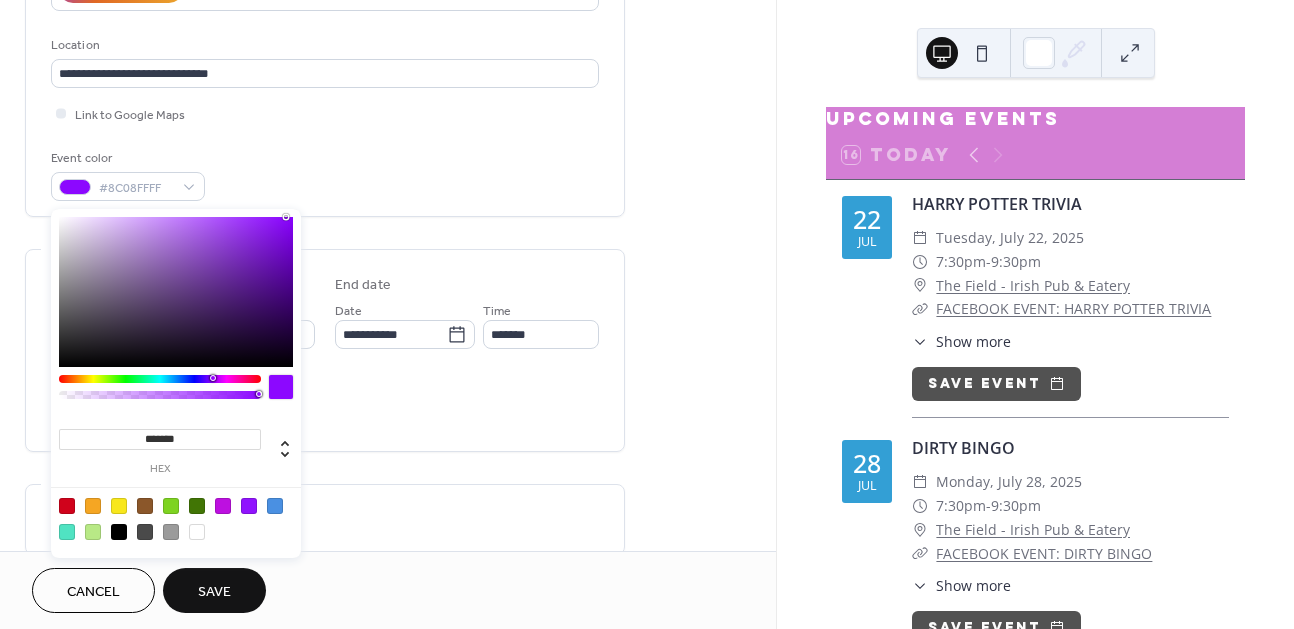 drag, startPoint x: 278, startPoint y: 253, endPoint x: 286, endPoint y: 210, distance: 43.737854 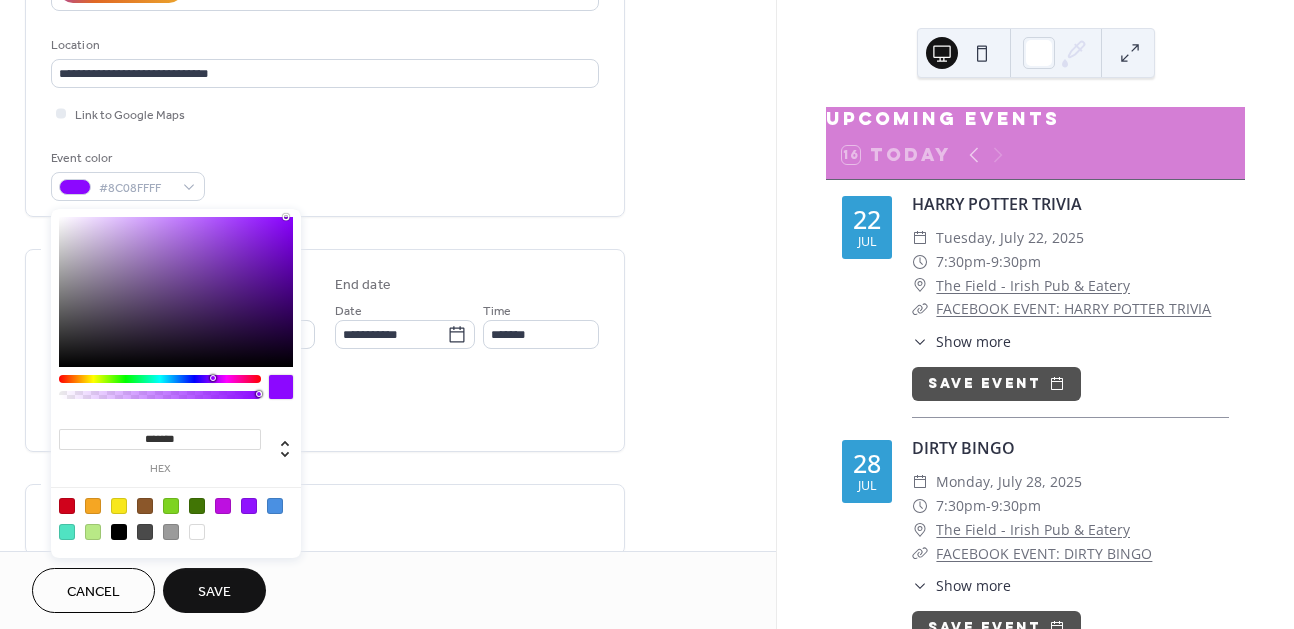 click on "******* hex" at bounding box center [176, 383] 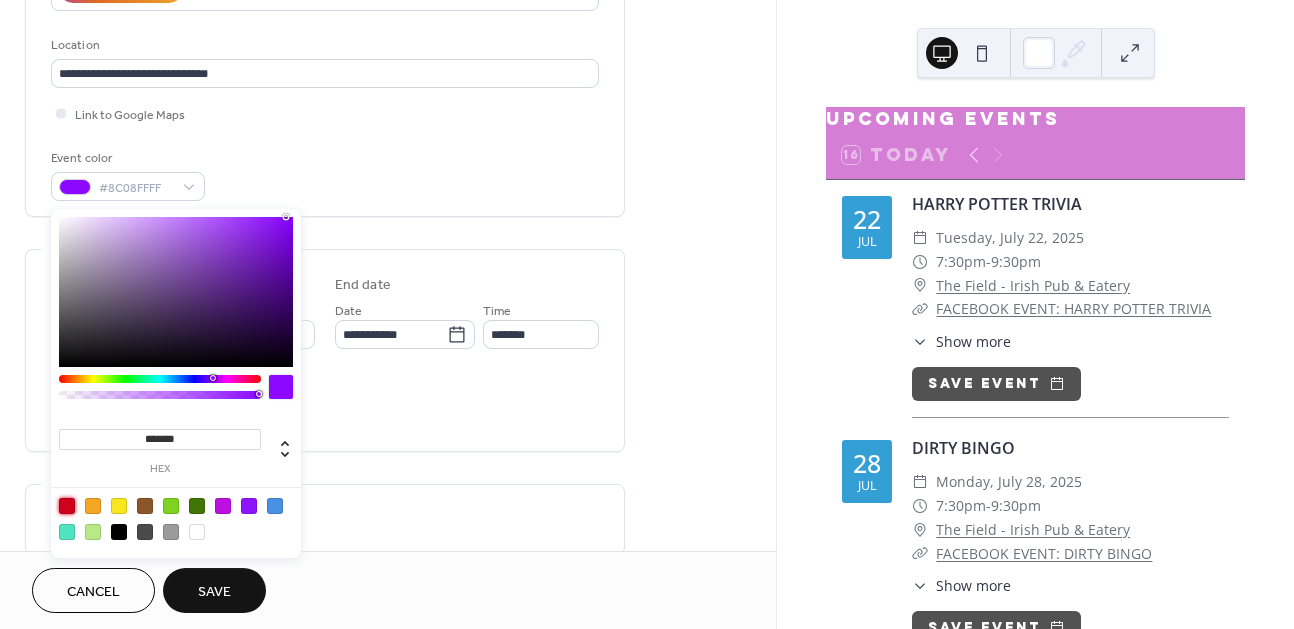 click at bounding box center [67, 506] 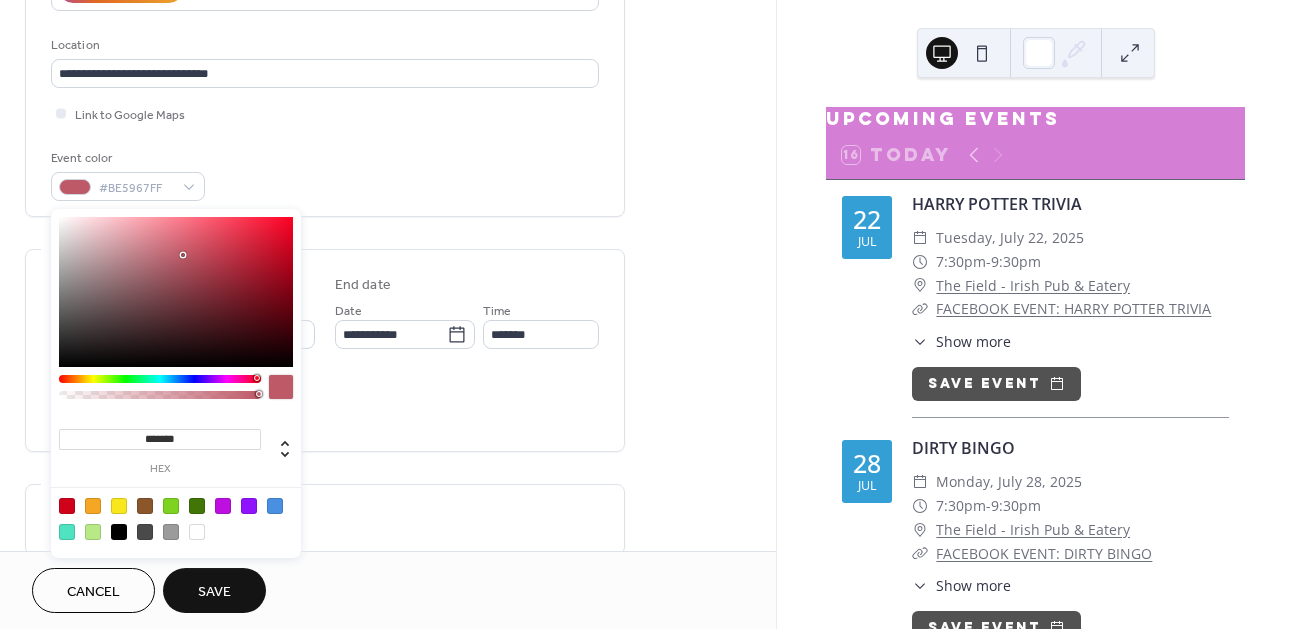 drag, startPoint x: 176, startPoint y: 225, endPoint x: 186, endPoint y: 257, distance: 33.526108 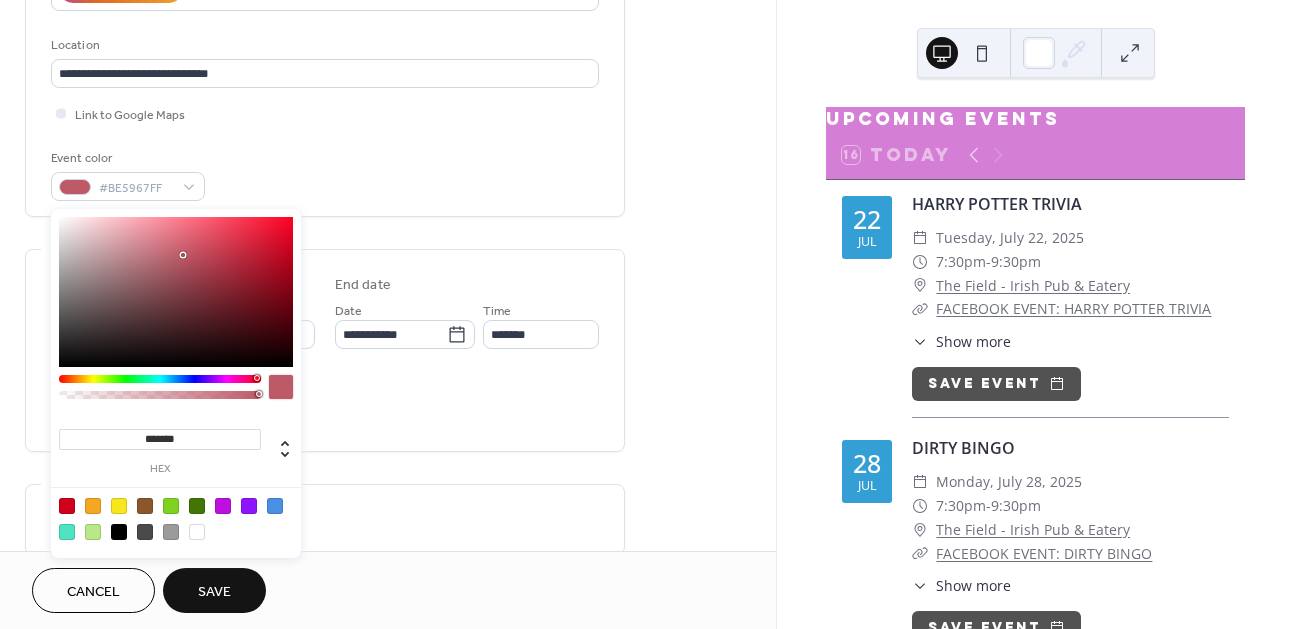 click at bounding box center [176, 292] 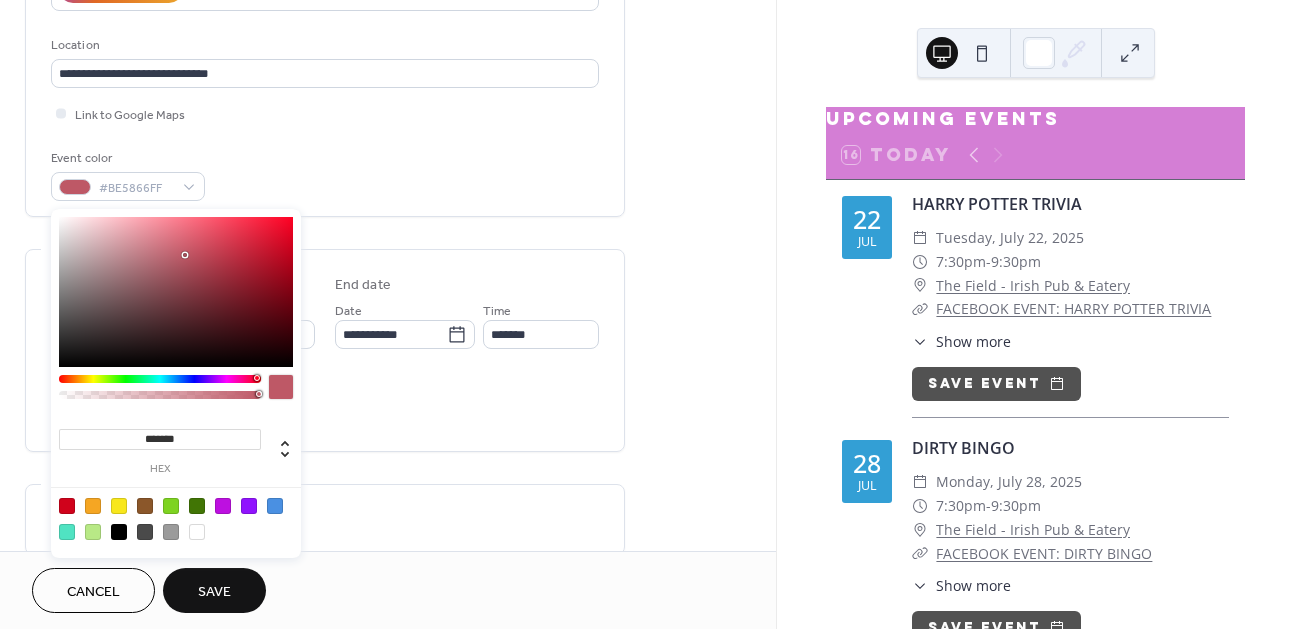 click at bounding box center (176, 292) 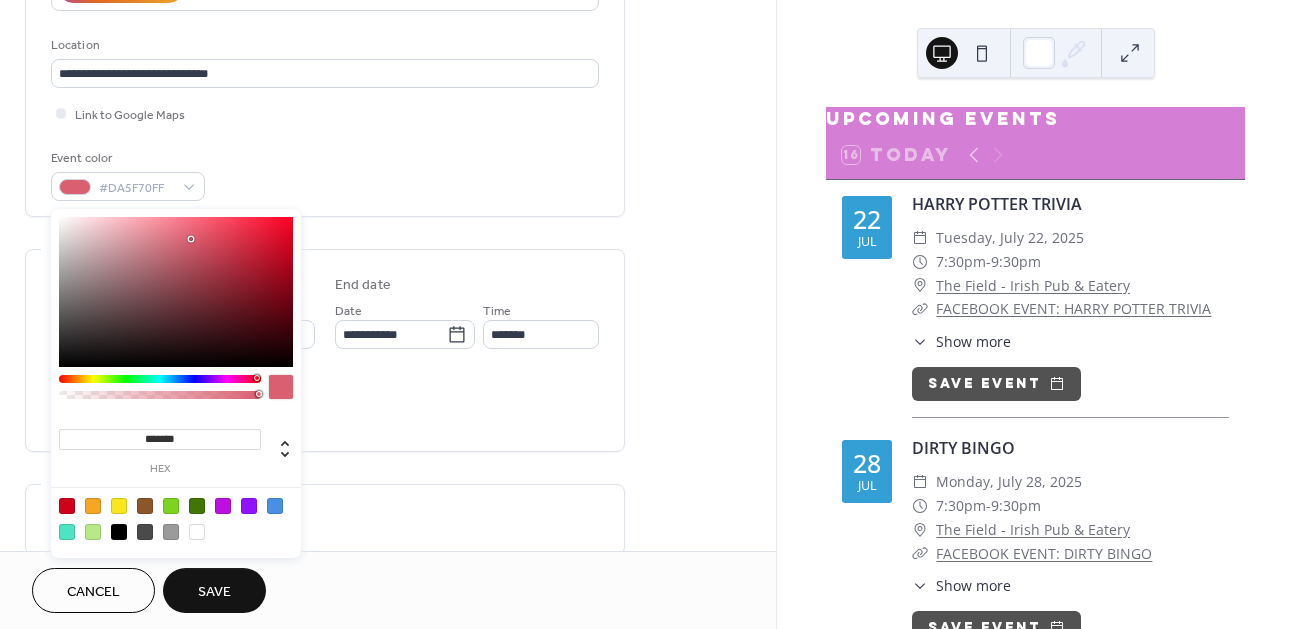 type on "*******" 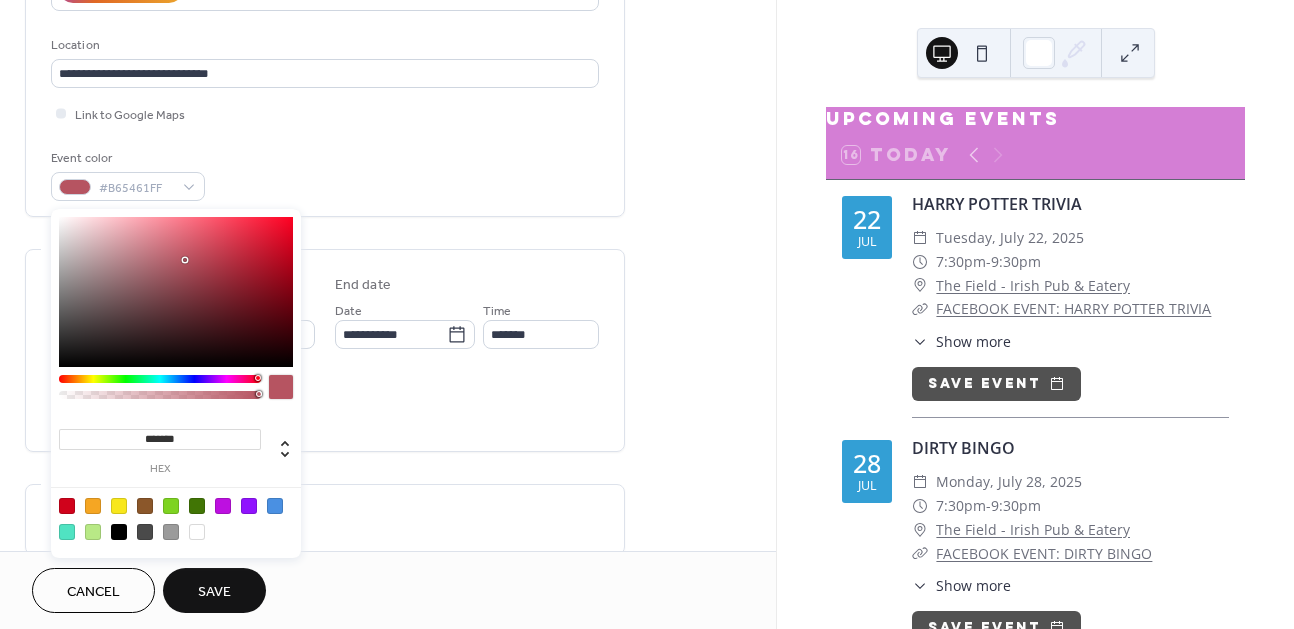 click on "Save" at bounding box center [214, 592] 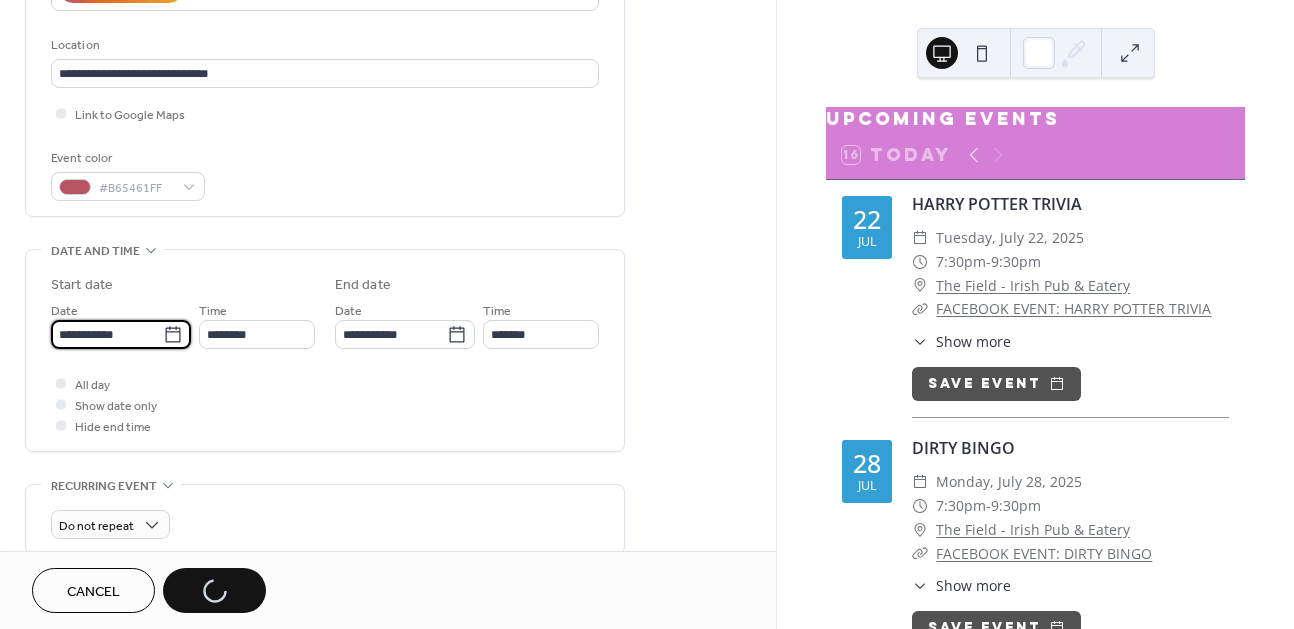 click on "**********" at bounding box center [107, 334] 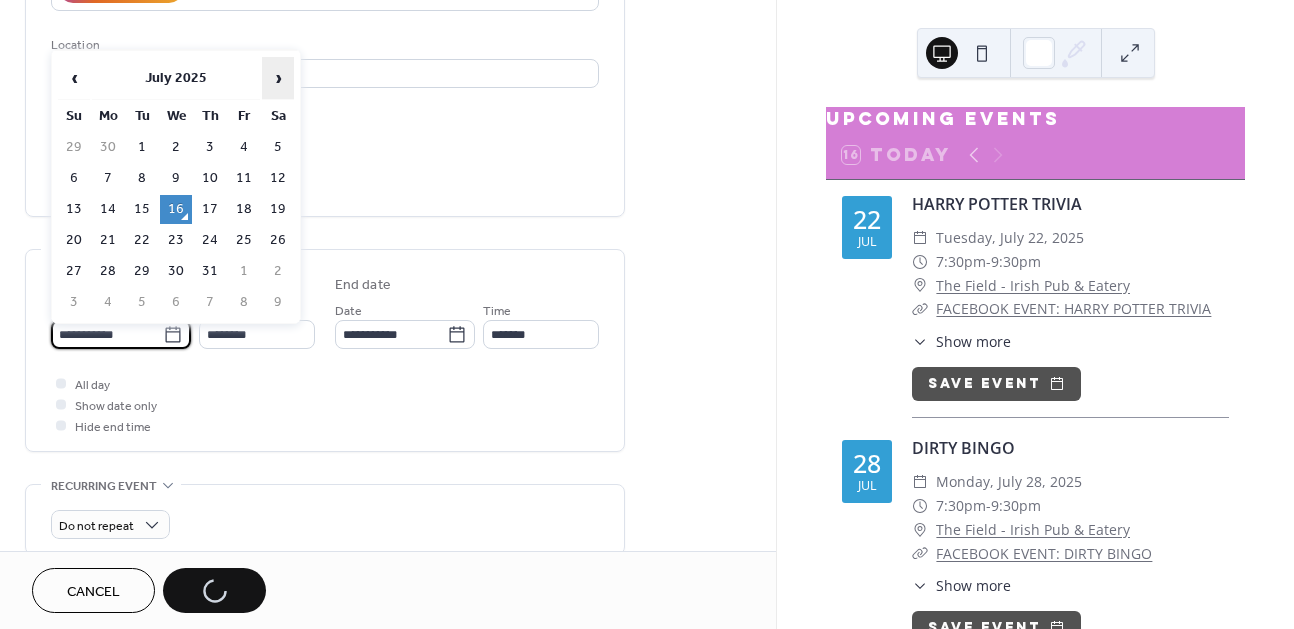 click on "›" at bounding box center [278, 78] 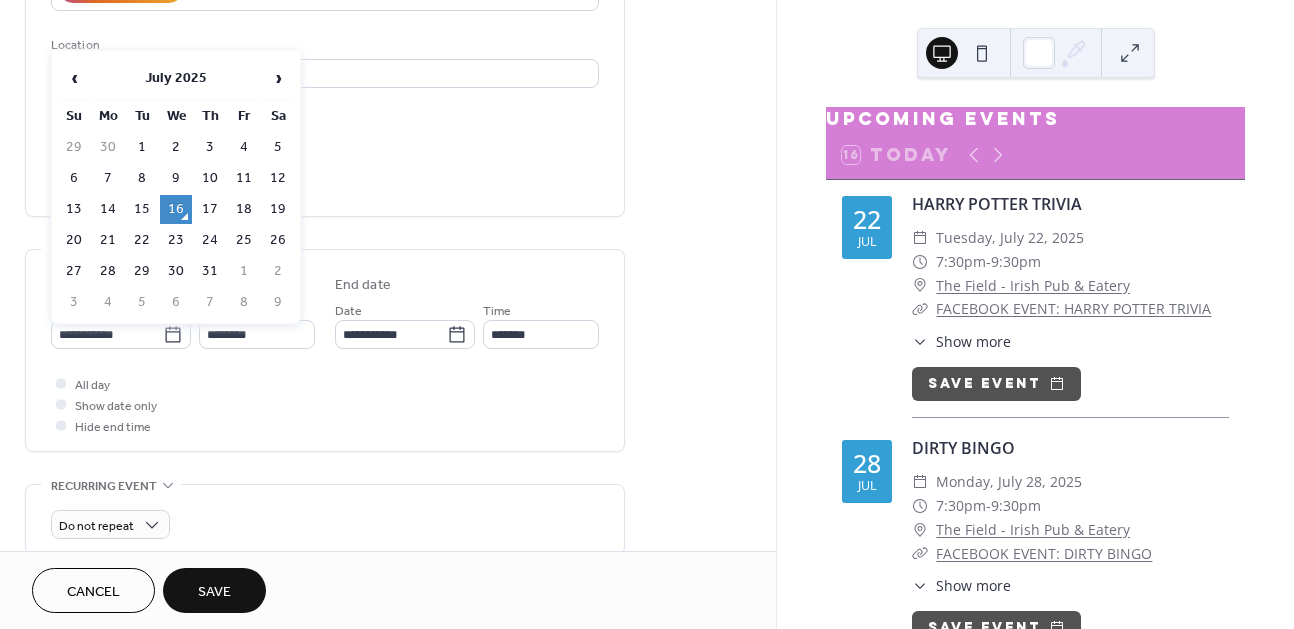 click on "7" at bounding box center [108, 178] 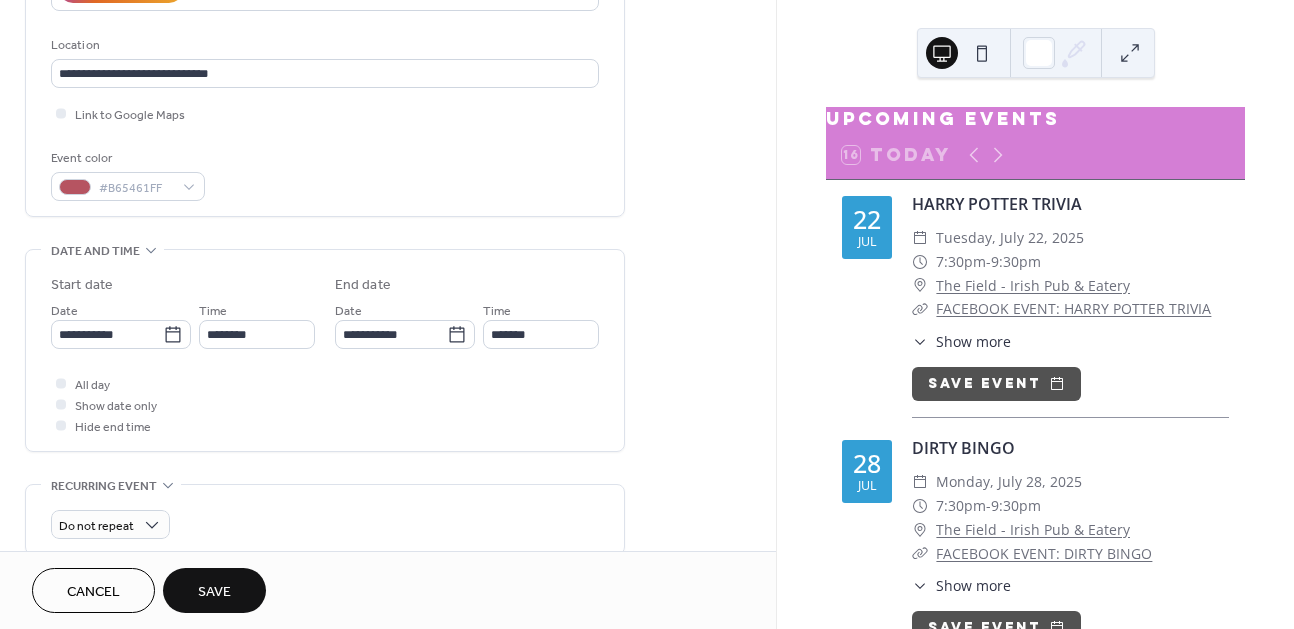 type on "**********" 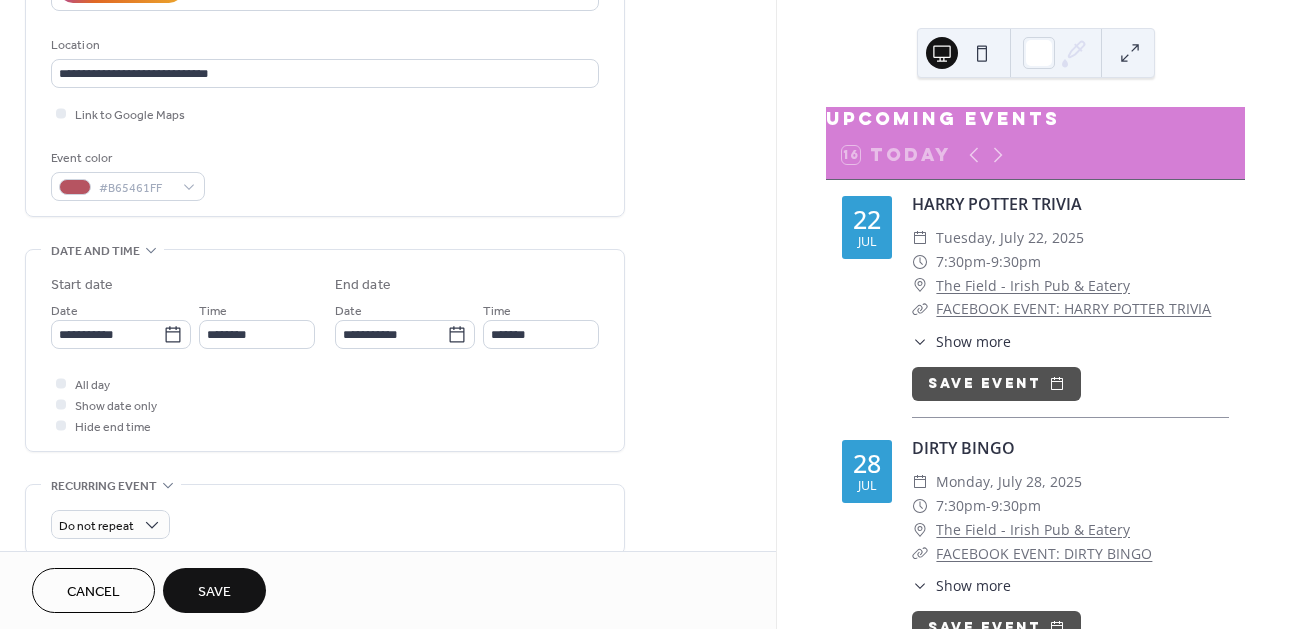type on "**********" 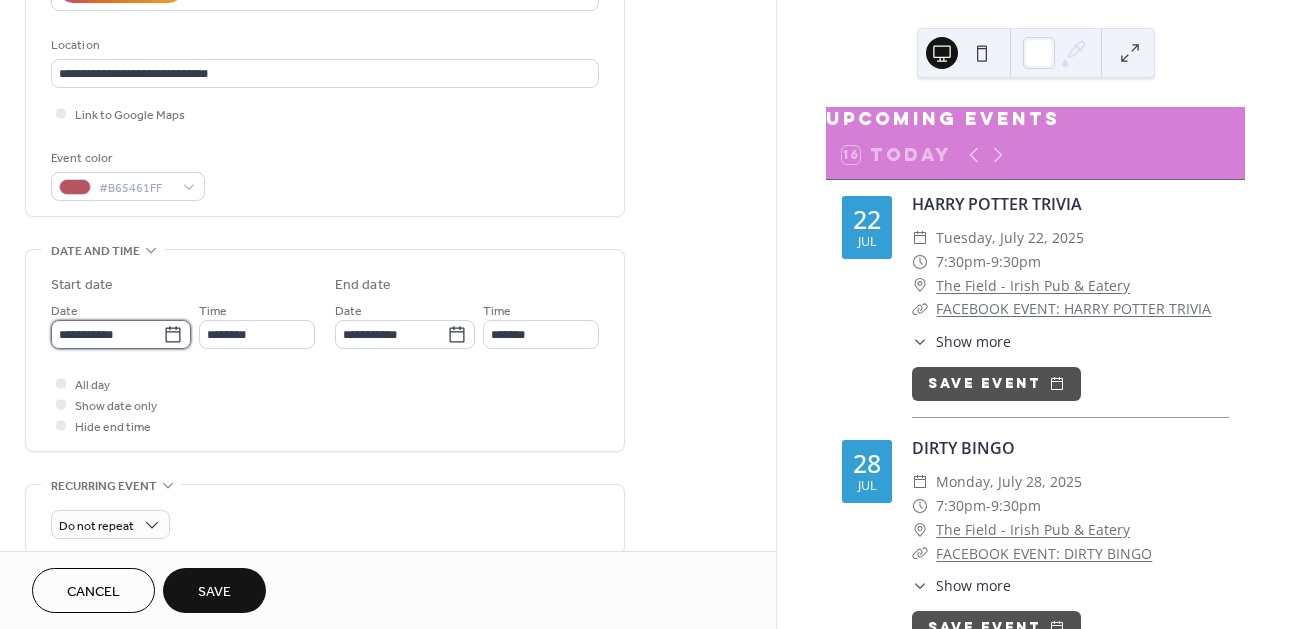 click on "**********" at bounding box center [107, 334] 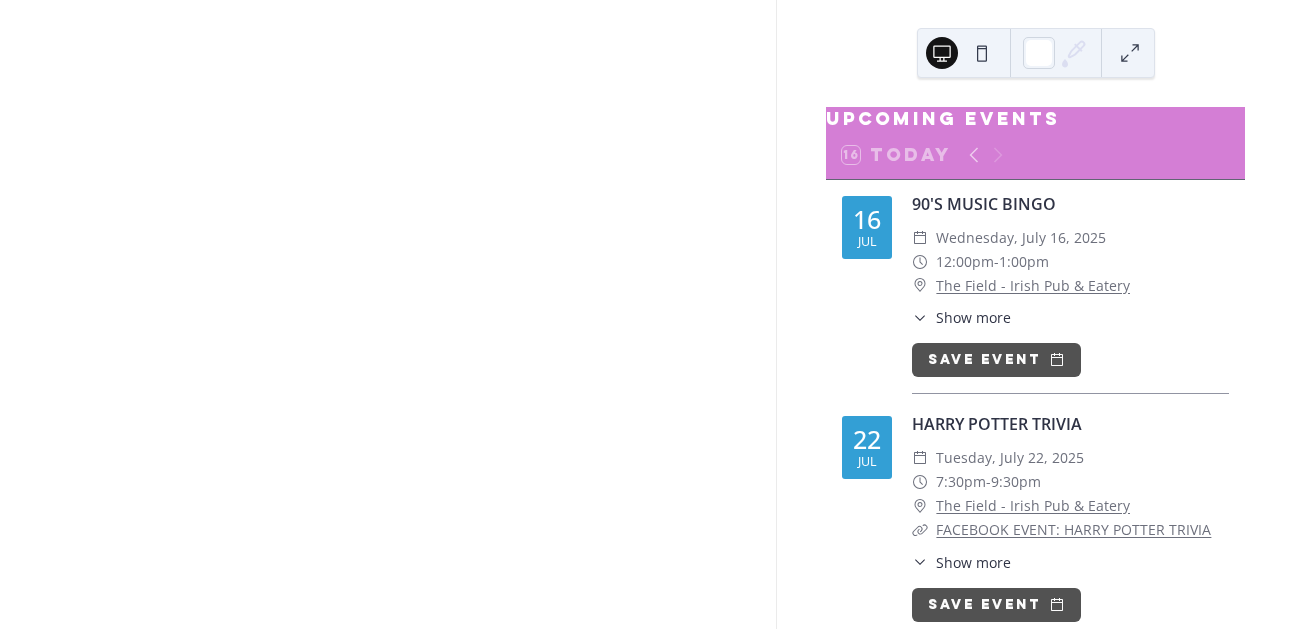 click at bounding box center [388, 314] 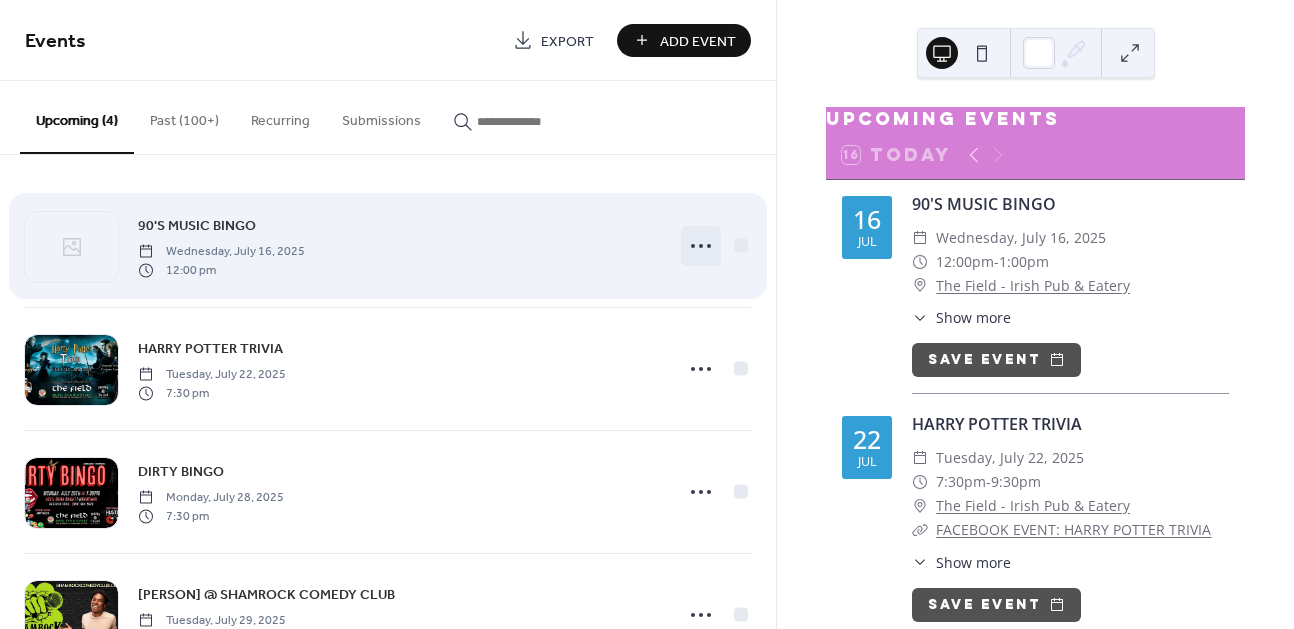 click 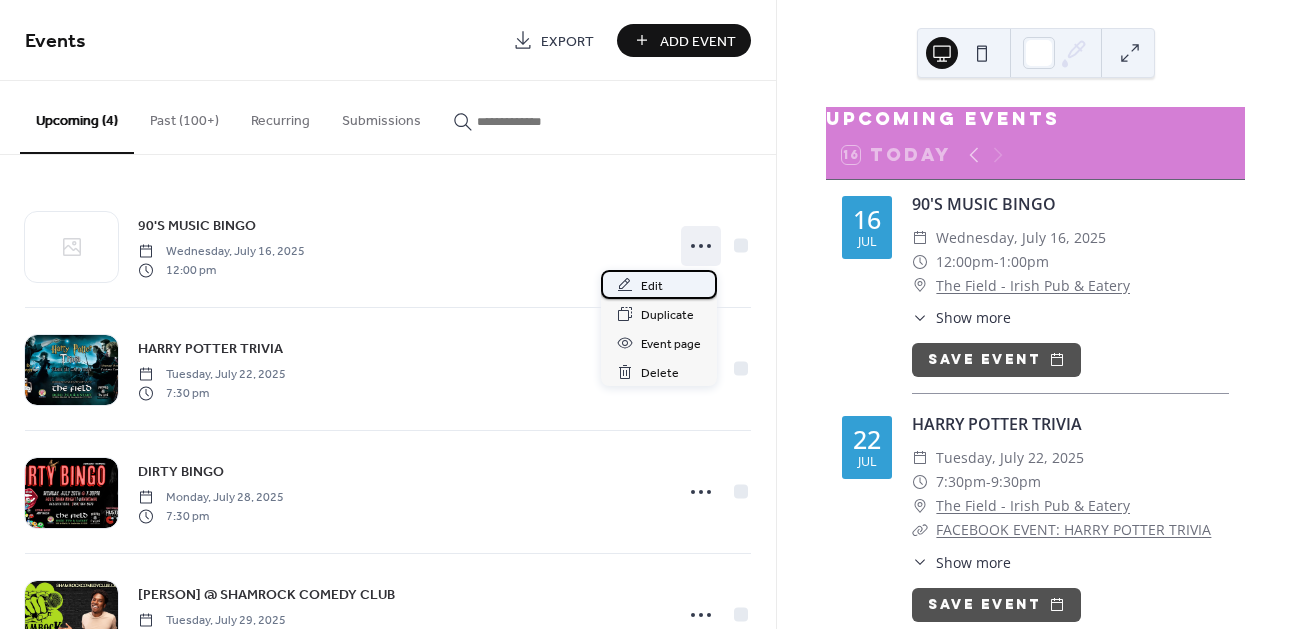 click on "Edit" at bounding box center [652, 286] 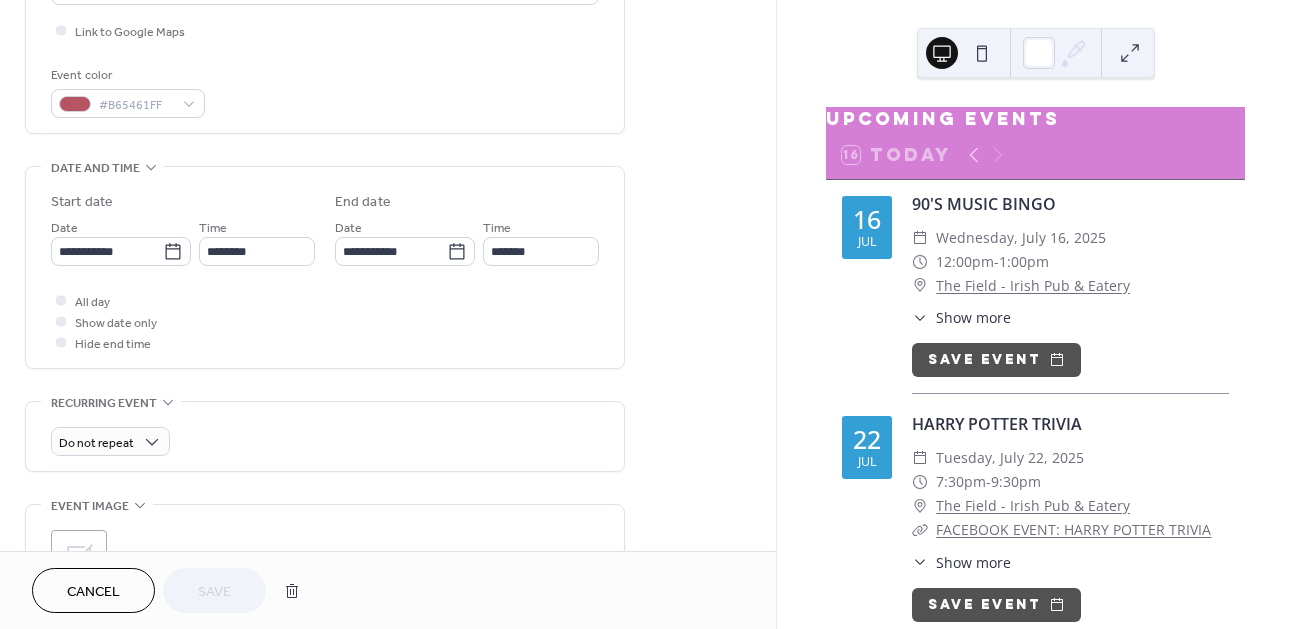 scroll, scrollTop: 490, scrollLeft: 0, axis: vertical 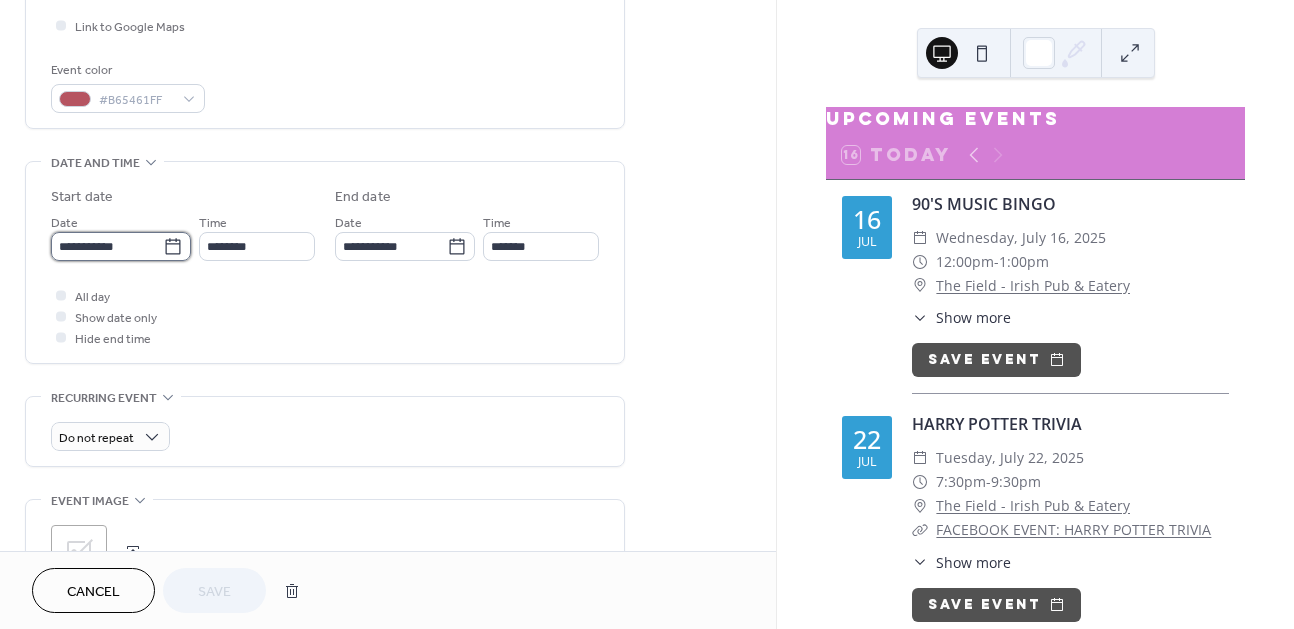 click on "**********" at bounding box center [107, 246] 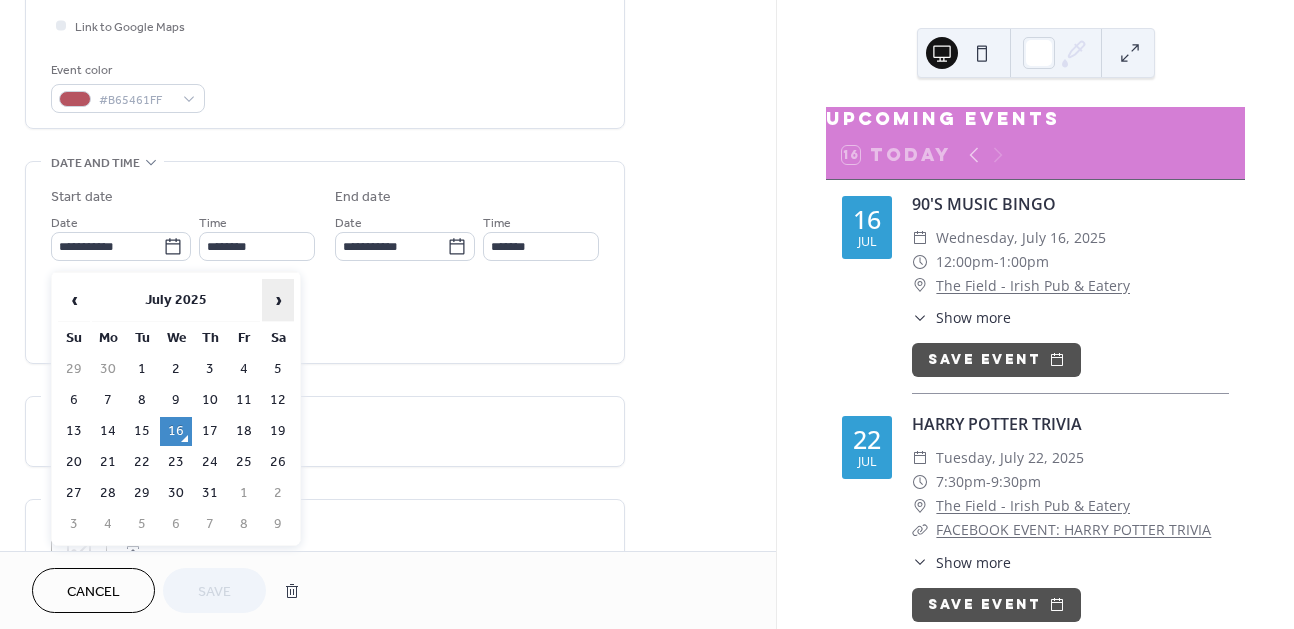 click on "›" at bounding box center [278, 300] 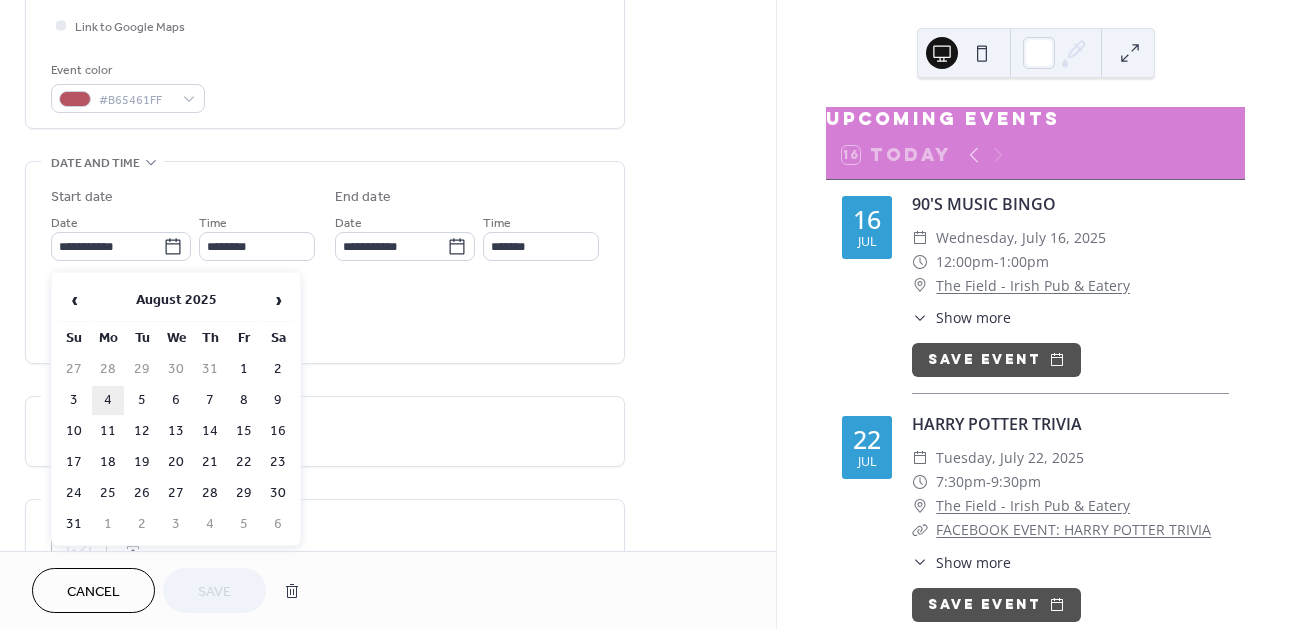 click on "4" at bounding box center [108, 400] 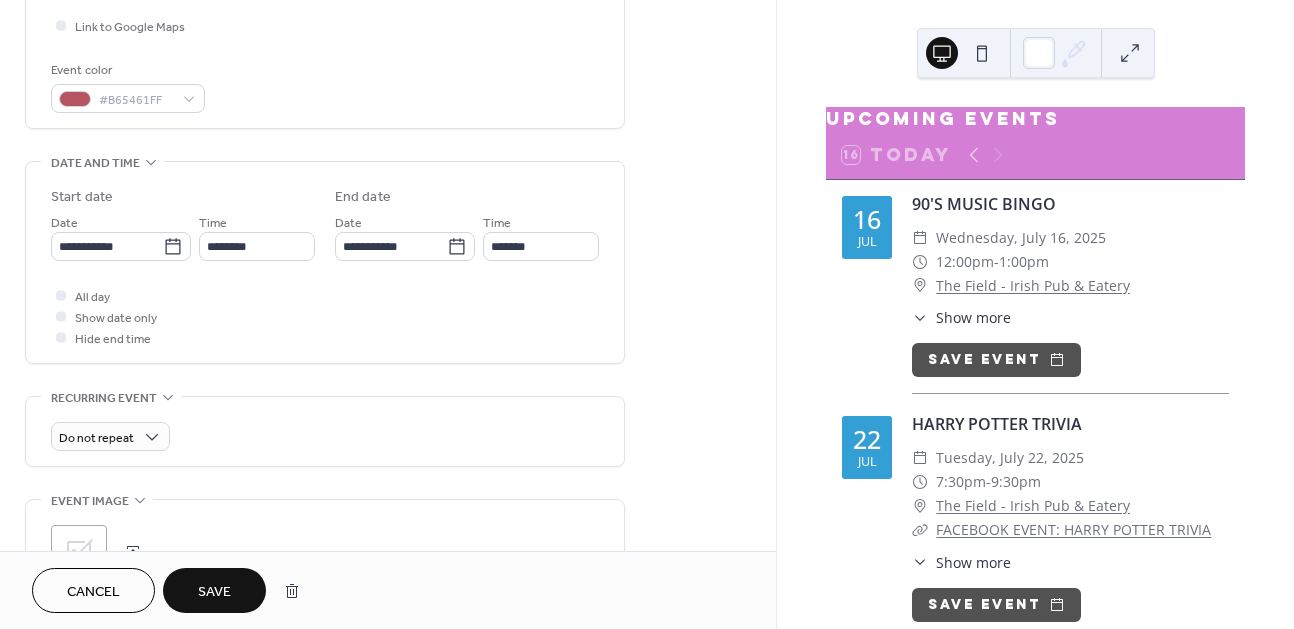 type on "**********" 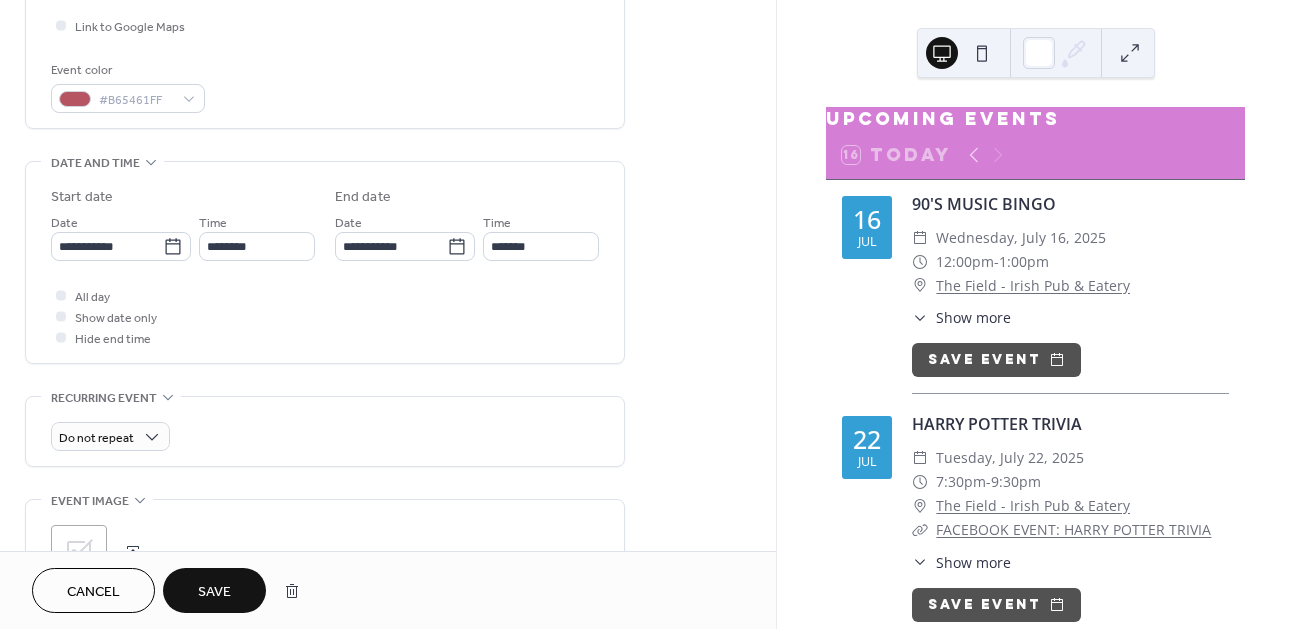 type on "**********" 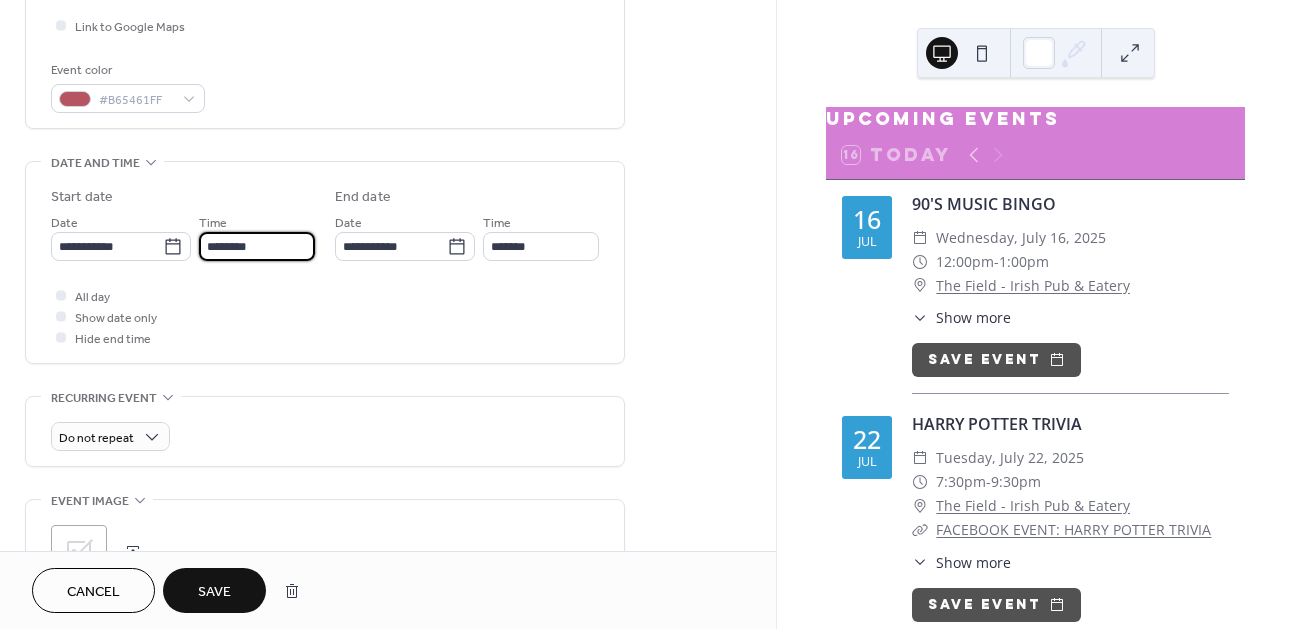 click on "********" at bounding box center (257, 246) 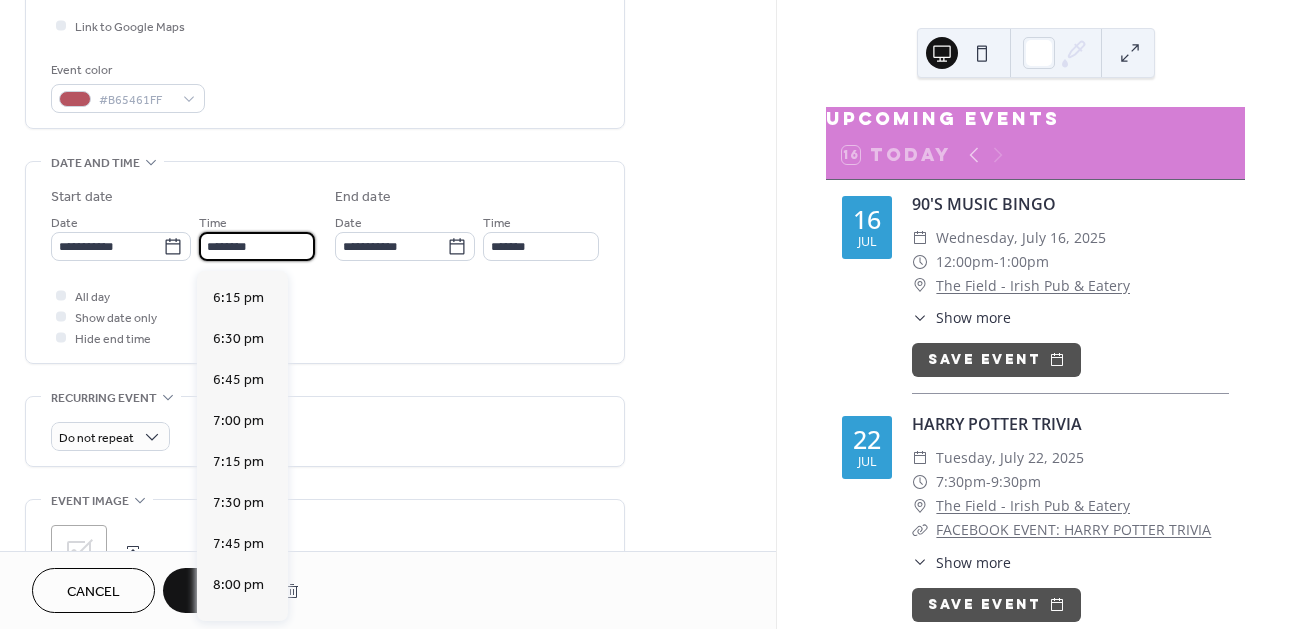 scroll, scrollTop: 3024, scrollLeft: 0, axis: vertical 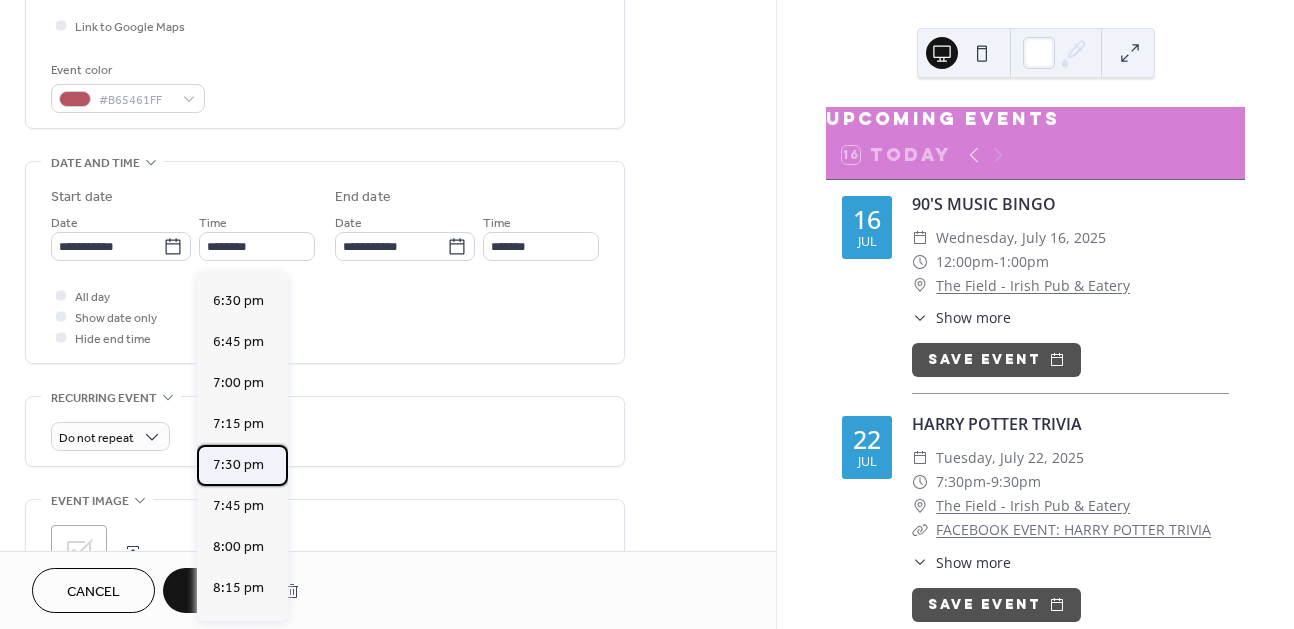 click on "7:30 pm" at bounding box center (238, 465) 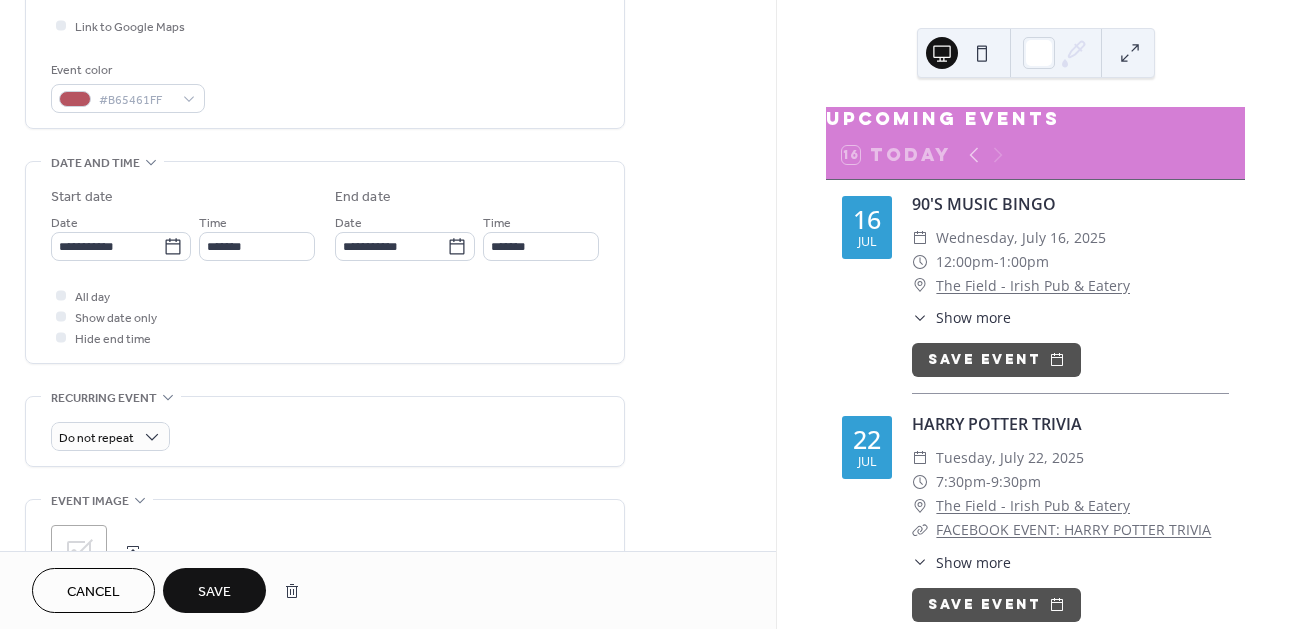 type on "*******" 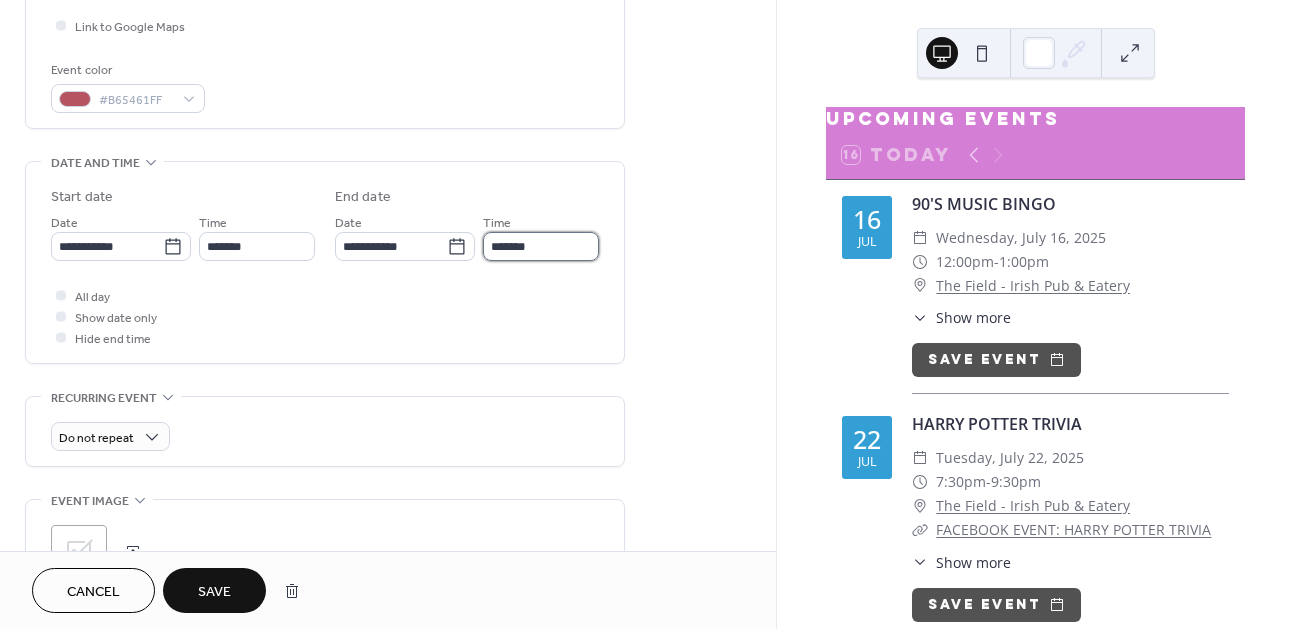 click on "*******" at bounding box center (541, 246) 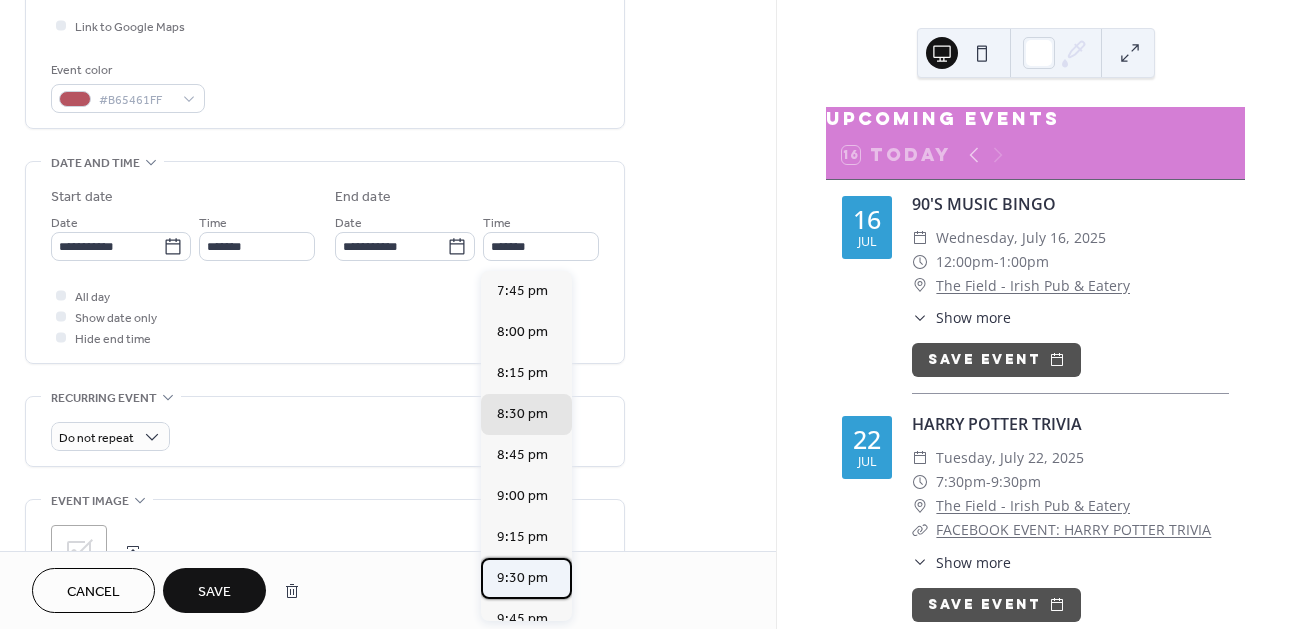 click on "9:30 pm" at bounding box center (522, 578) 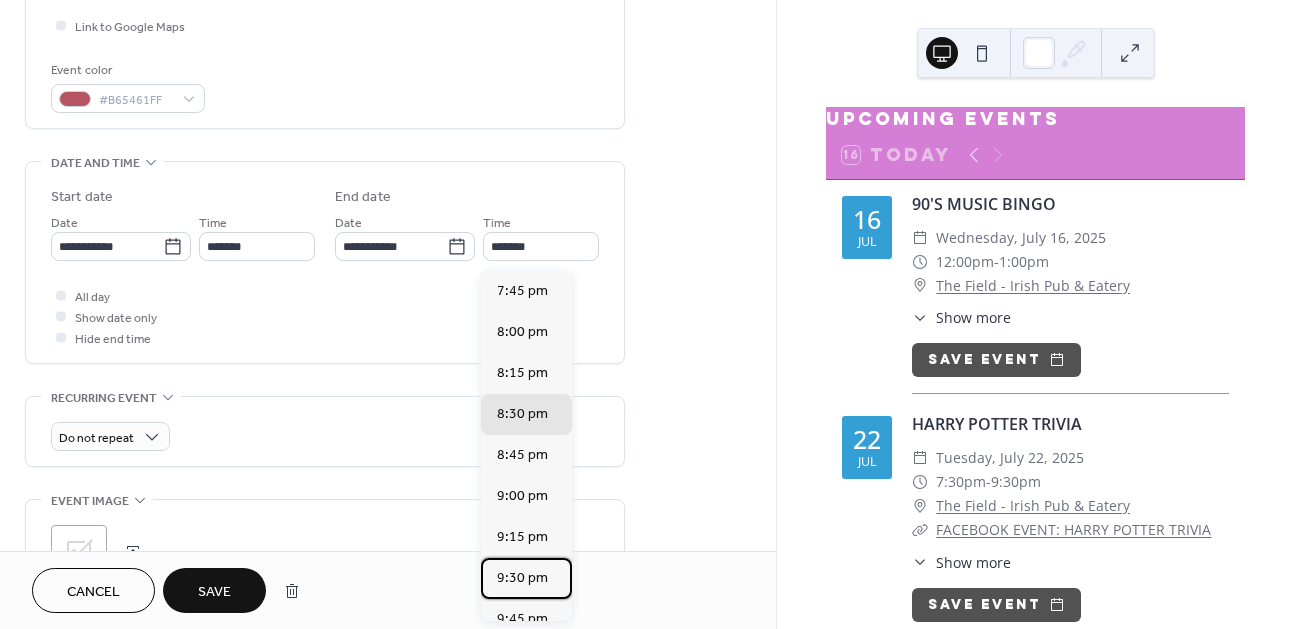 type on "*******" 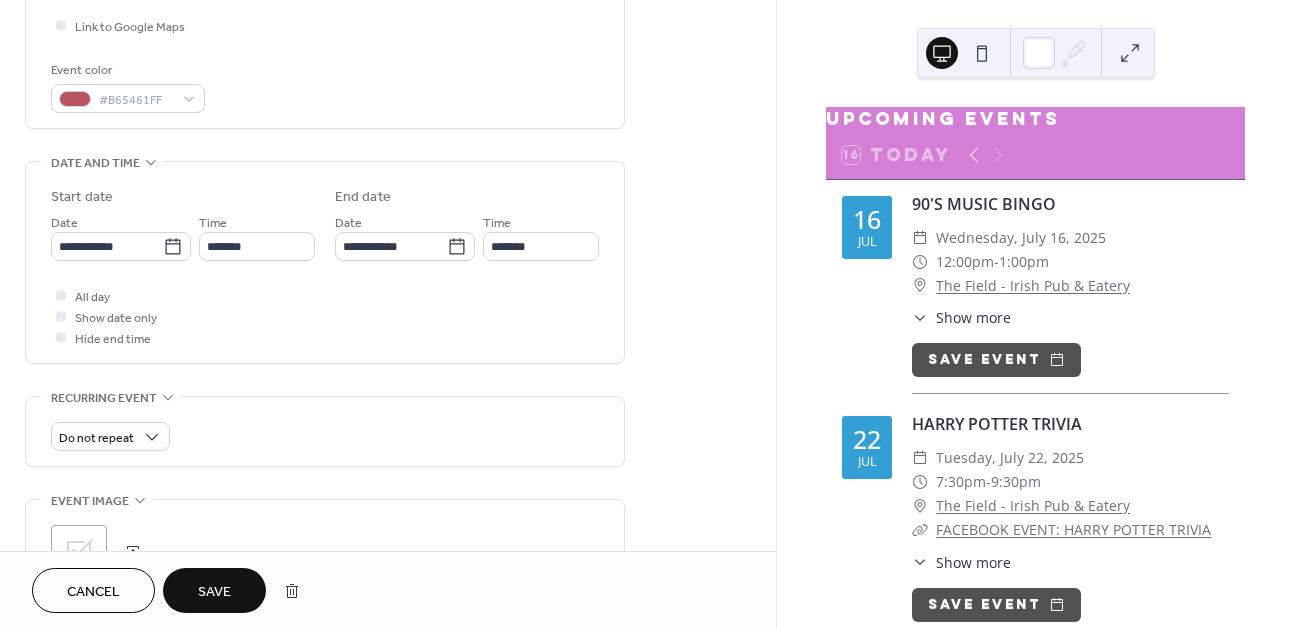click on "Do not repeat" at bounding box center [325, 436] 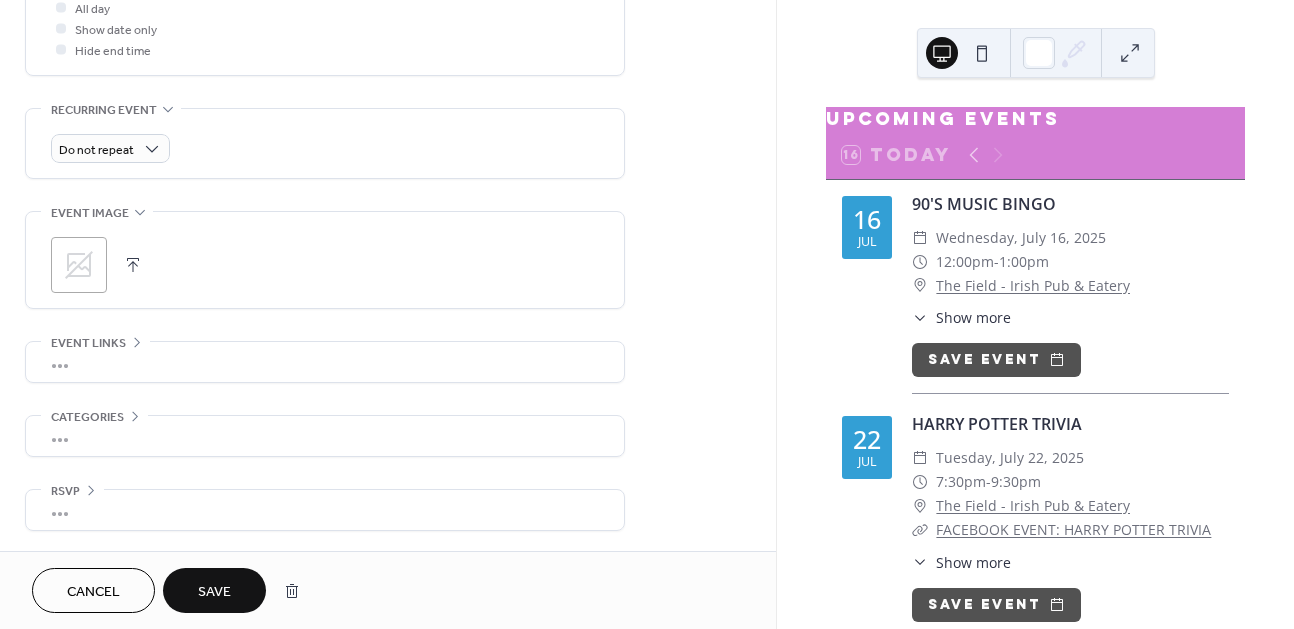 scroll, scrollTop: 784, scrollLeft: 0, axis: vertical 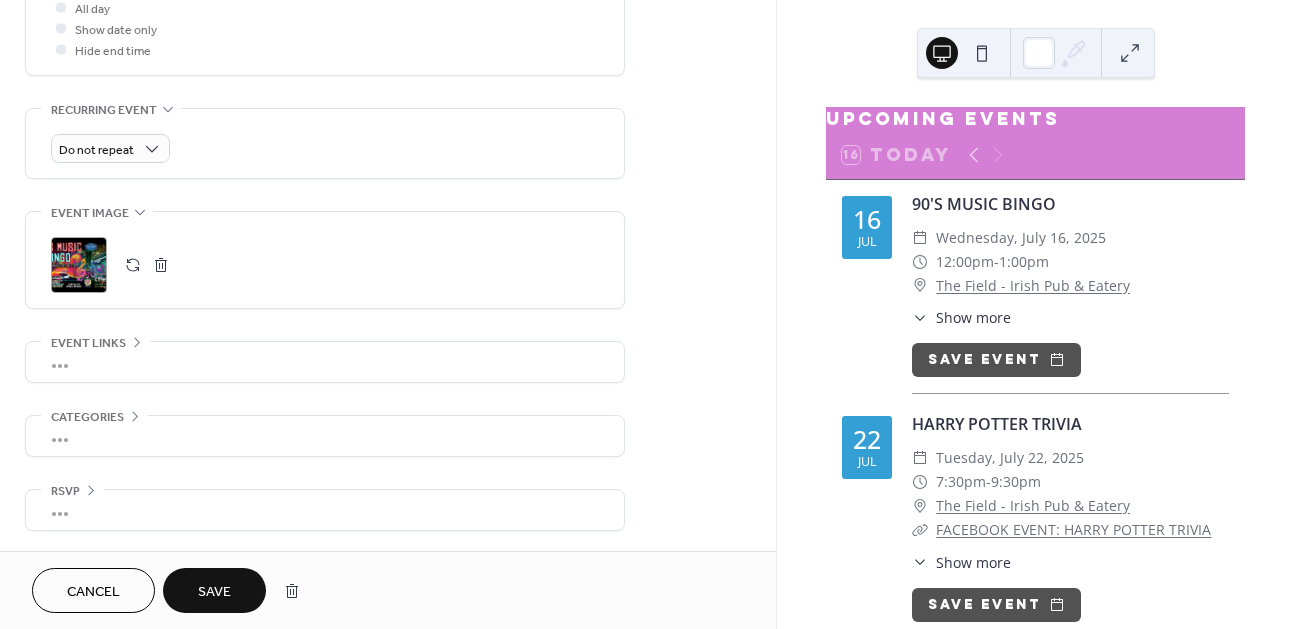click on "•••" at bounding box center [325, 362] 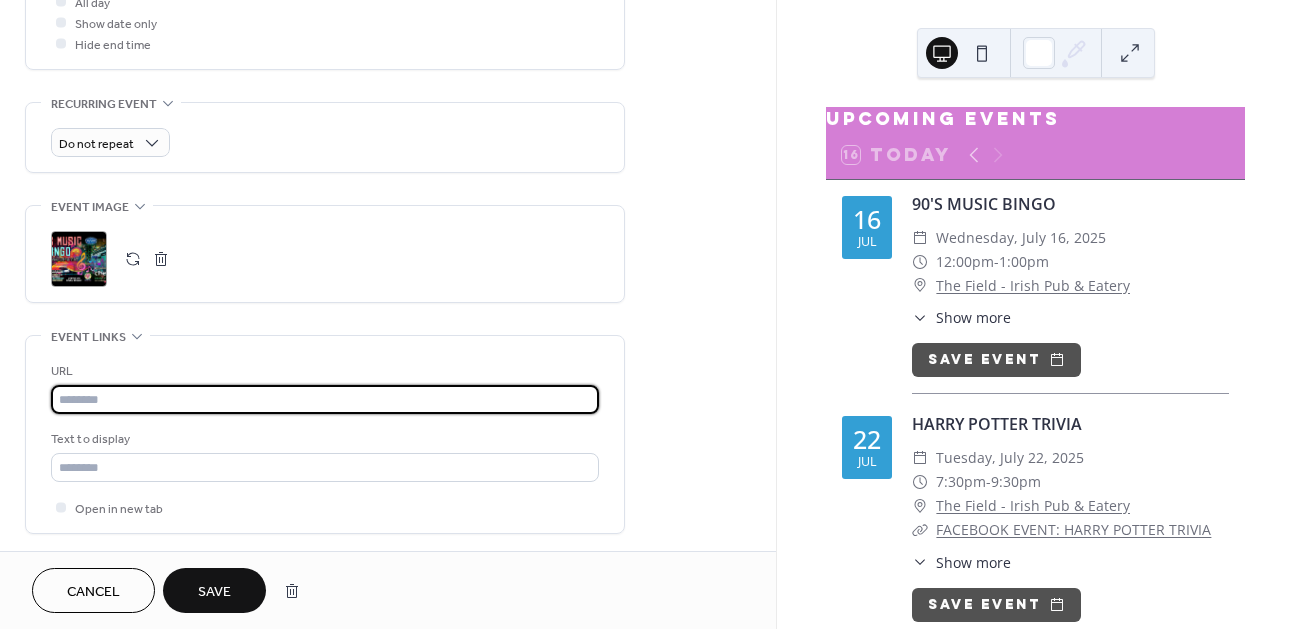 click at bounding box center (325, 399) 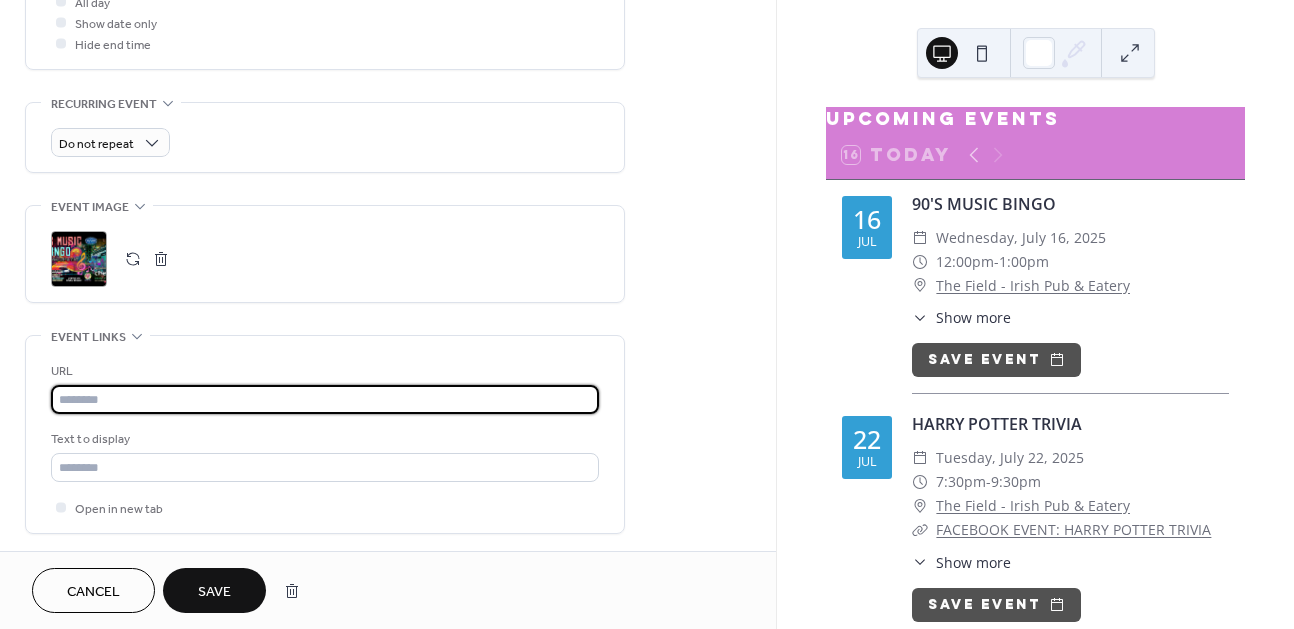 paste on "**********" 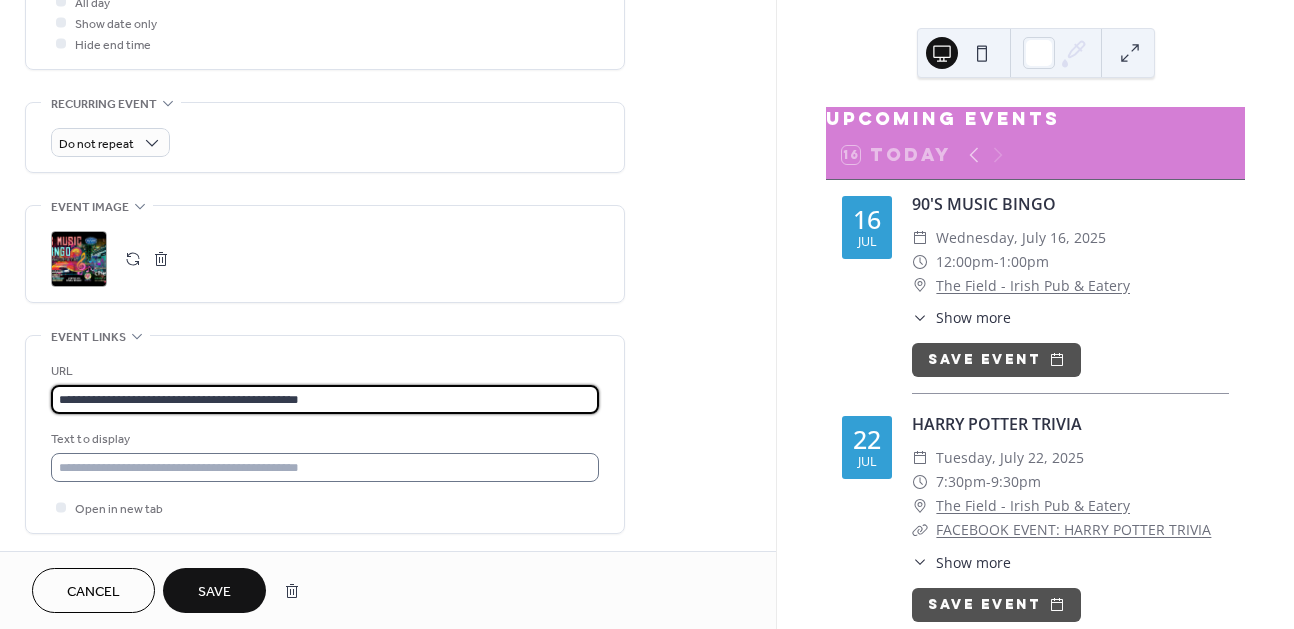 type on "**********" 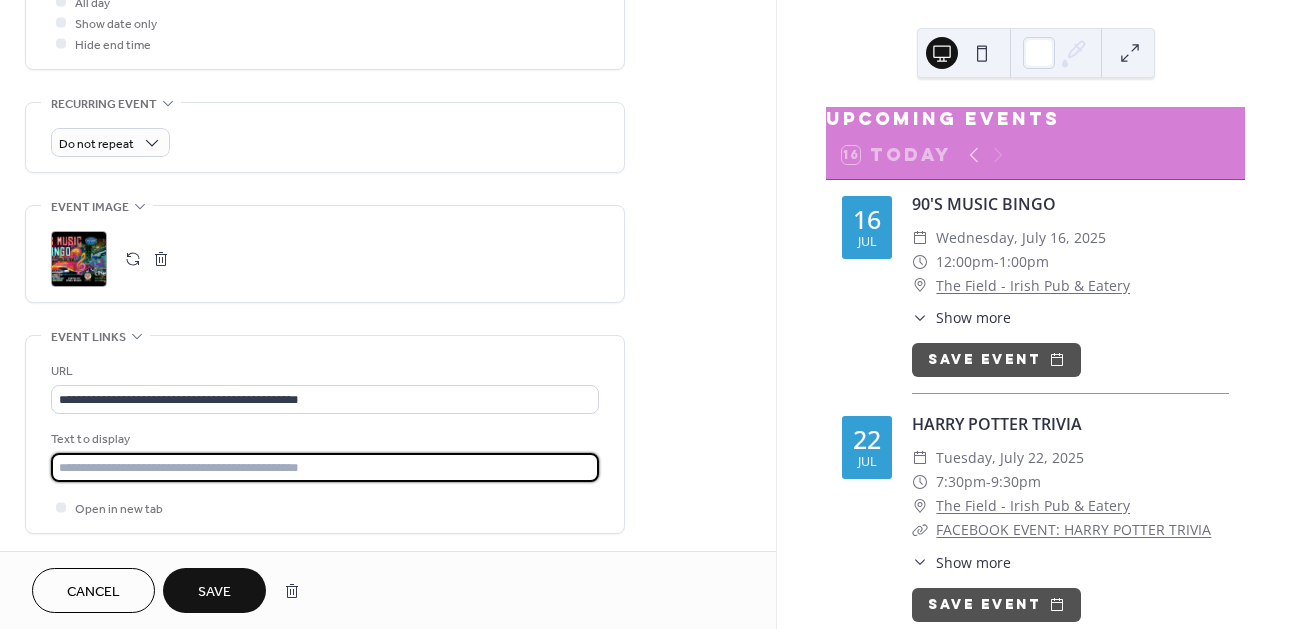click at bounding box center [325, 467] 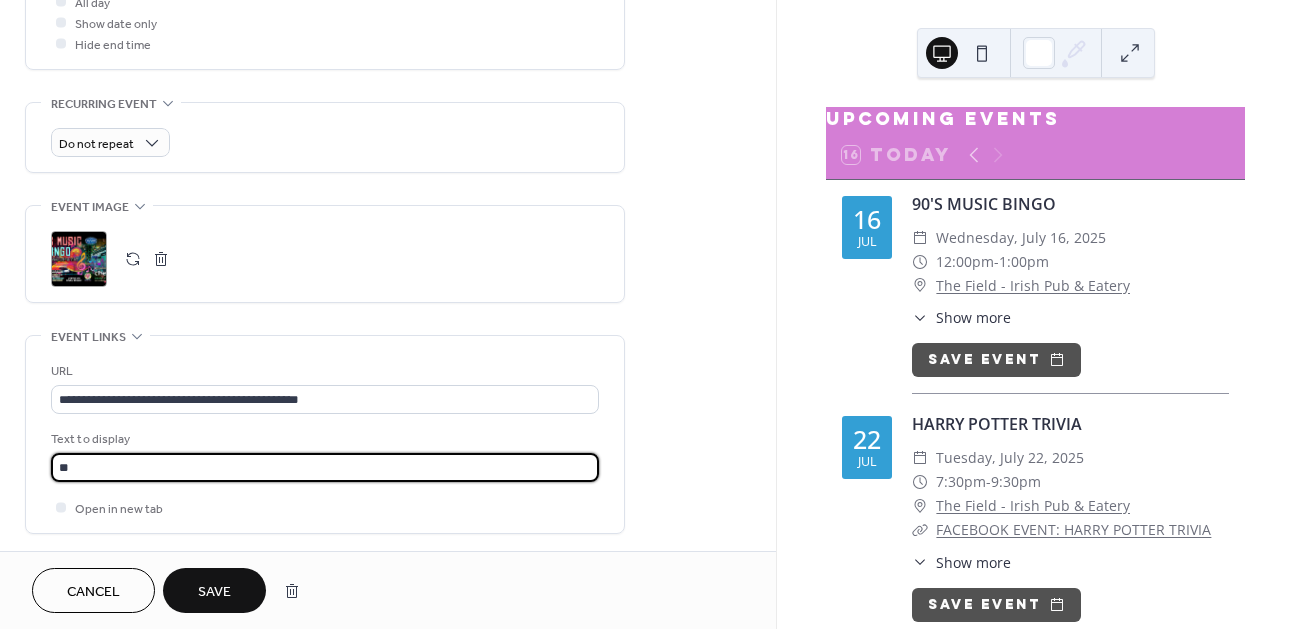 type on "*" 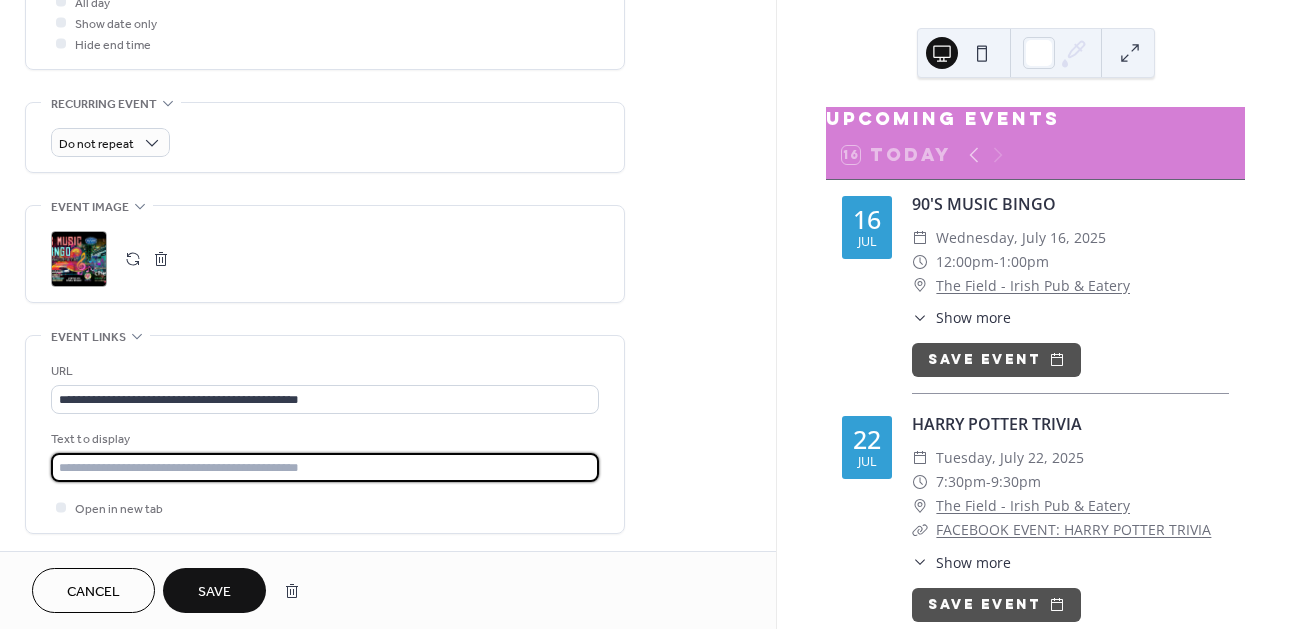 type on "*" 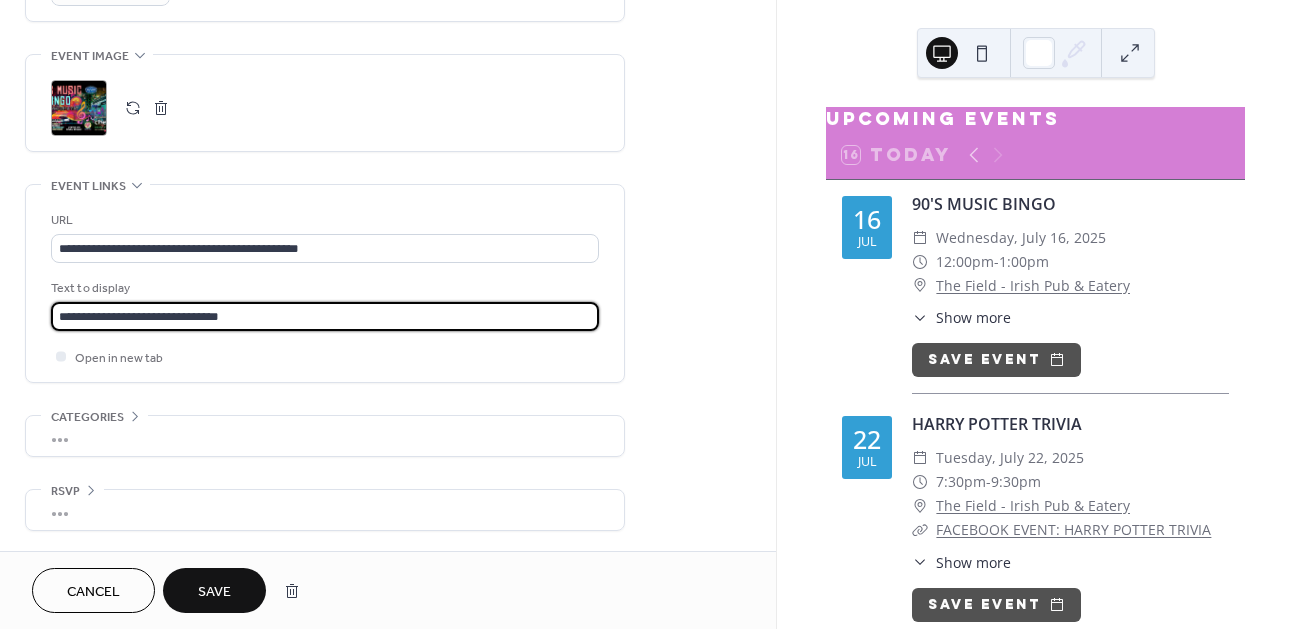 scroll, scrollTop: 945, scrollLeft: 0, axis: vertical 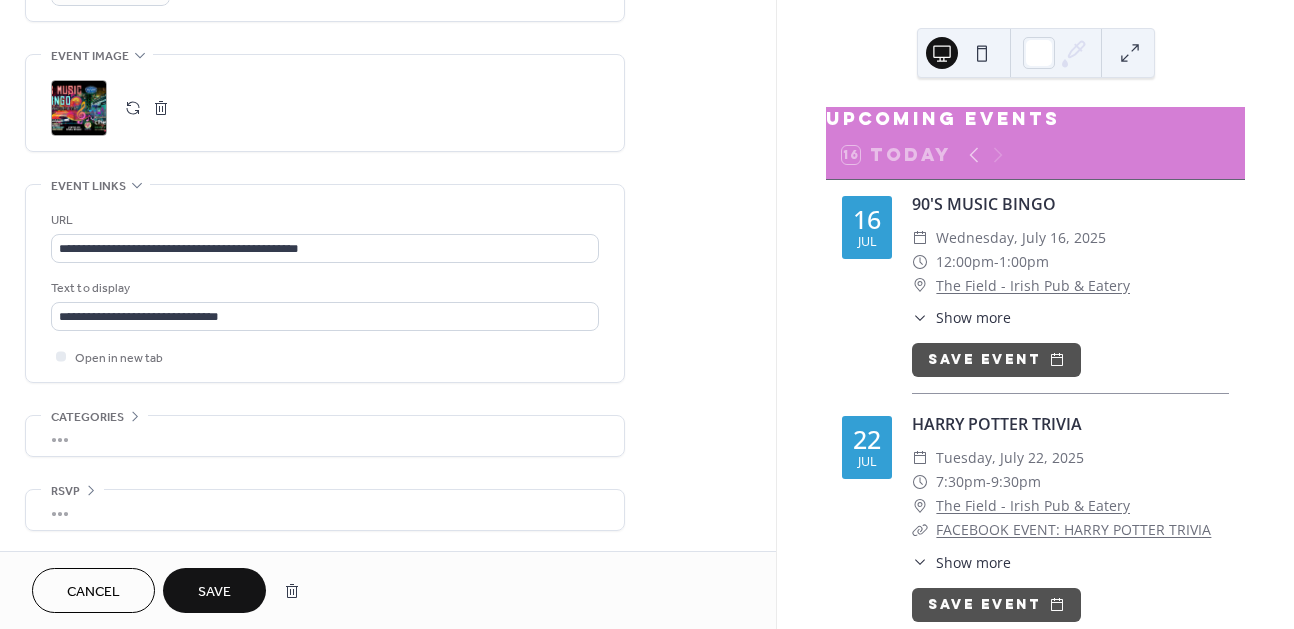 click on "Save" at bounding box center [214, 592] 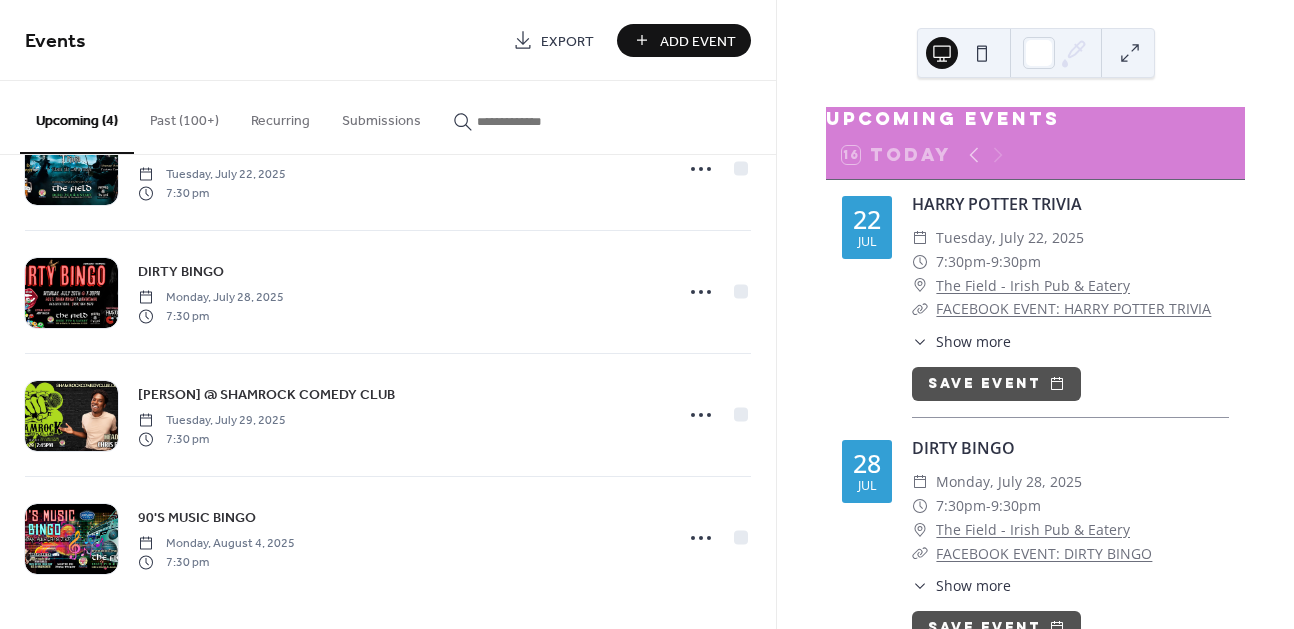 scroll, scrollTop: 77, scrollLeft: 0, axis: vertical 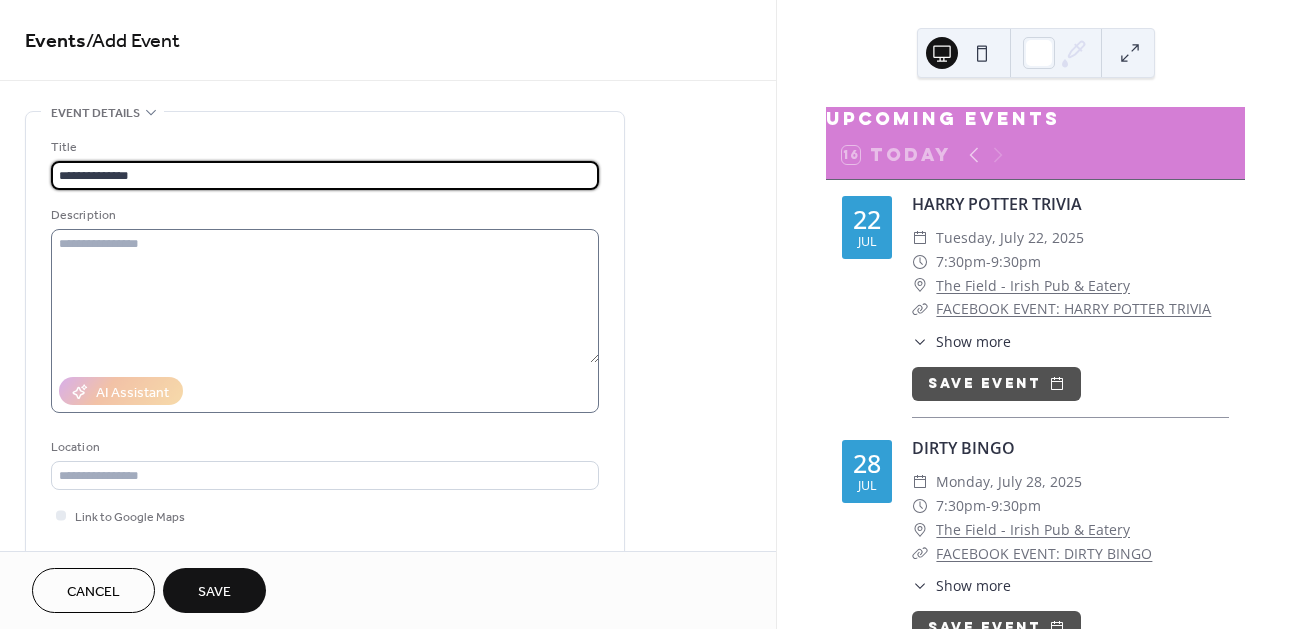 type on "**********" 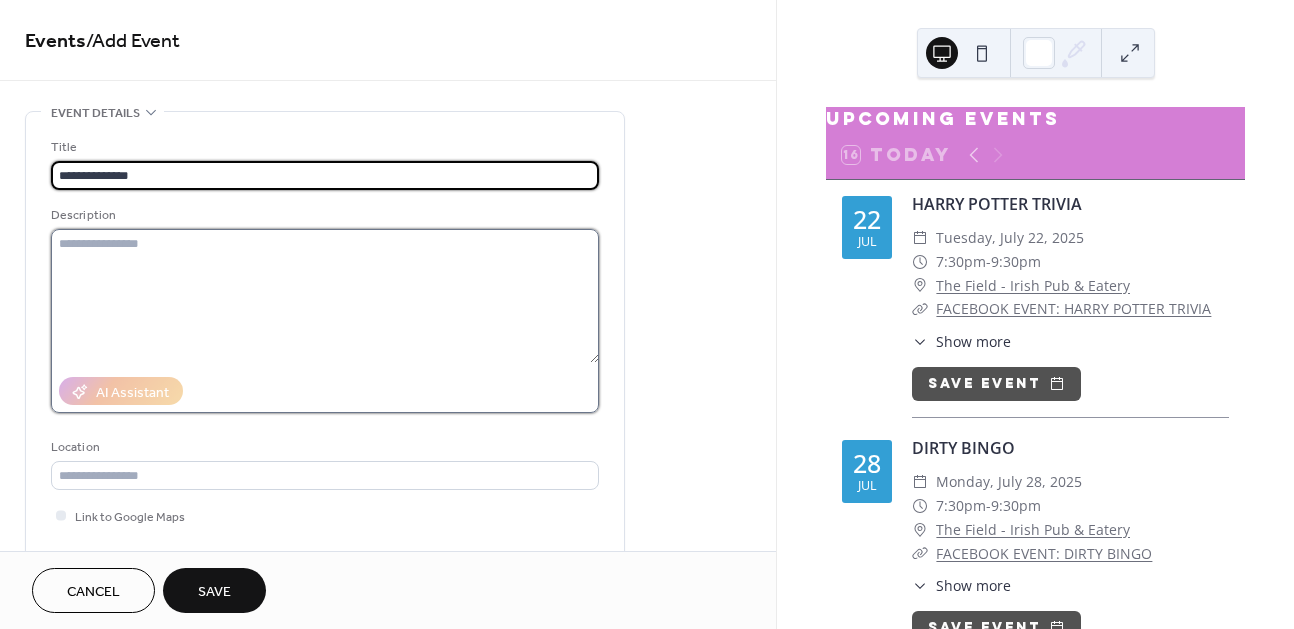click at bounding box center (325, 296) 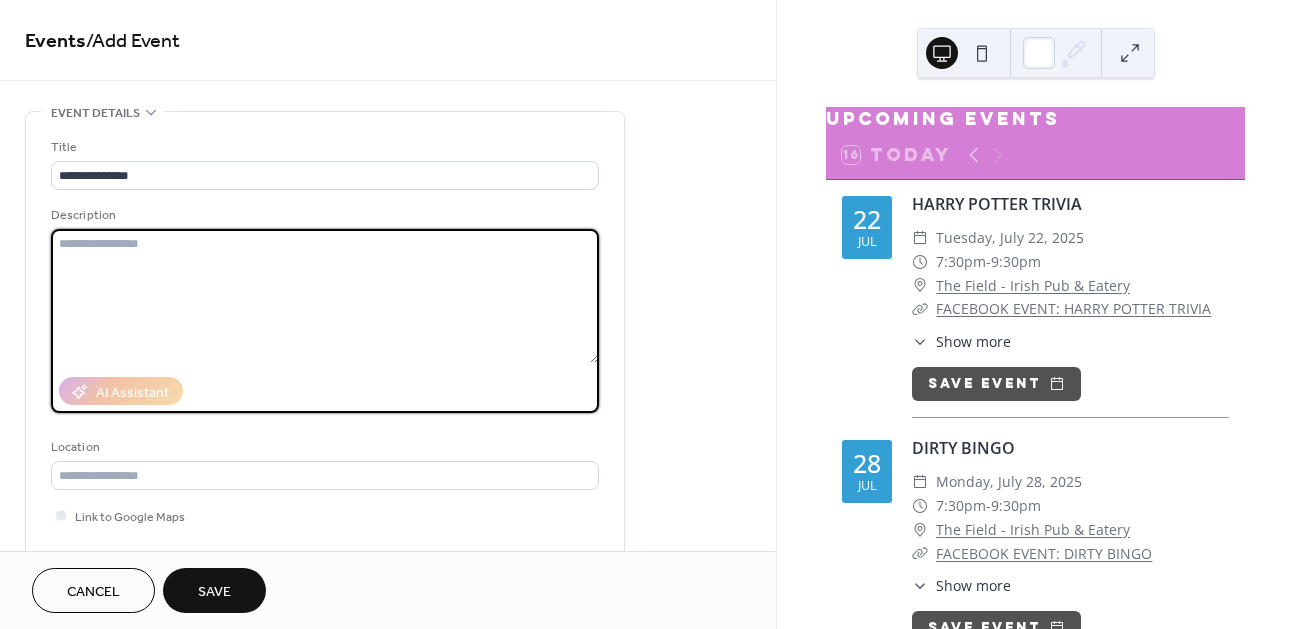 paste on "**********" 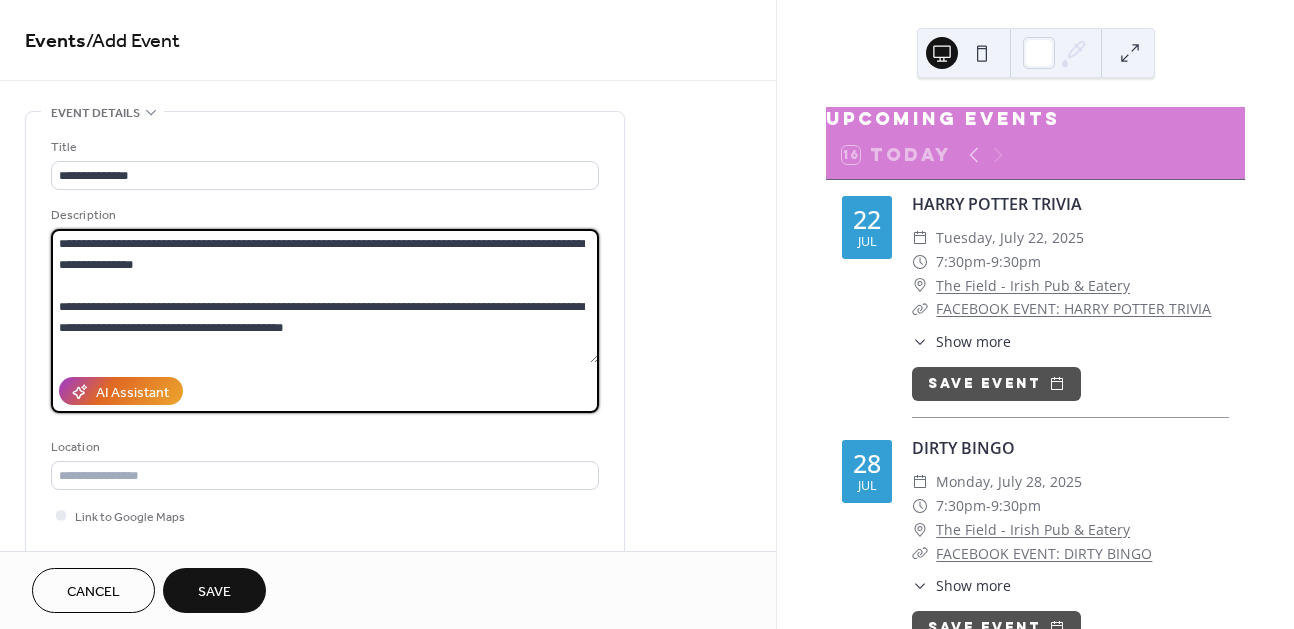 scroll, scrollTop: 798, scrollLeft: 0, axis: vertical 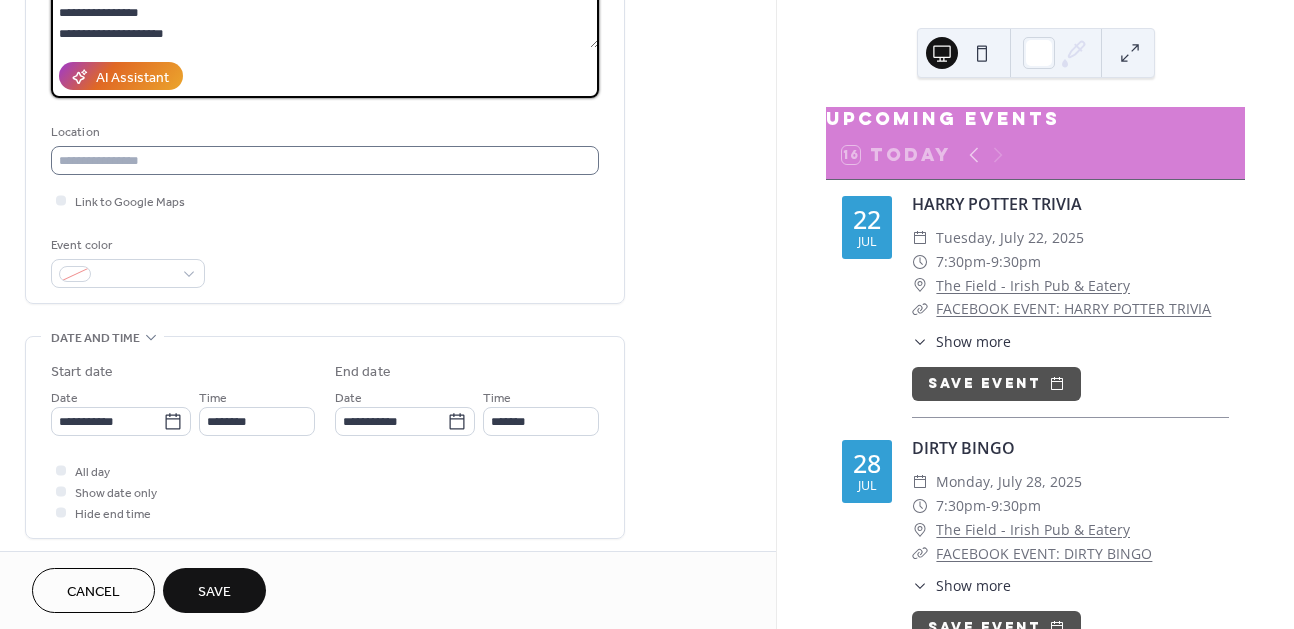 type on "**********" 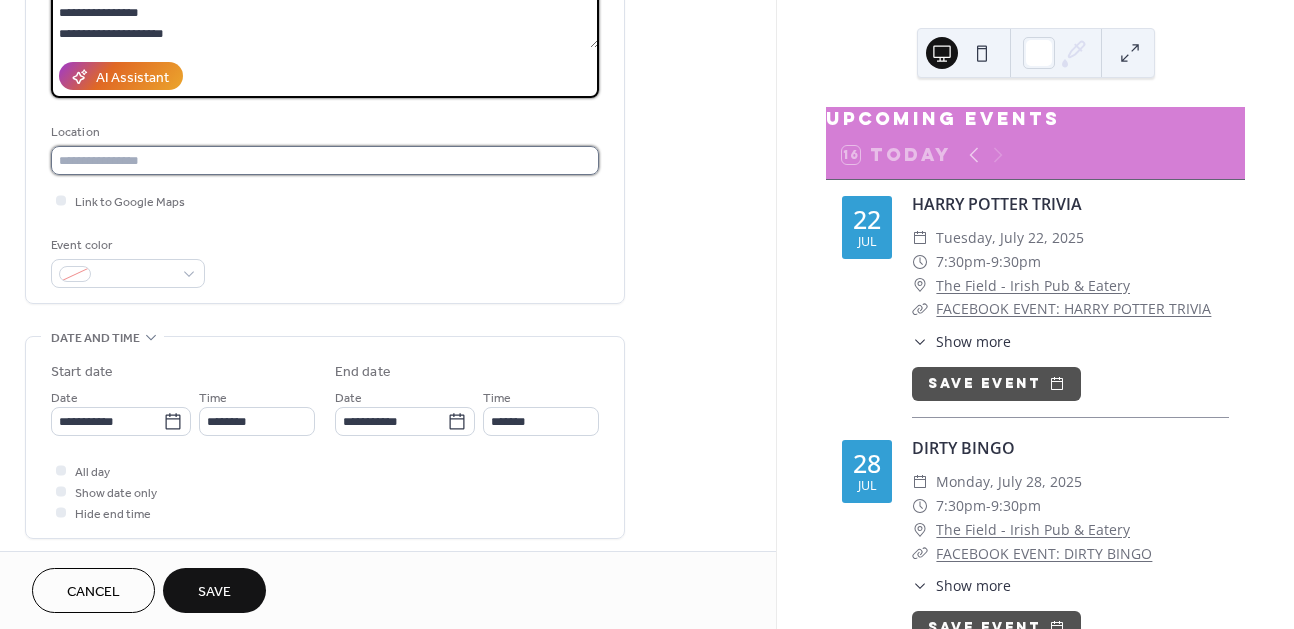 click at bounding box center (325, 160) 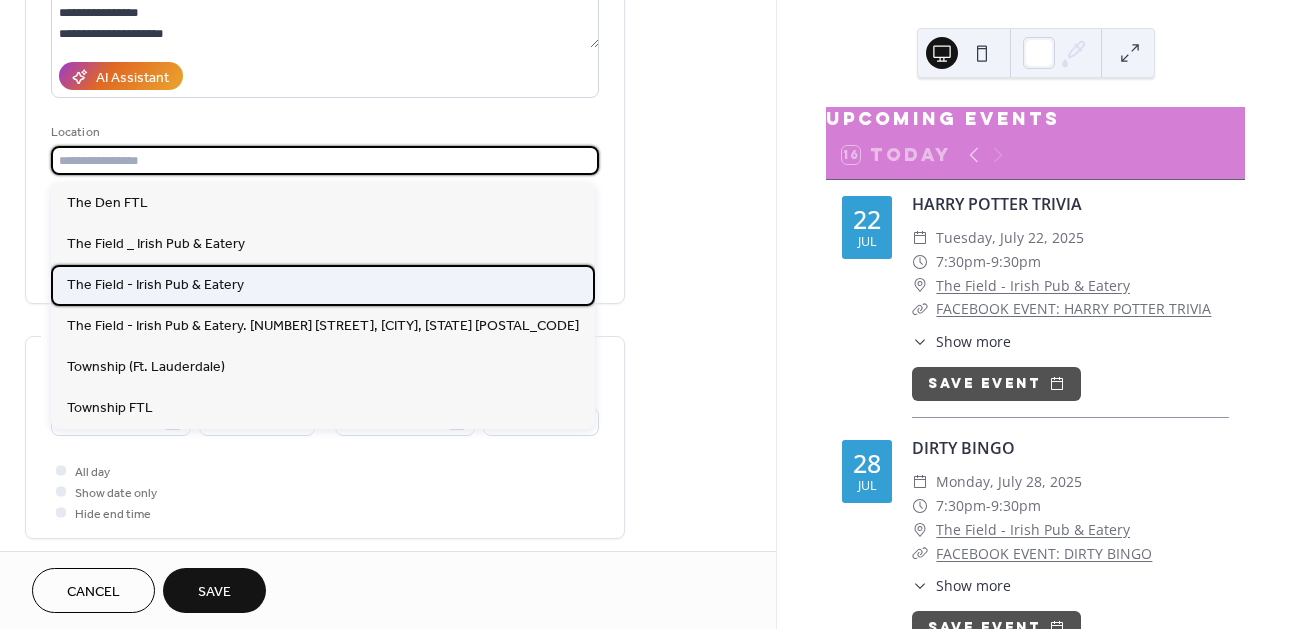click on "The Field - Irish Pub & Eatery" at bounding box center (155, 285) 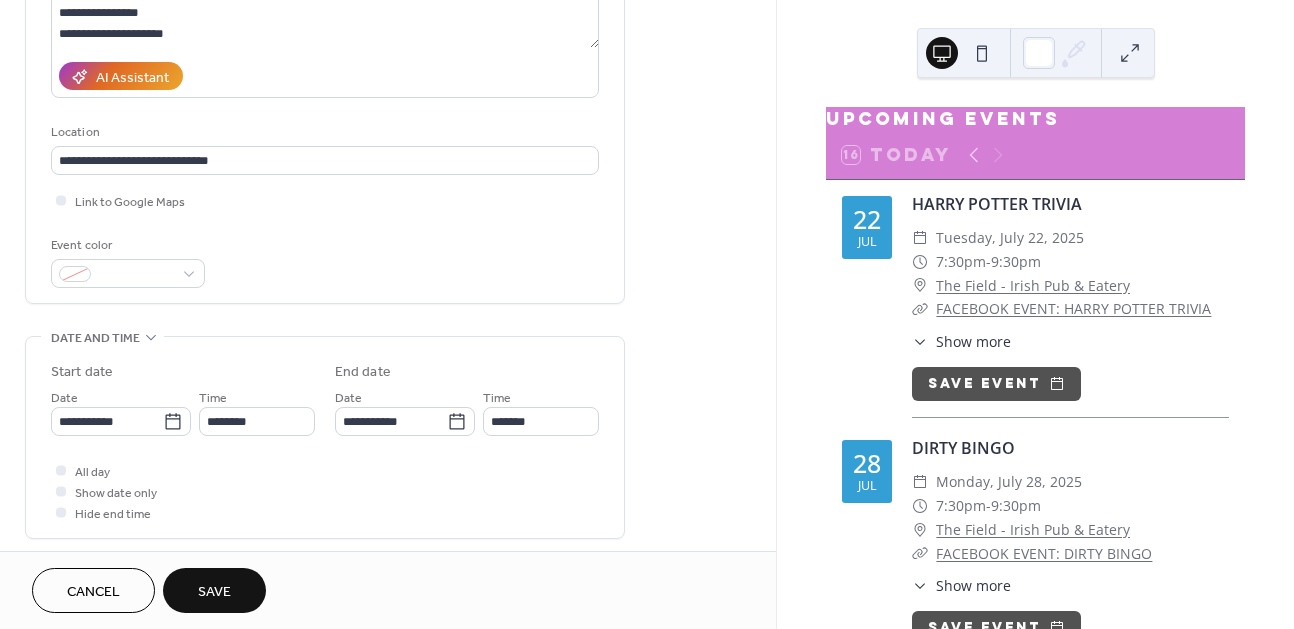 type on "**********" 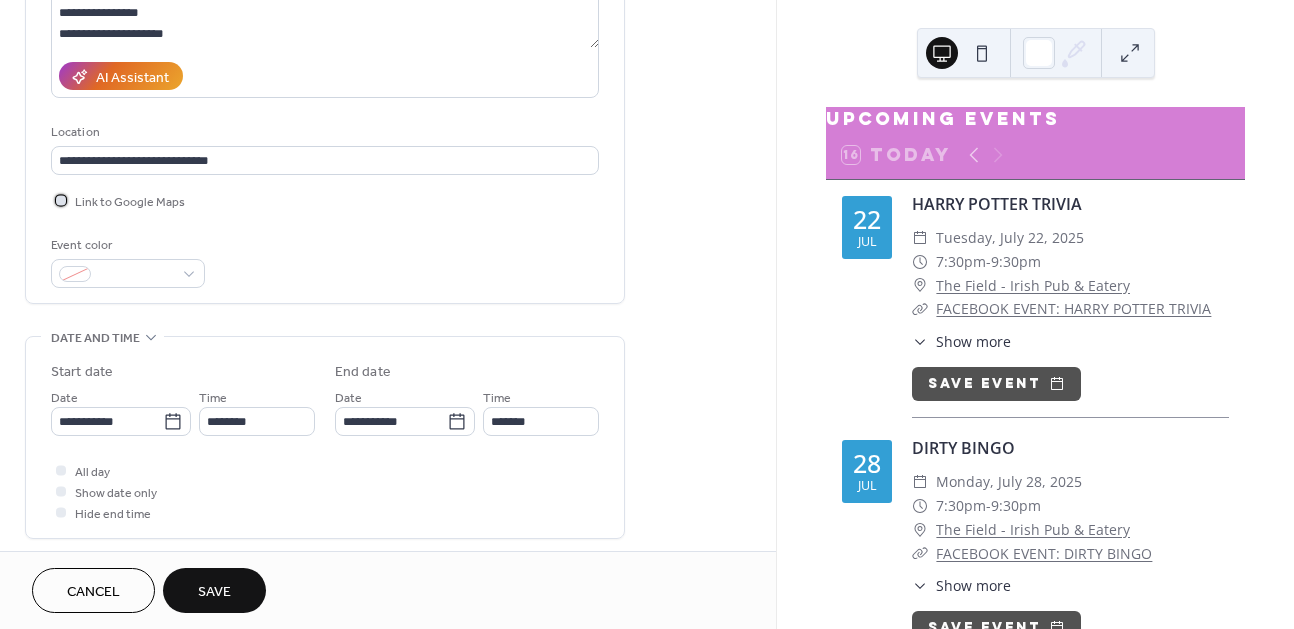 click at bounding box center (61, 200) 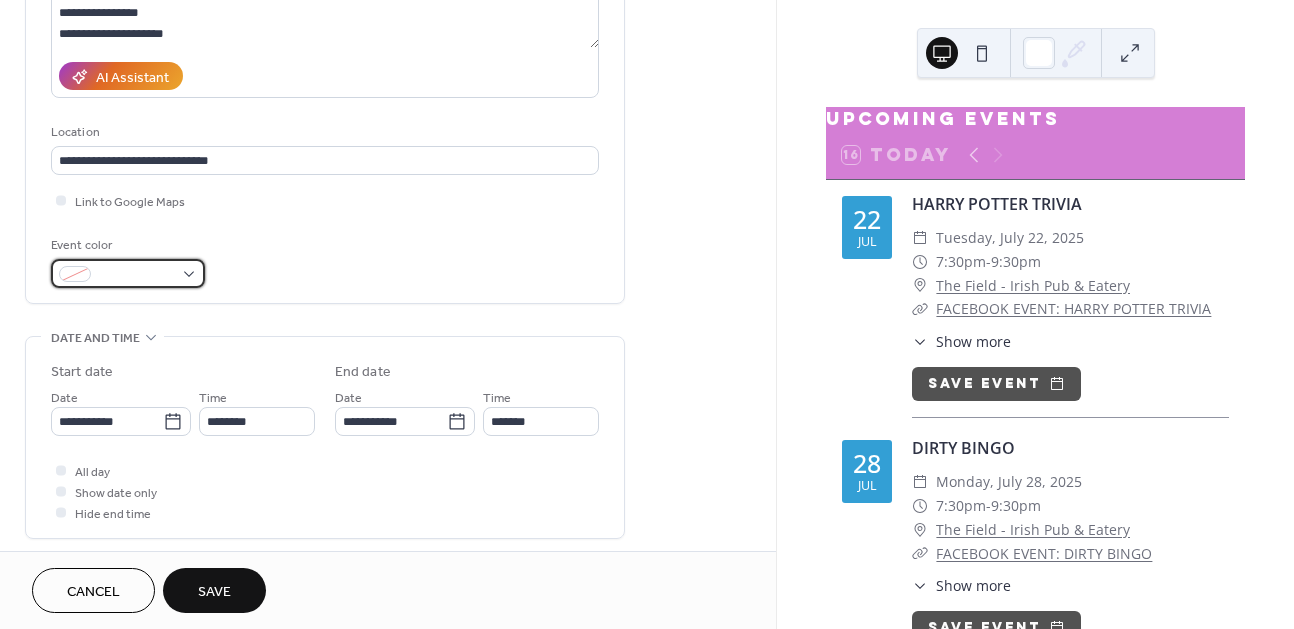 click at bounding box center [136, 275] 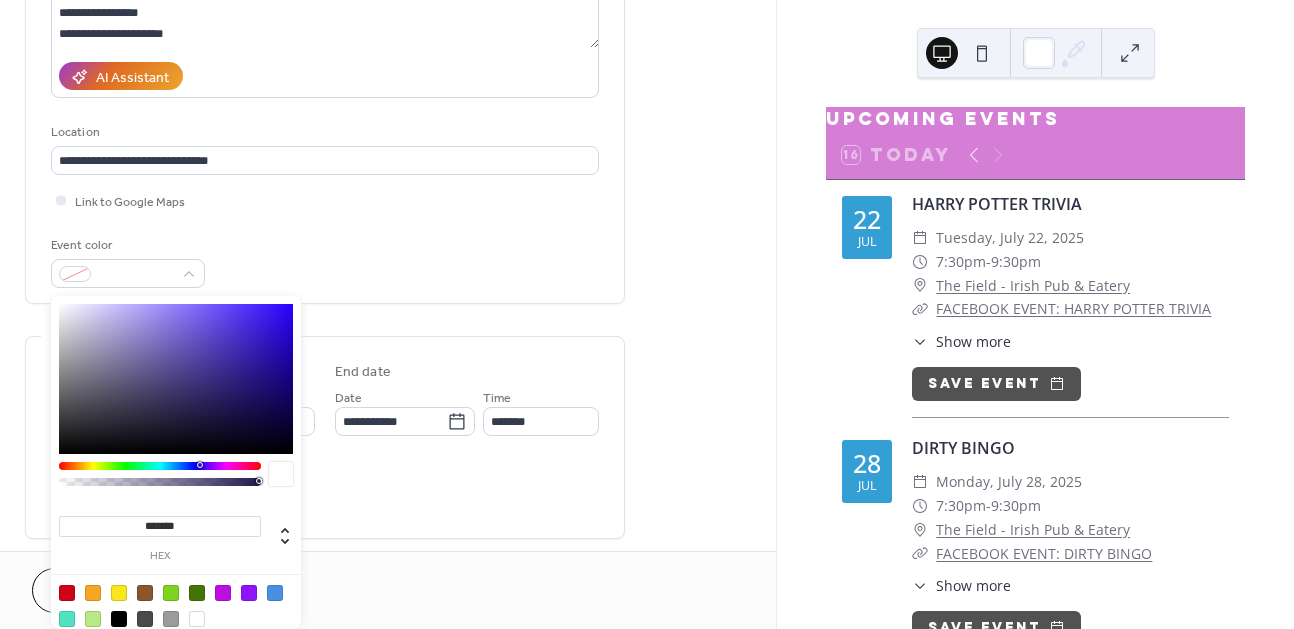 click at bounding box center (275, 593) 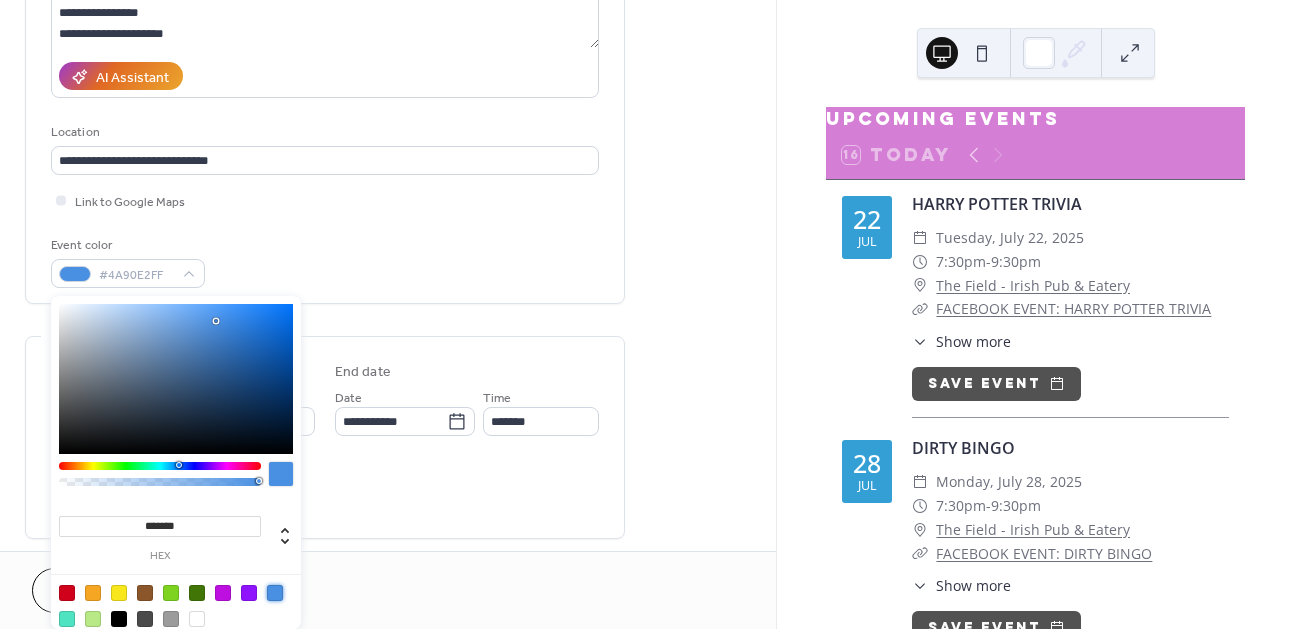 type on "*******" 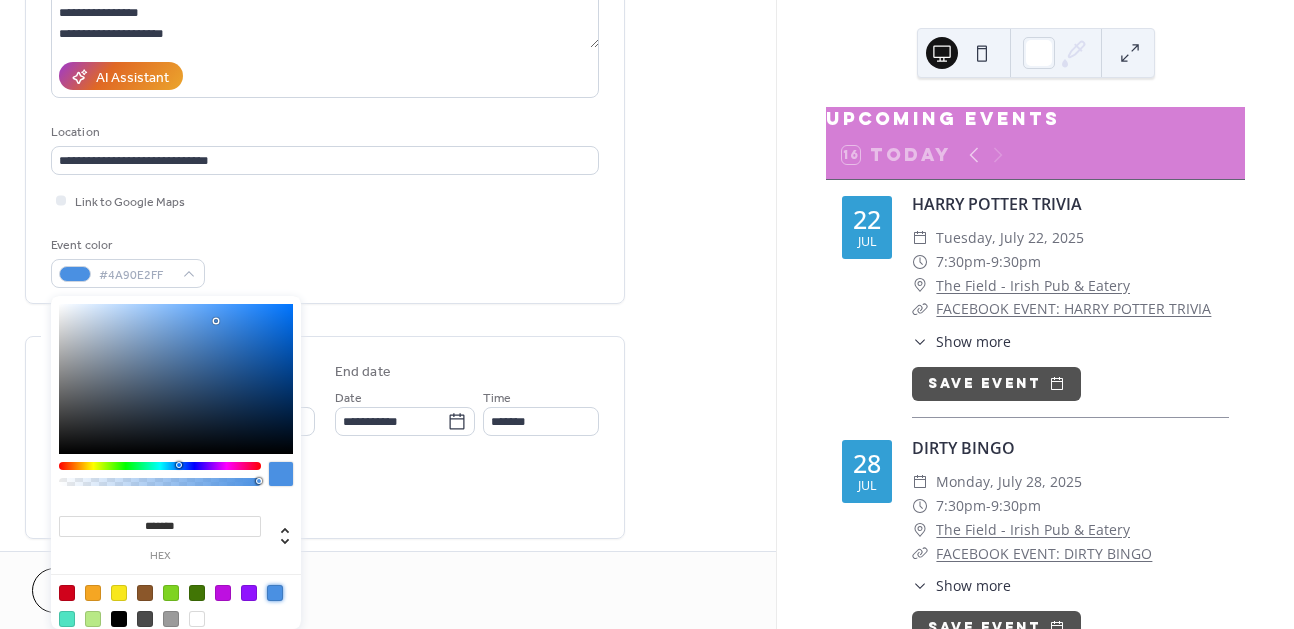 click on "Event color #4A90E2FF" at bounding box center [325, 261] 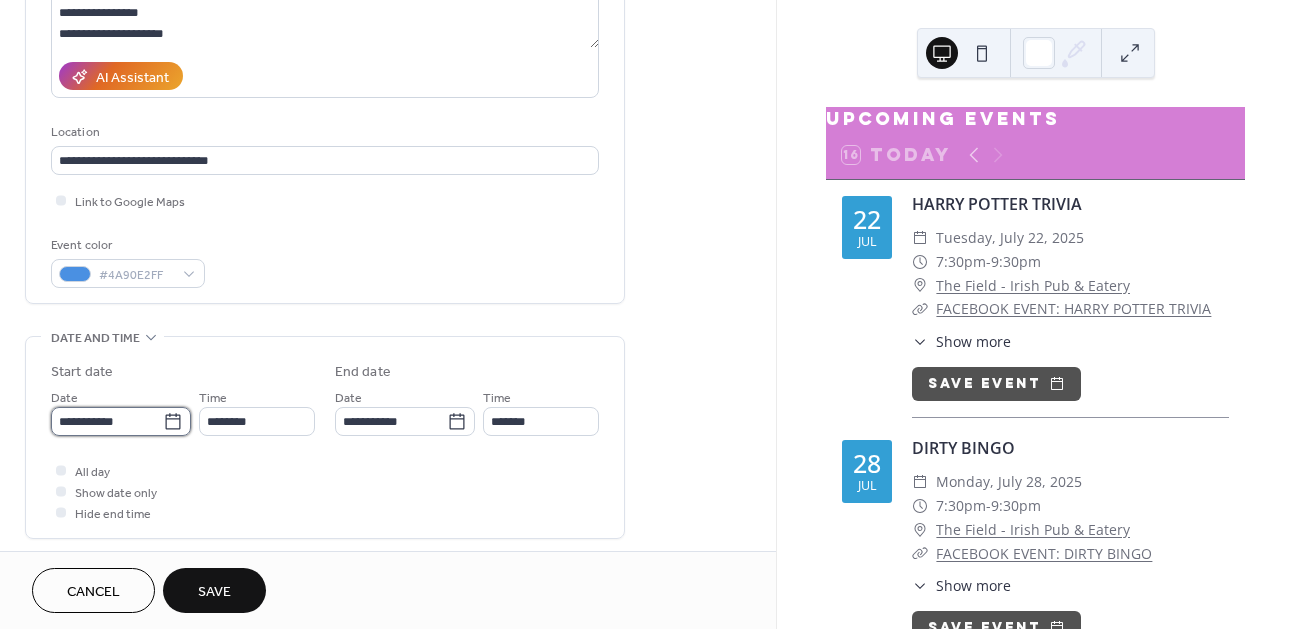click on "**********" at bounding box center (107, 421) 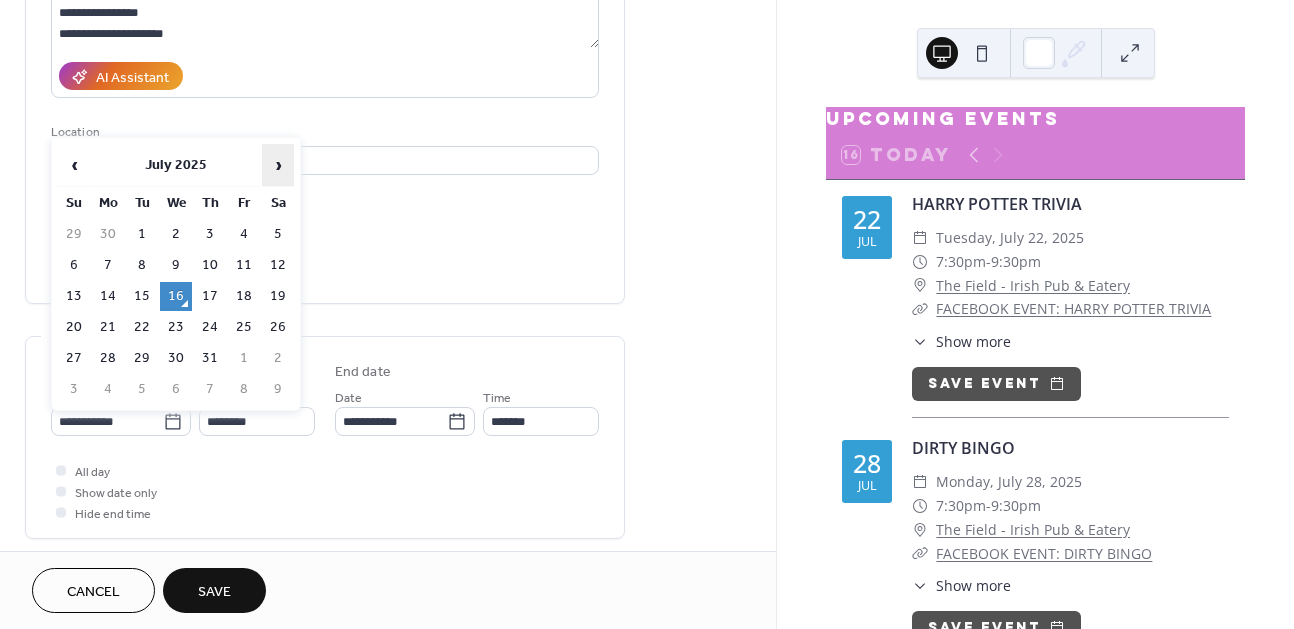 click on "›" at bounding box center (278, 165) 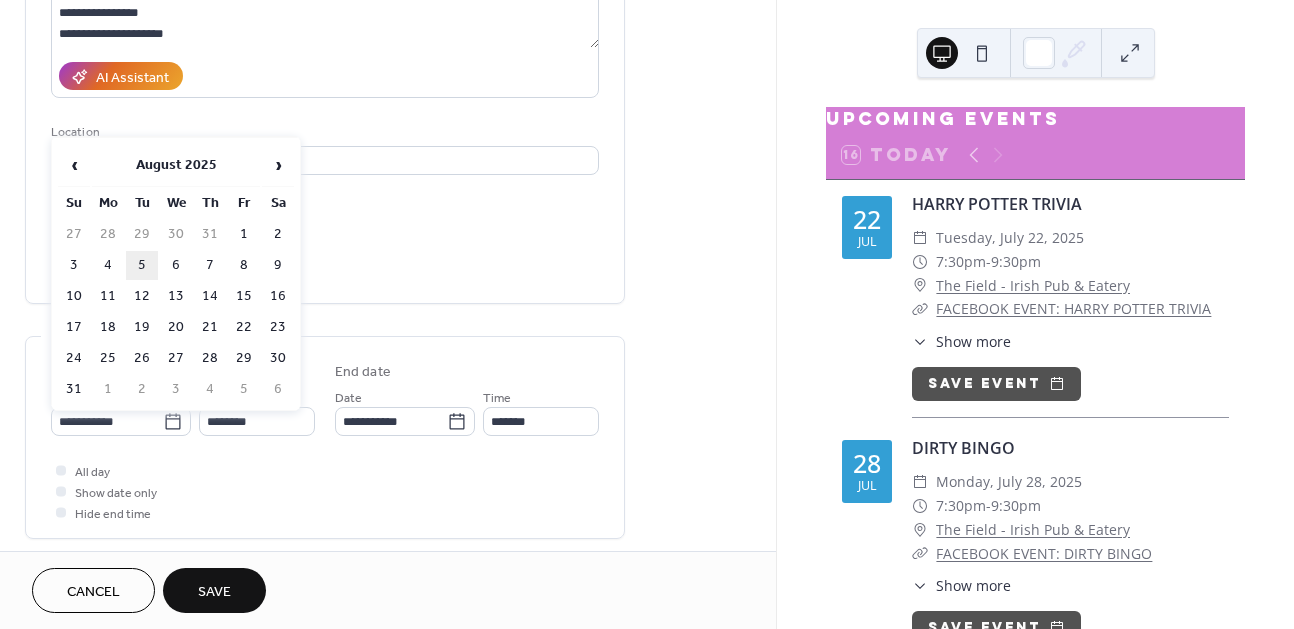 click on "5" at bounding box center (142, 265) 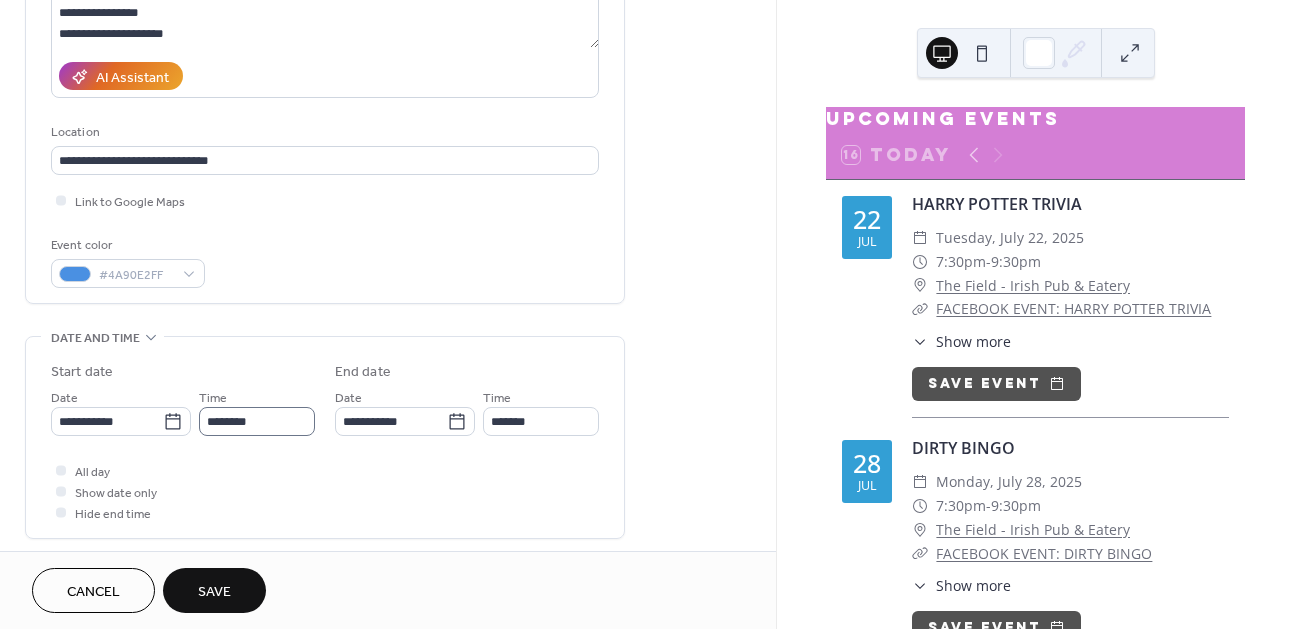 type on "**********" 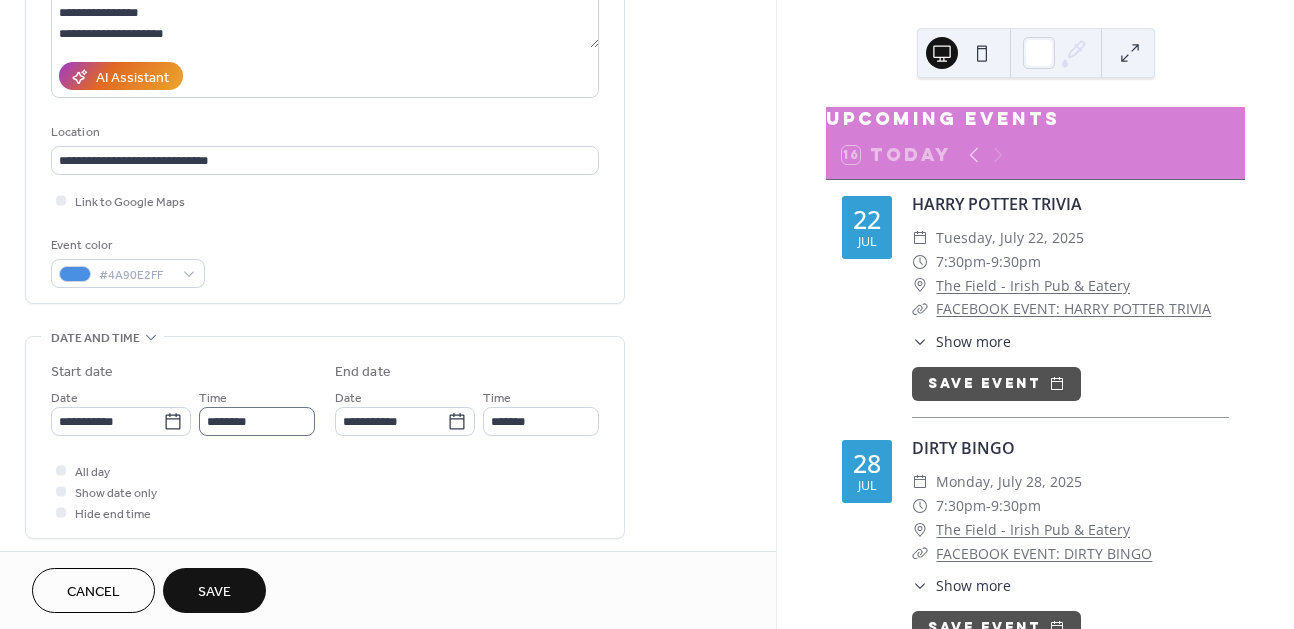 type on "**********" 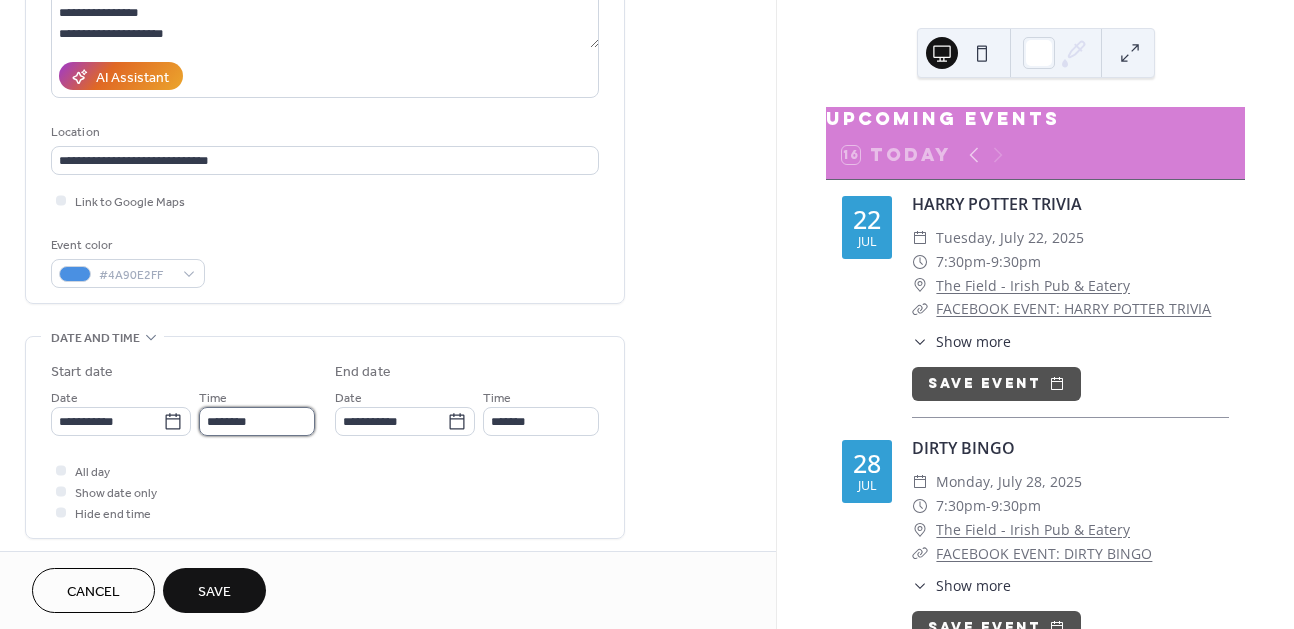click on "********" at bounding box center (257, 421) 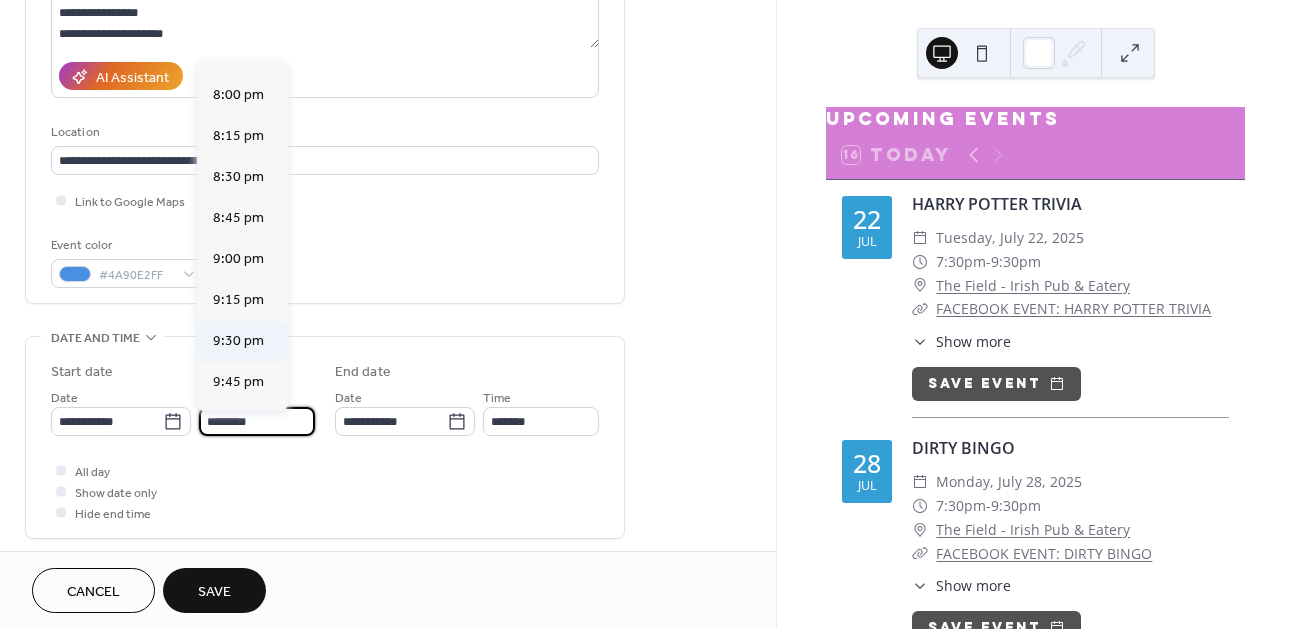 scroll, scrollTop: 3091, scrollLeft: 0, axis: vertical 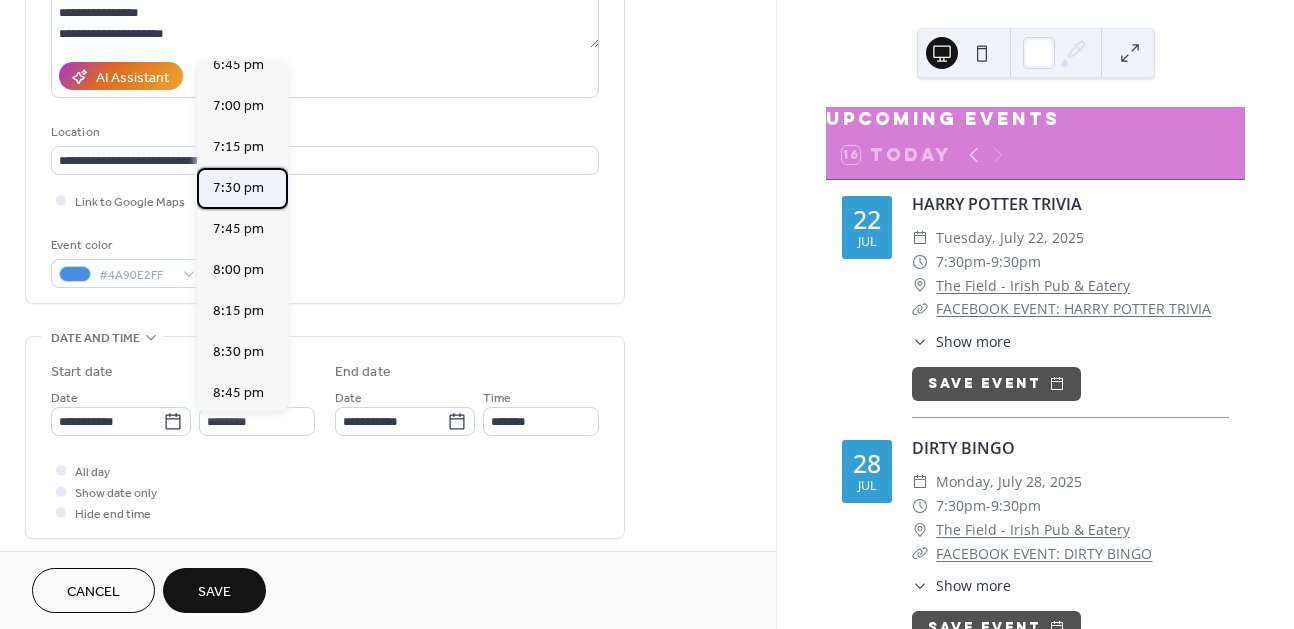 click on "7:30 pm" at bounding box center [238, 188] 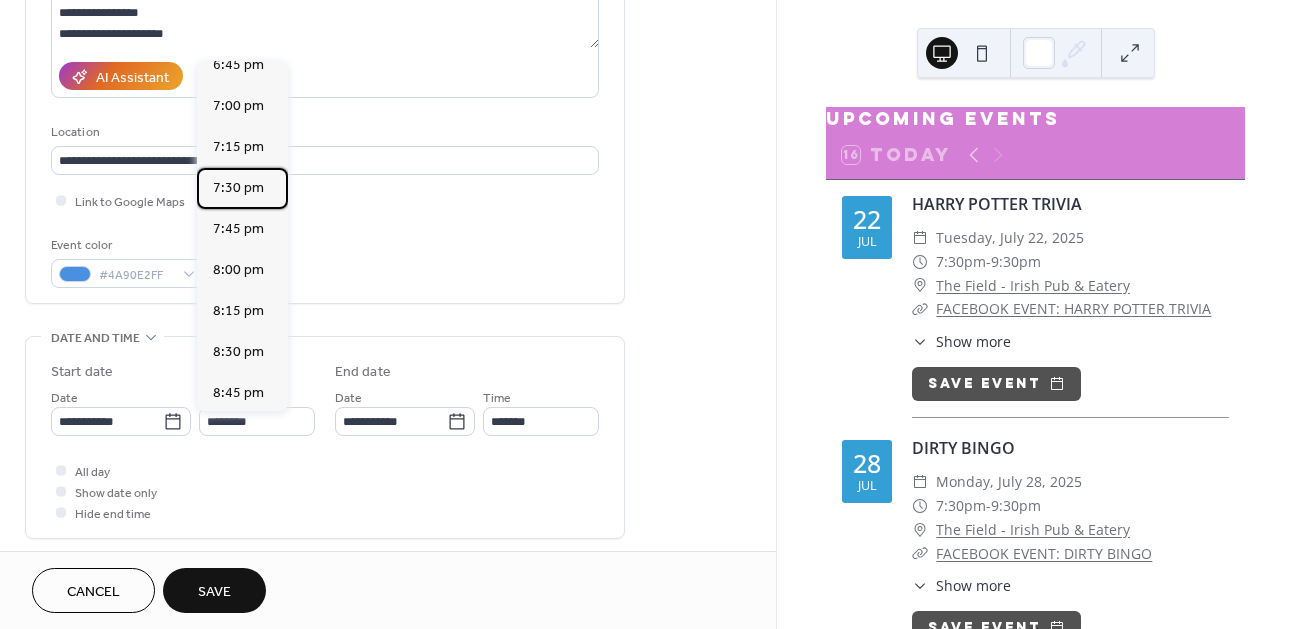 type on "*******" 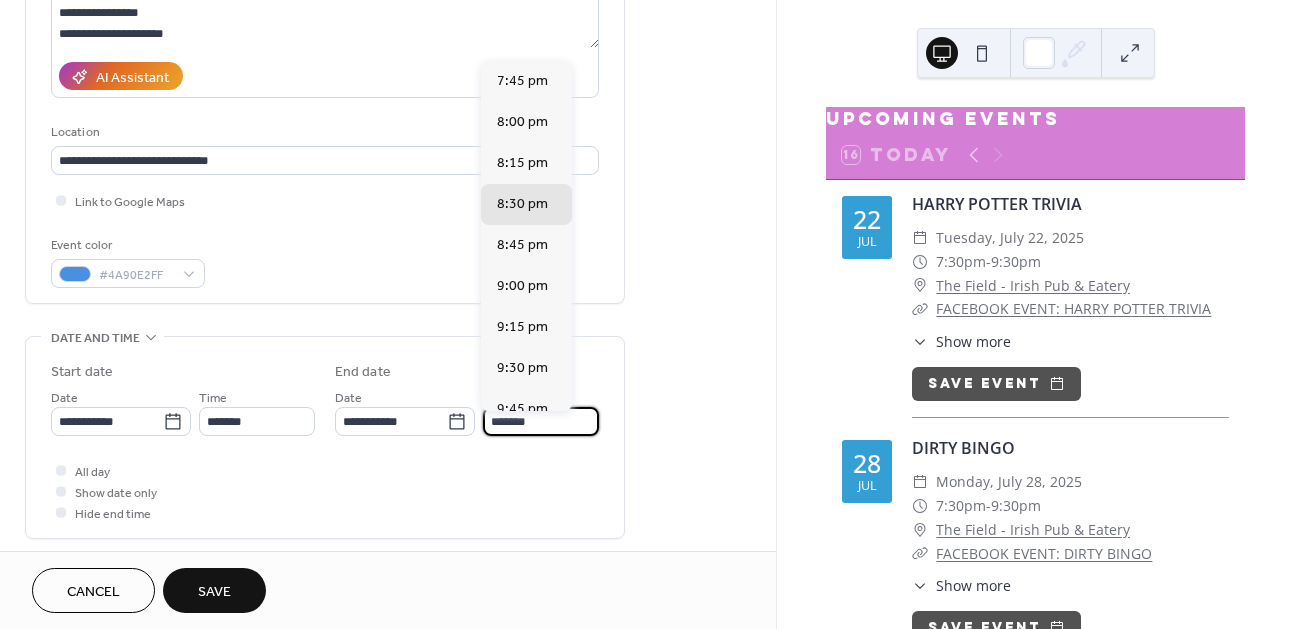 click on "*******" at bounding box center [541, 421] 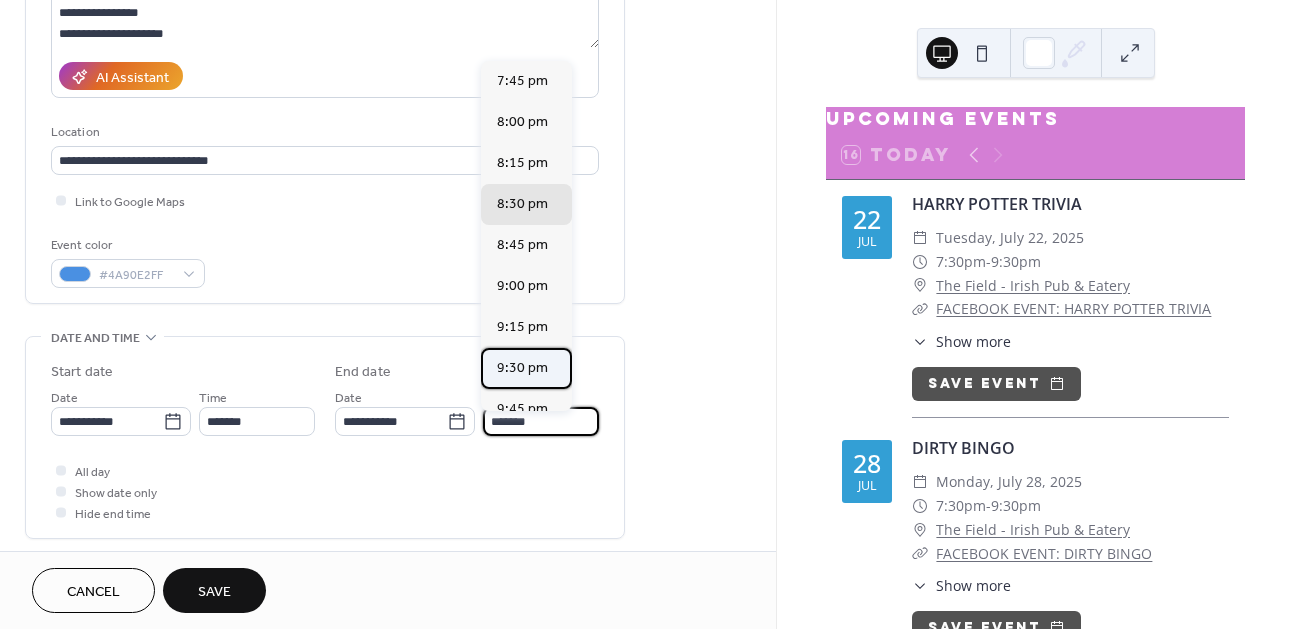 click on "9:30 pm" at bounding box center [522, 368] 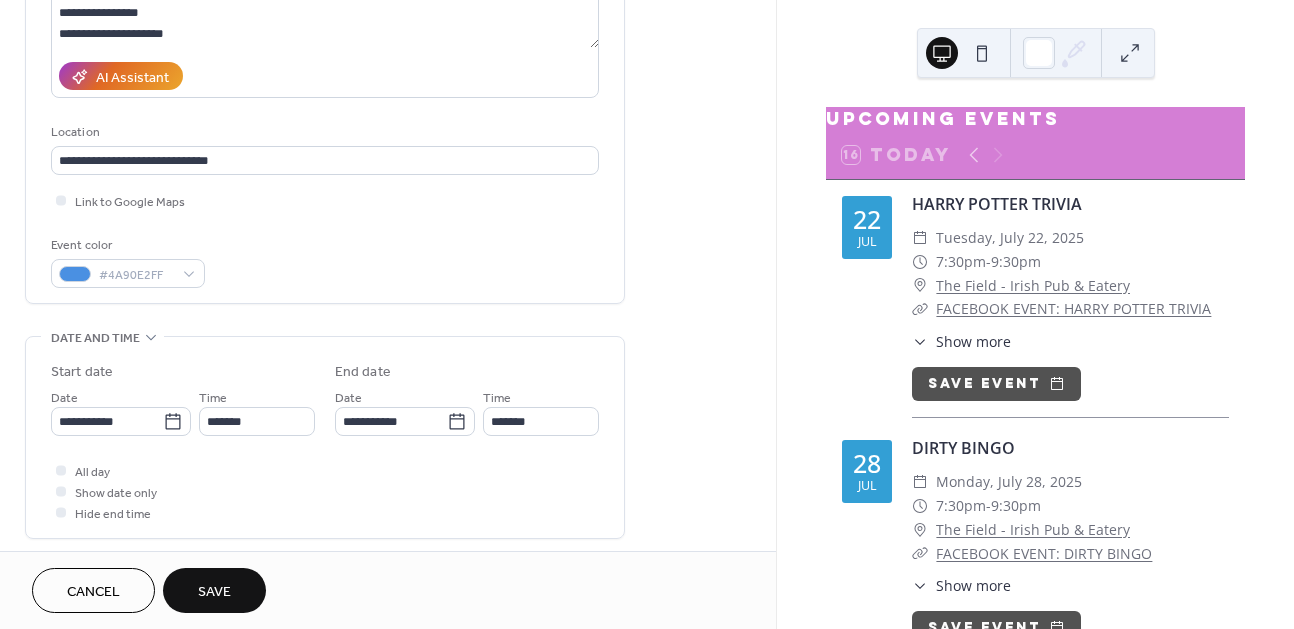 type on "*******" 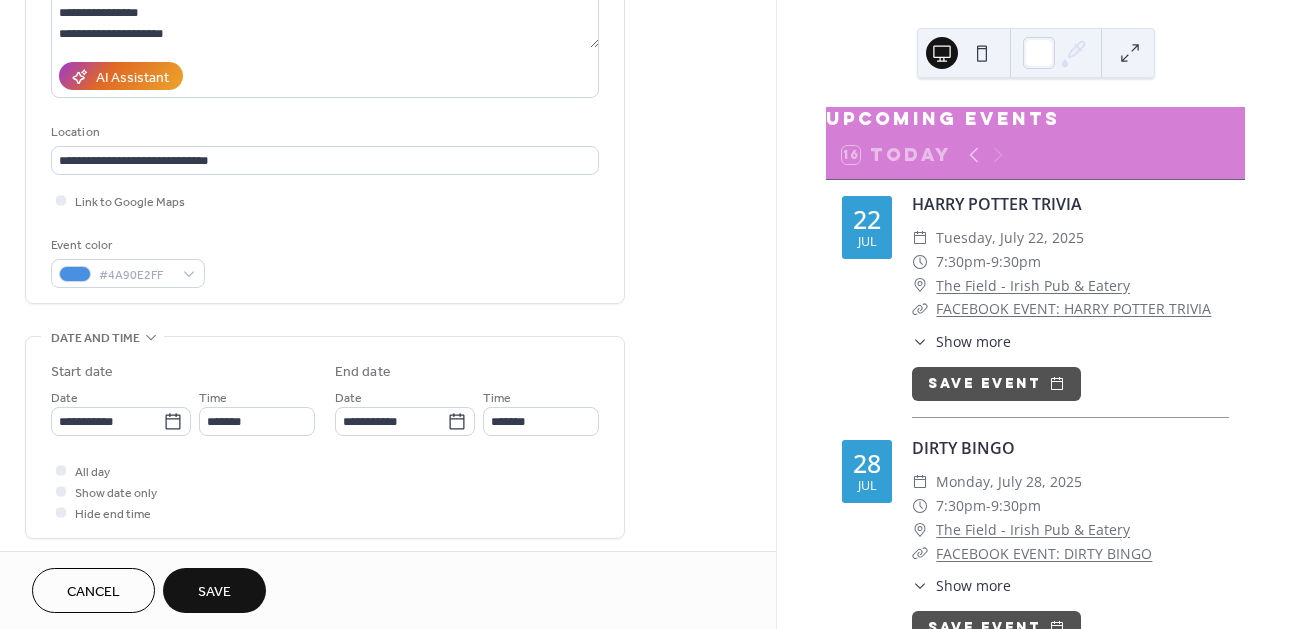 click on "**********" at bounding box center (388, 483) 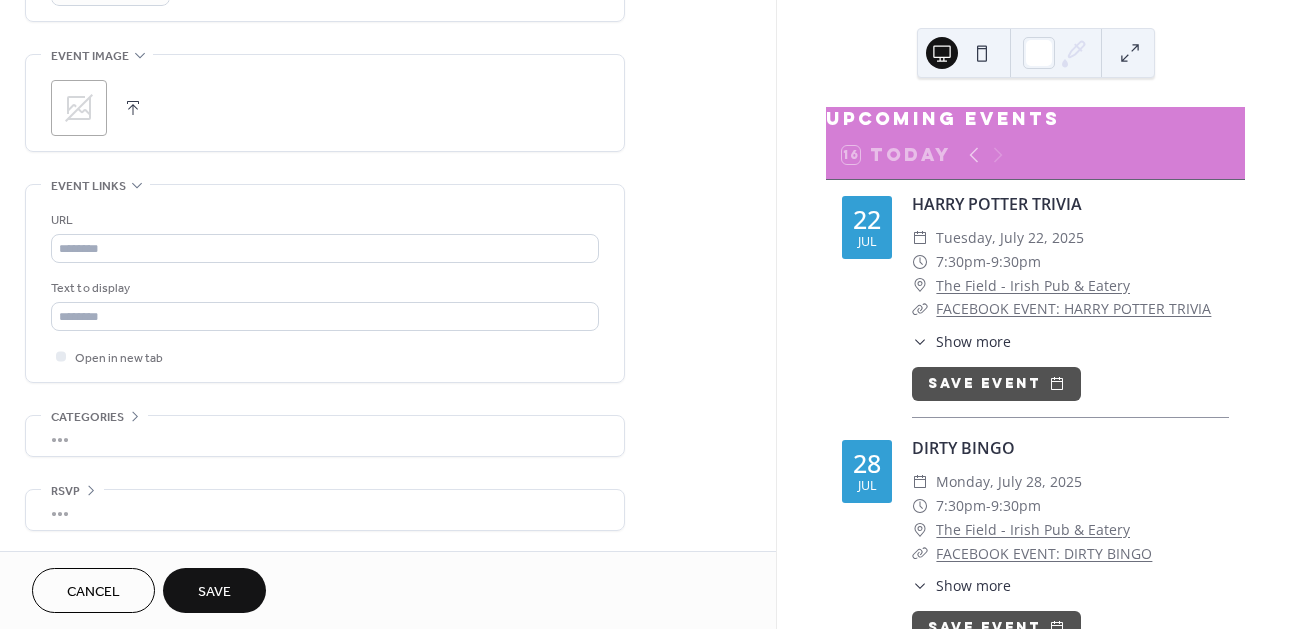 scroll, scrollTop: 945, scrollLeft: 0, axis: vertical 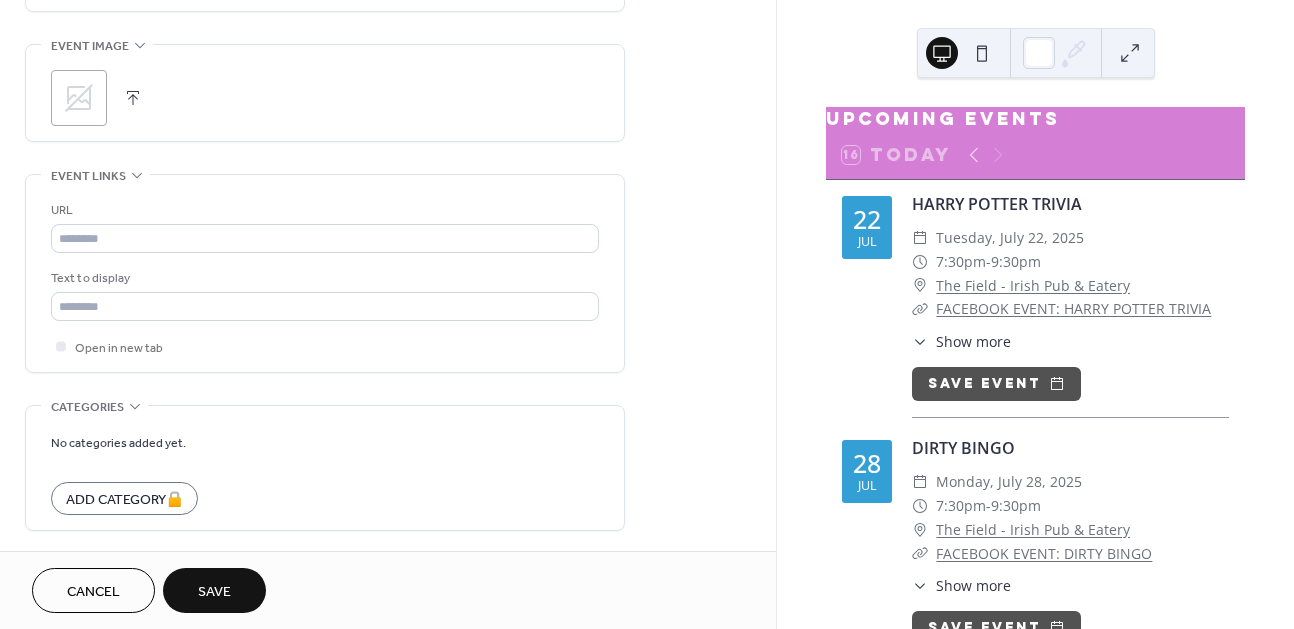 click on "Categories" at bounding box center (87, 407) 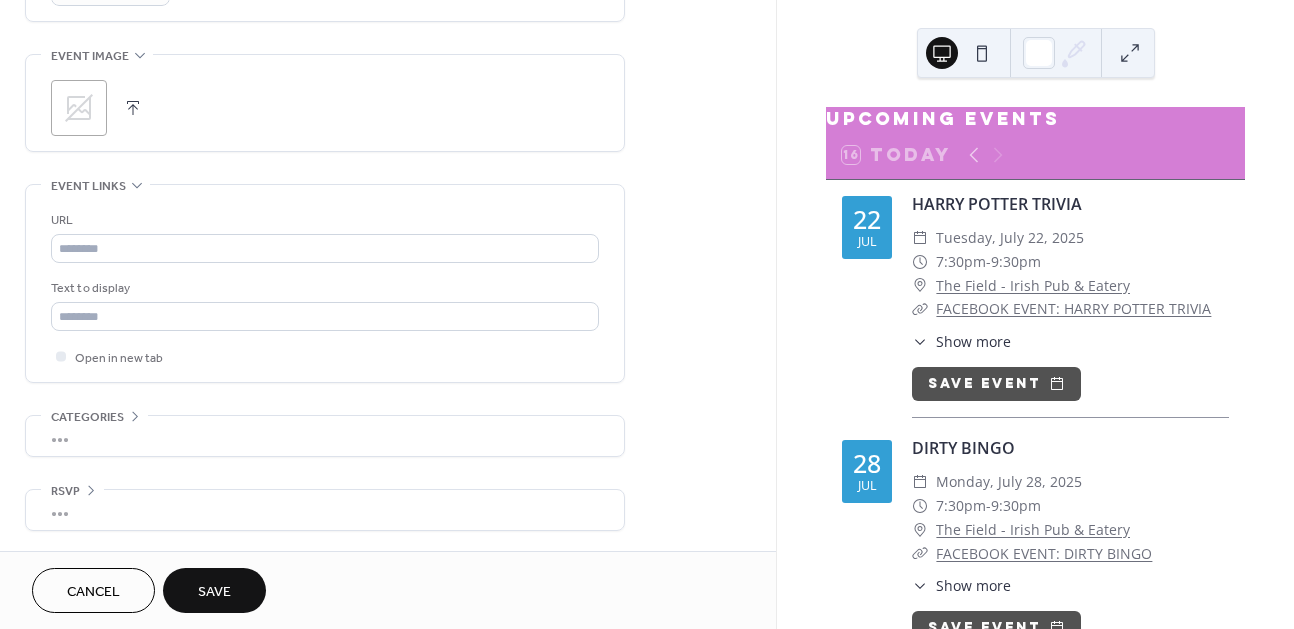 click on ";" at bounding box center [79, 108] 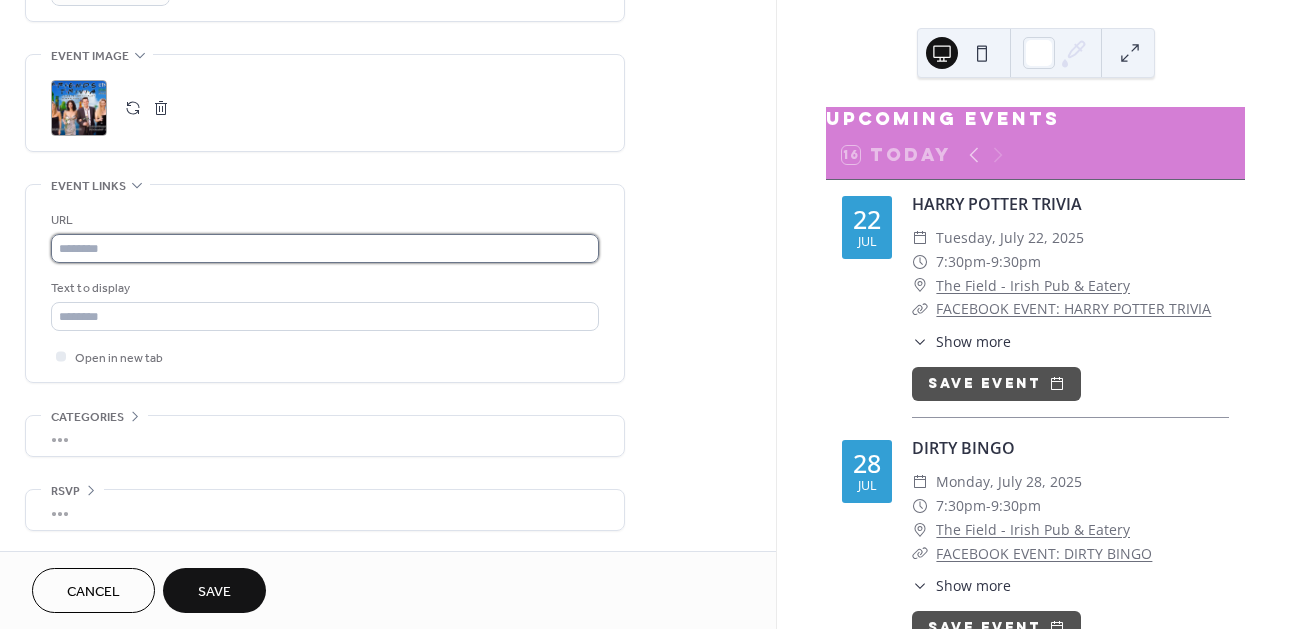 click at bounding box center [325, 248] 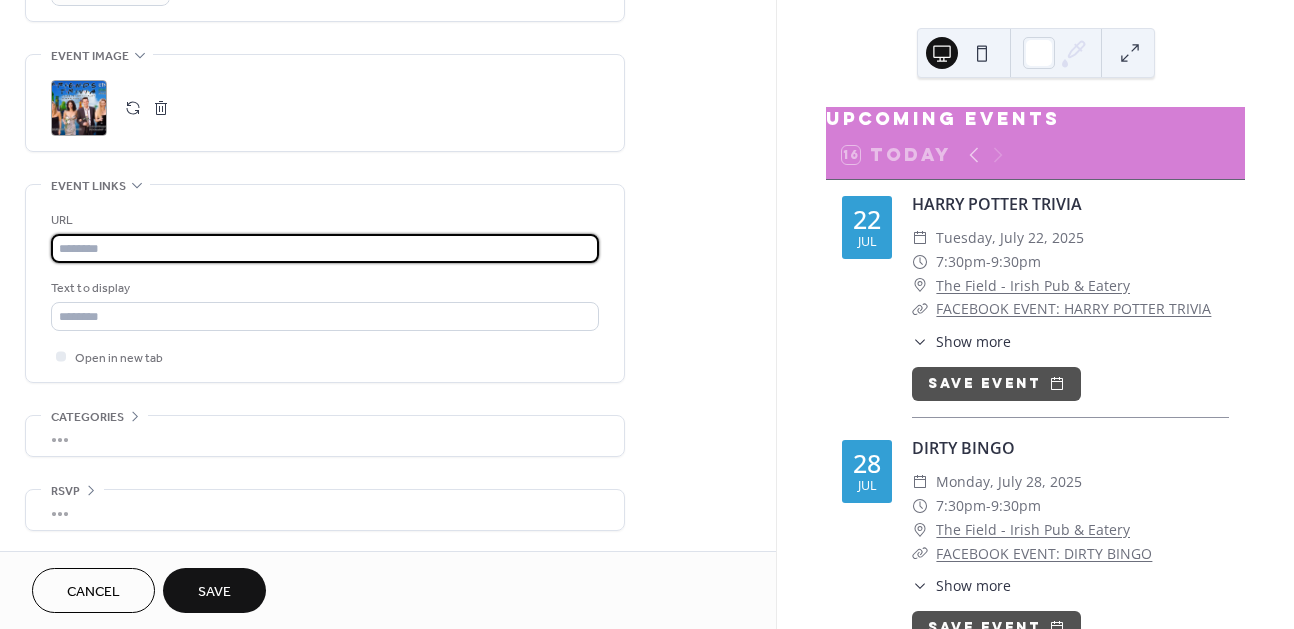 paste on "**********" 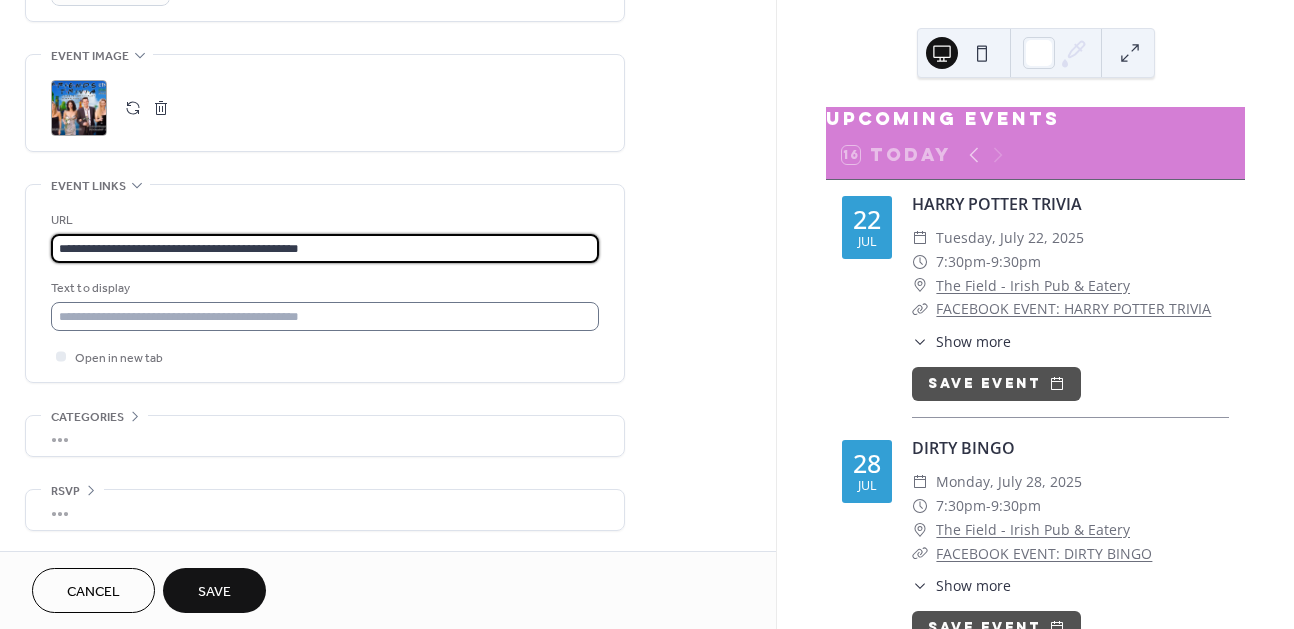 type on "**********" 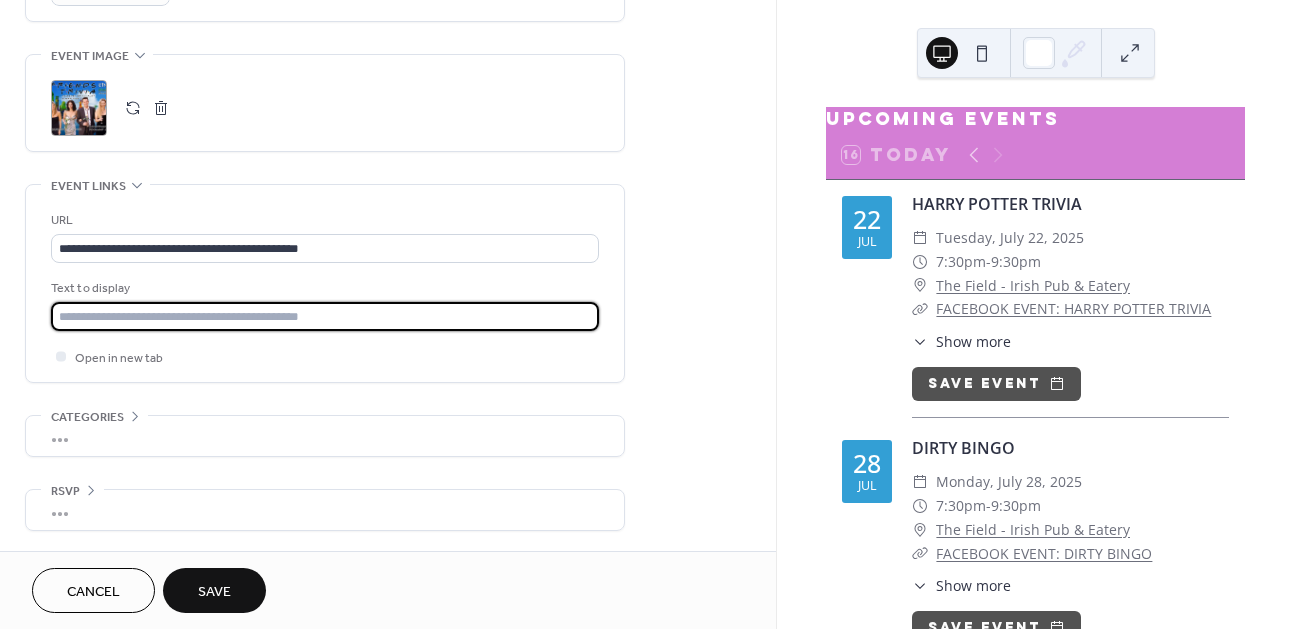 click at bounding box center (325, 316) 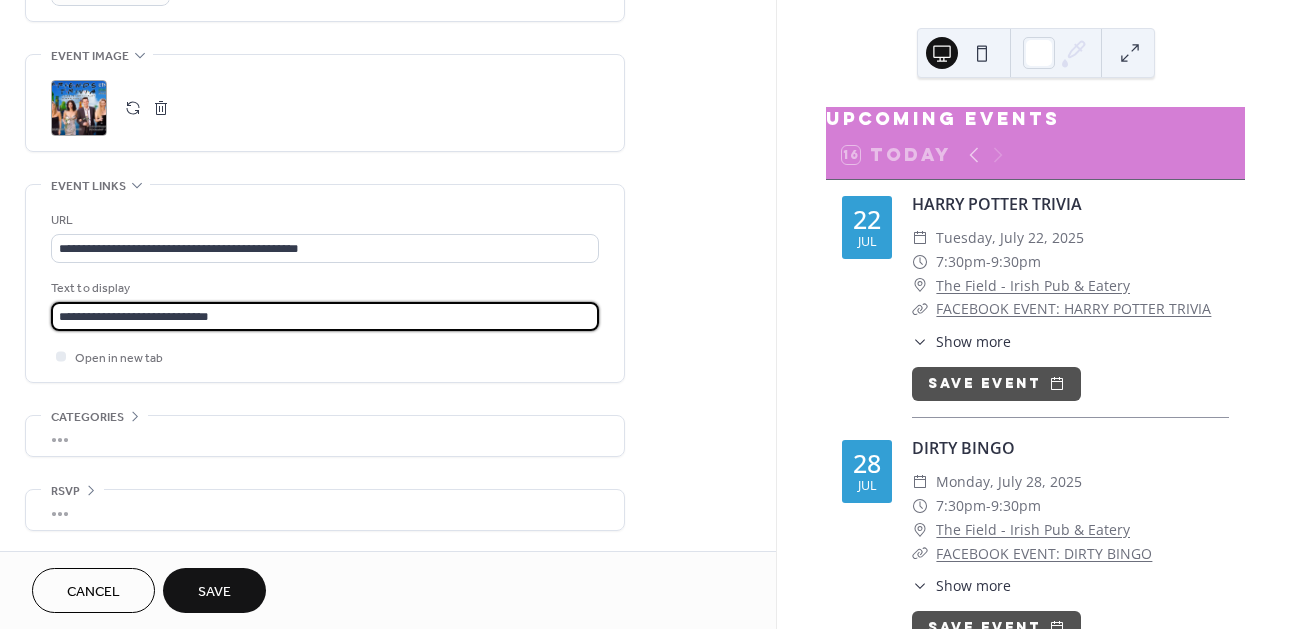 type on "**********" 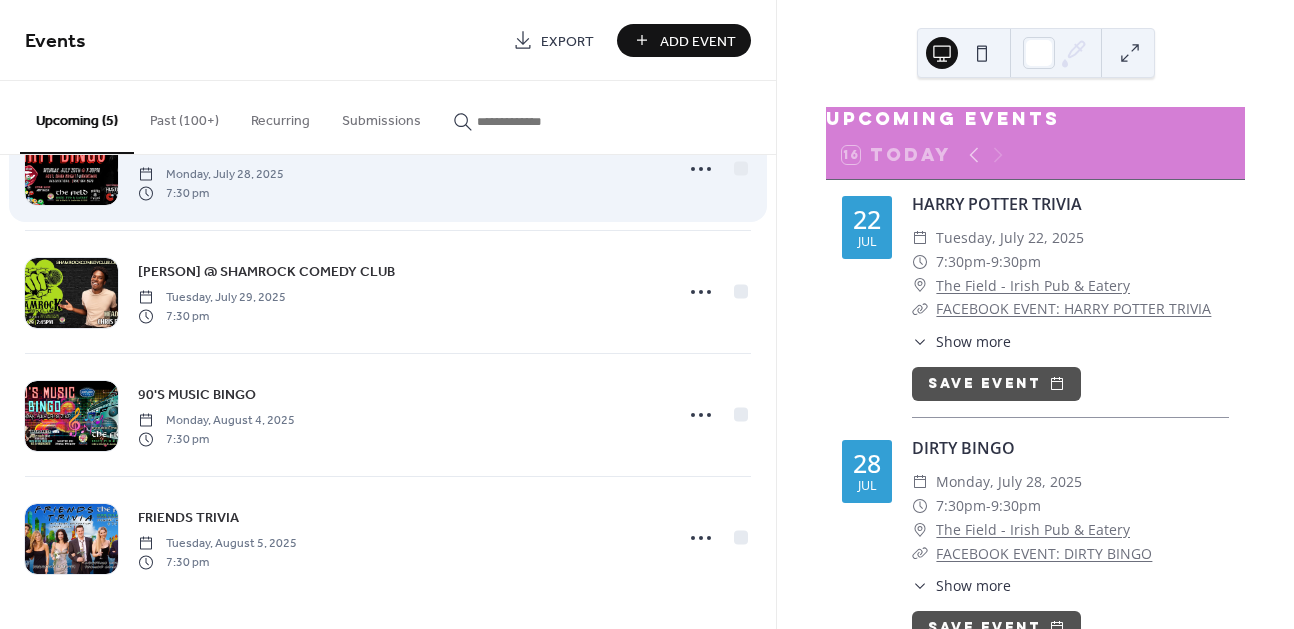 scroll, scrollTop: 200, scrollLeft: 0, axis: vertical 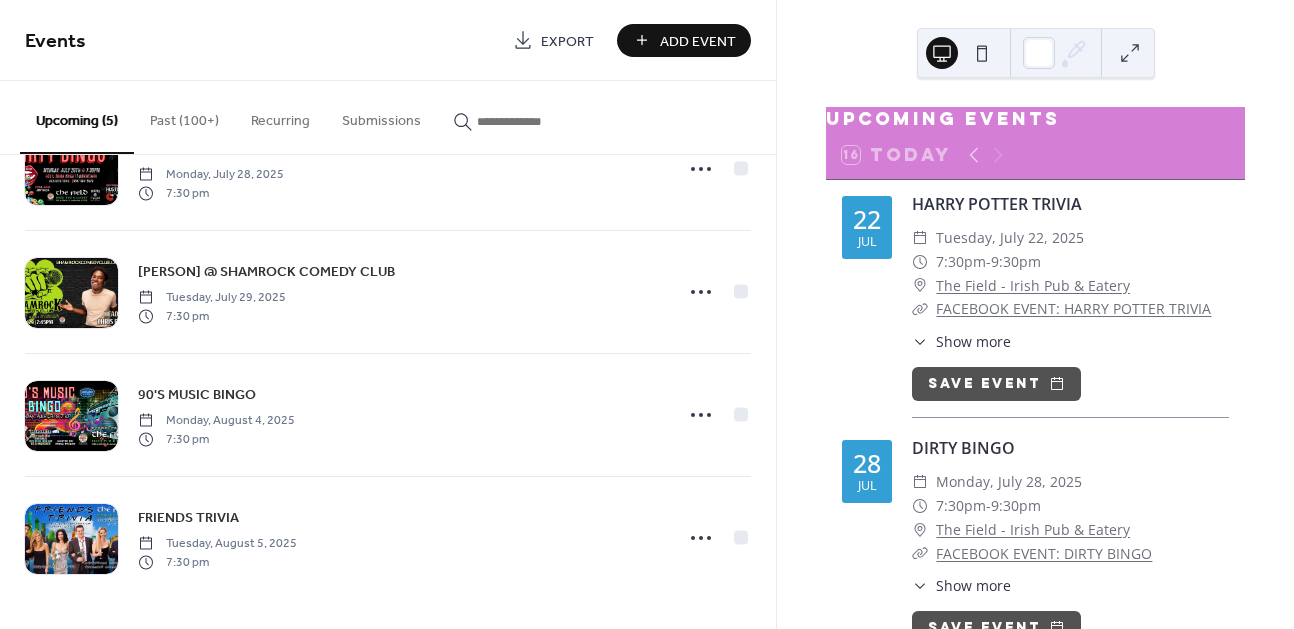 click on "Add Event" at bounding box center [698, 41] 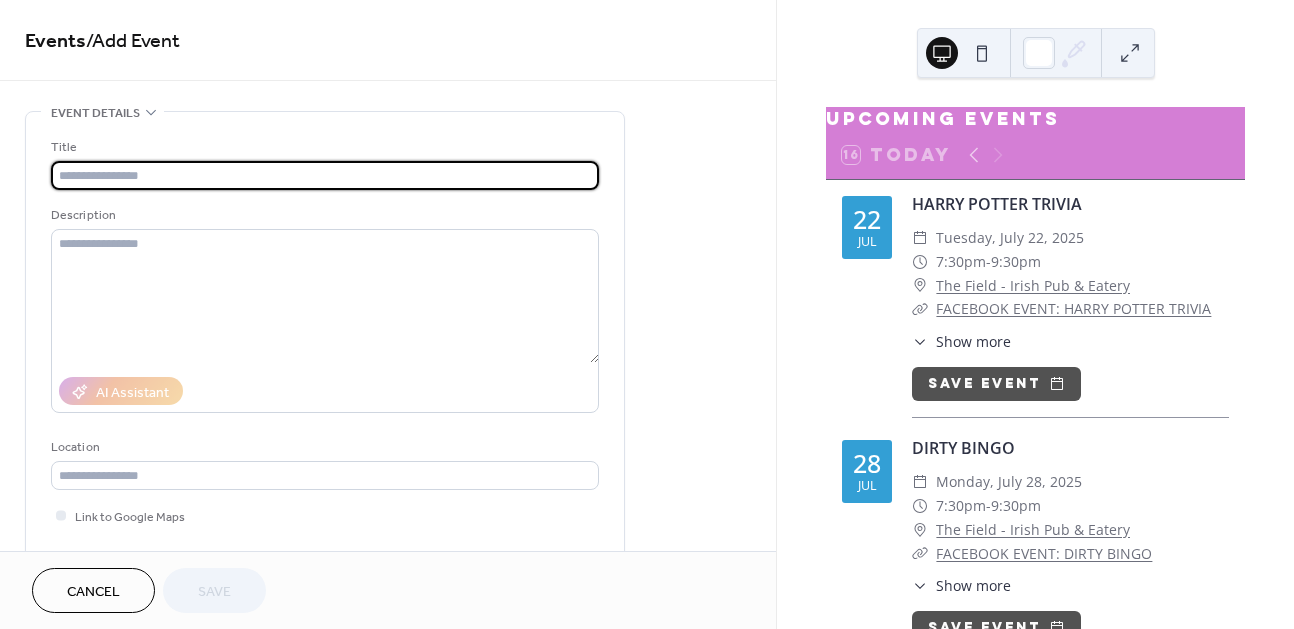 scroll, scrollTop: 1008, scrollLeft: 0, axis: vertical 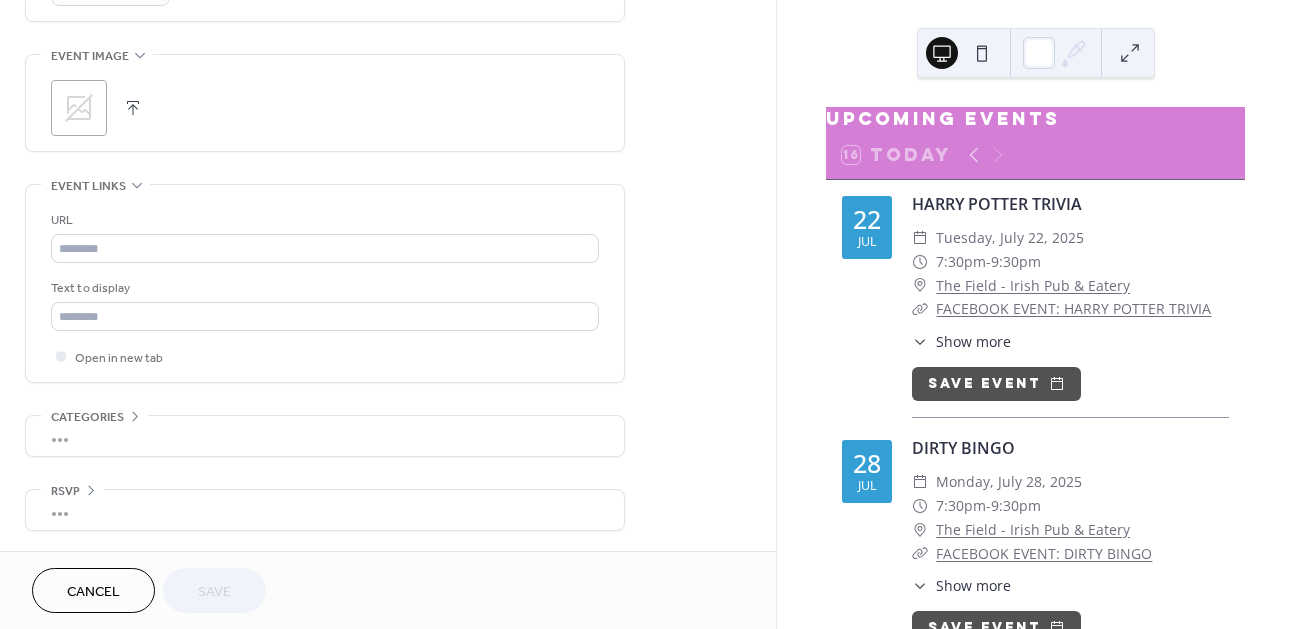 click on "**********" at bounding box center [325, -147] 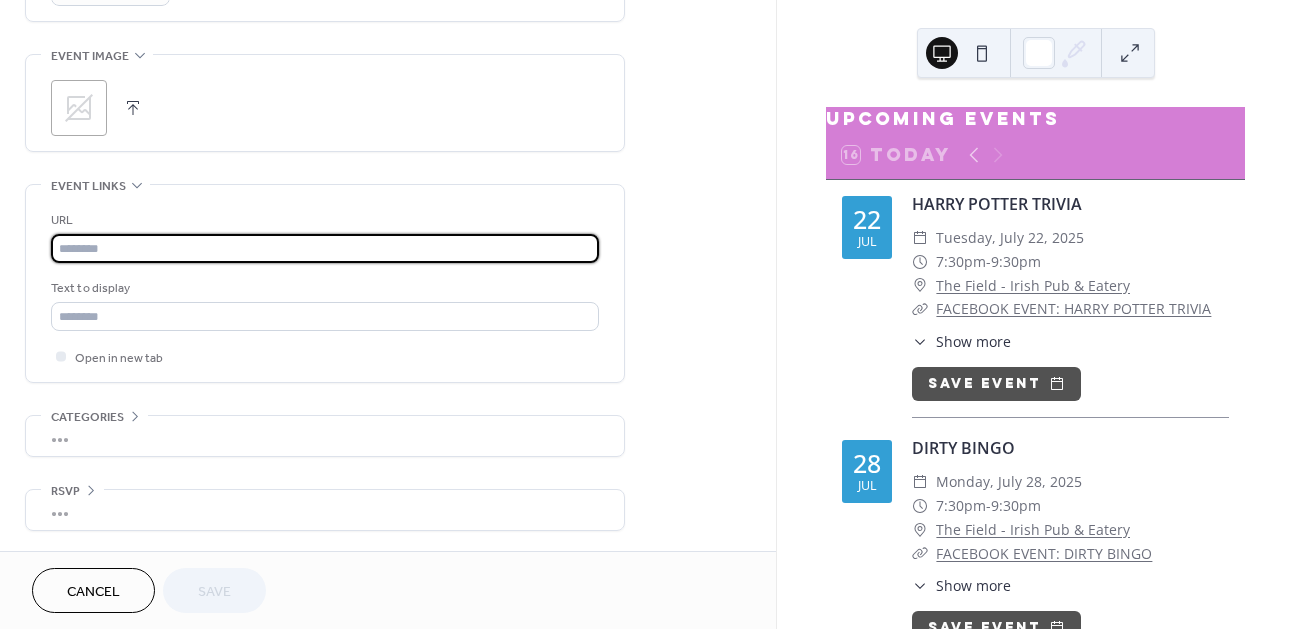 click at bounding box center (325, 248) 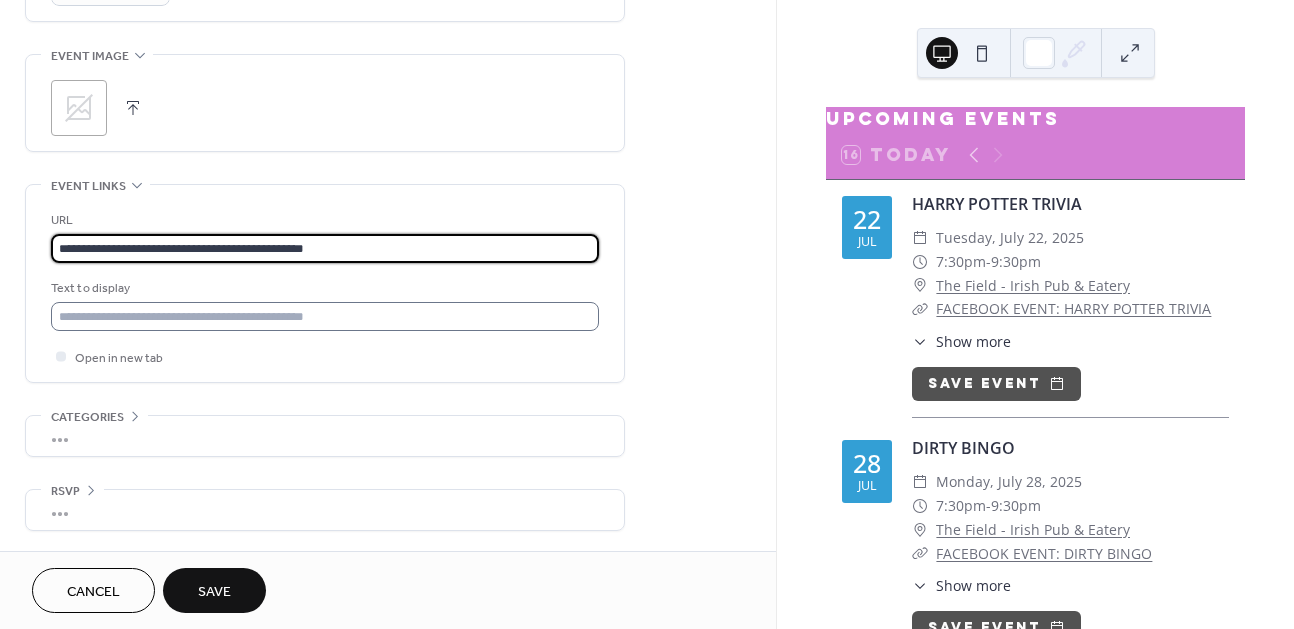 type on "**********" 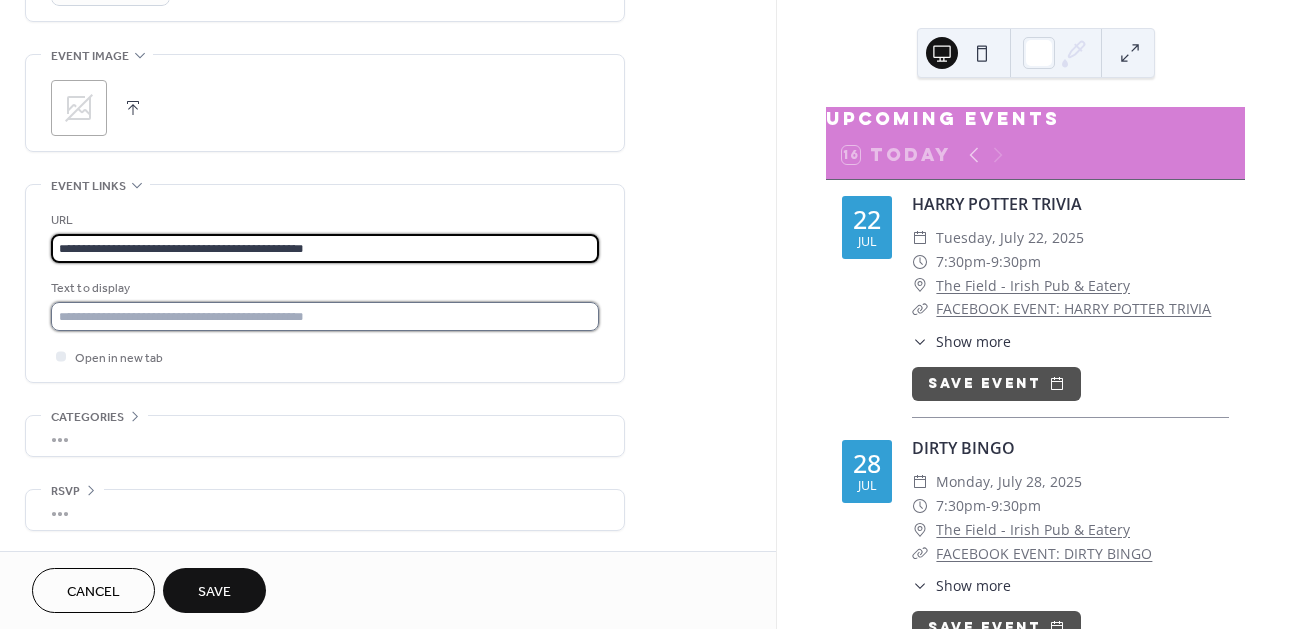 click at bounding box center (325, 316) 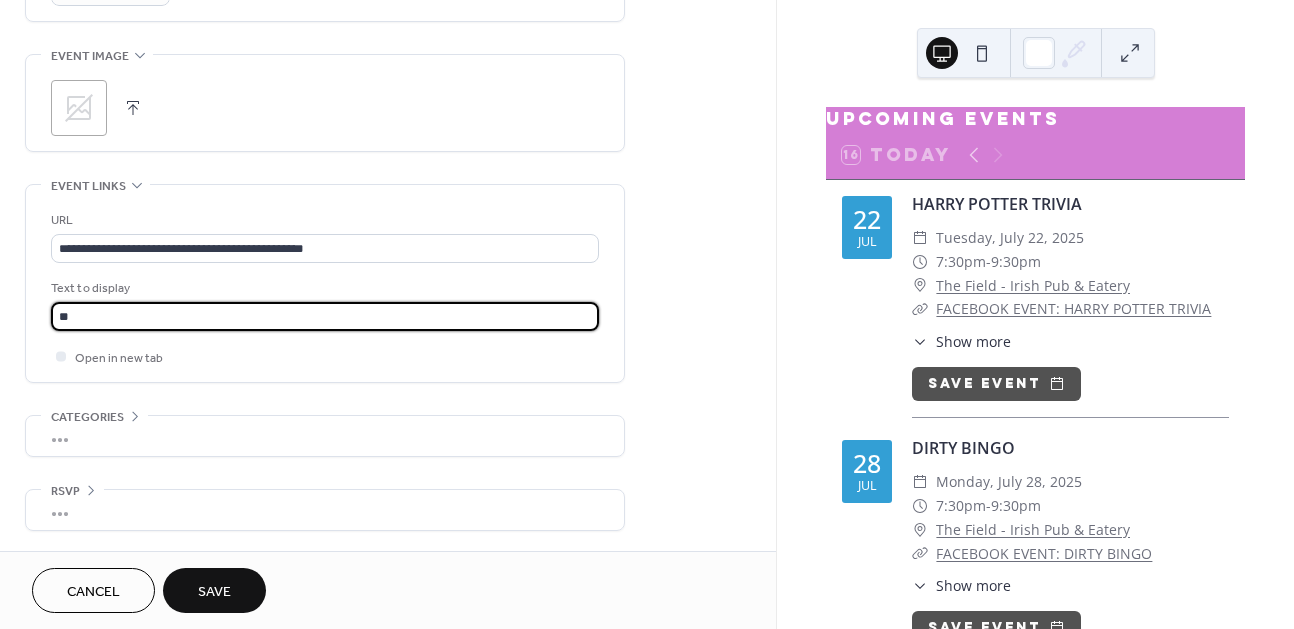 type on "*" 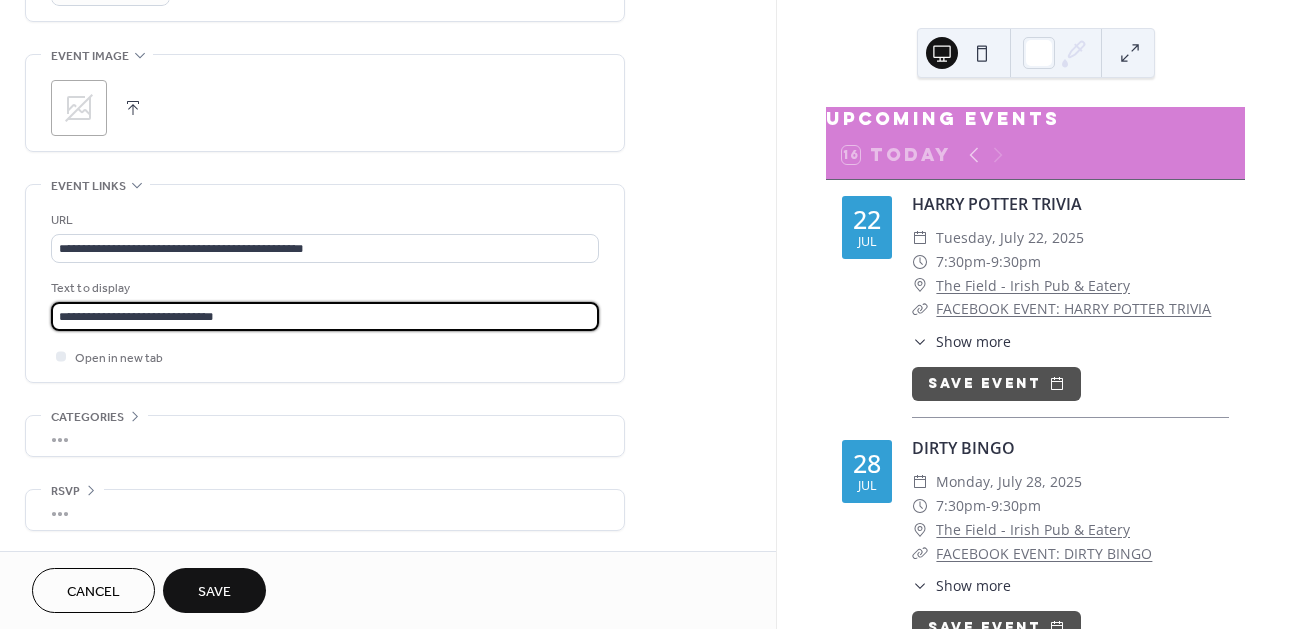 type on "**********" 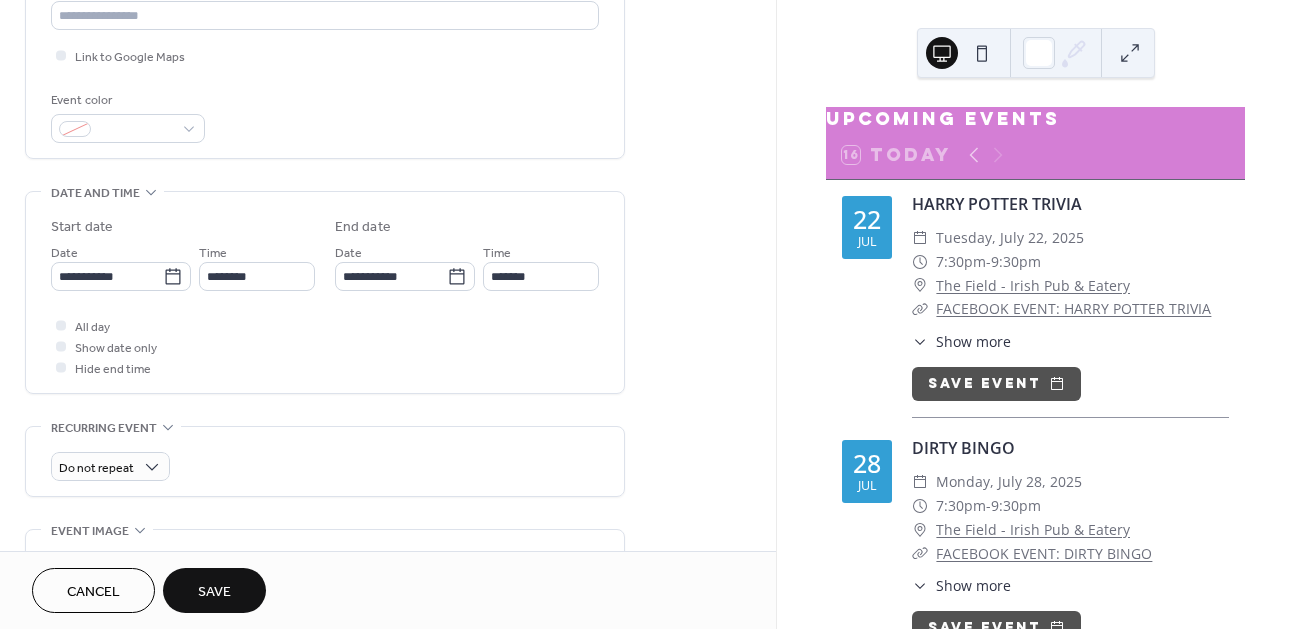 scroll, scrollTop: 457, scrollLeft: 0, axis: vertical 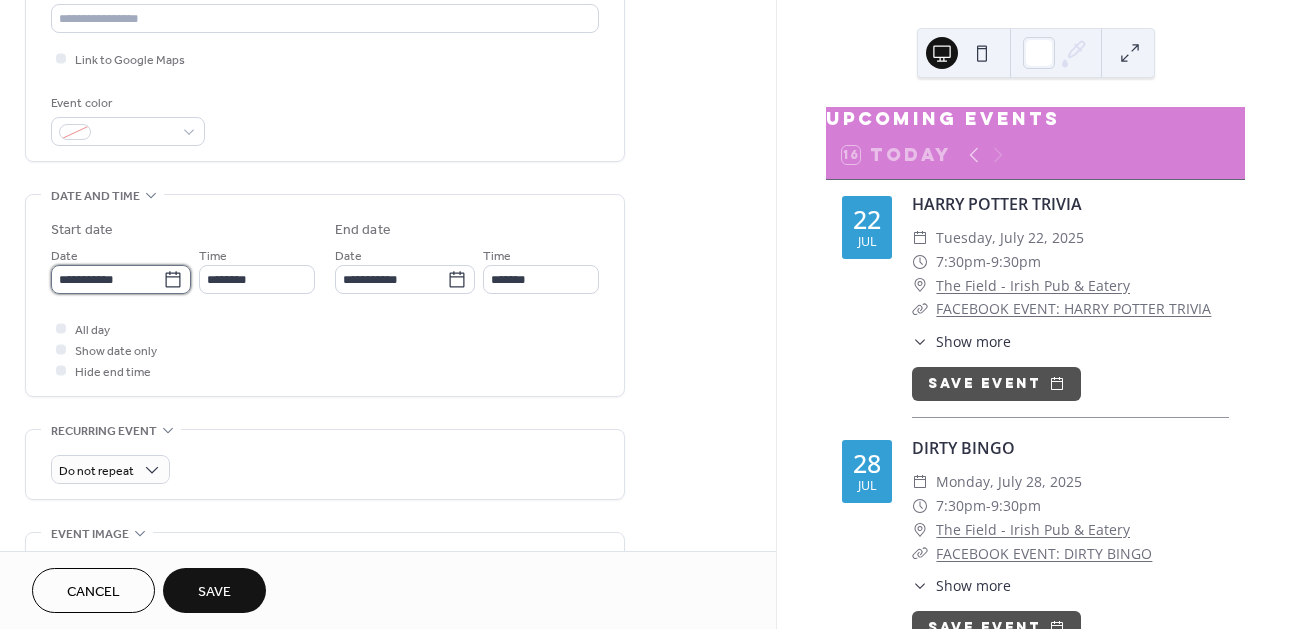 click on "**********" at bounding box center (107, 279) 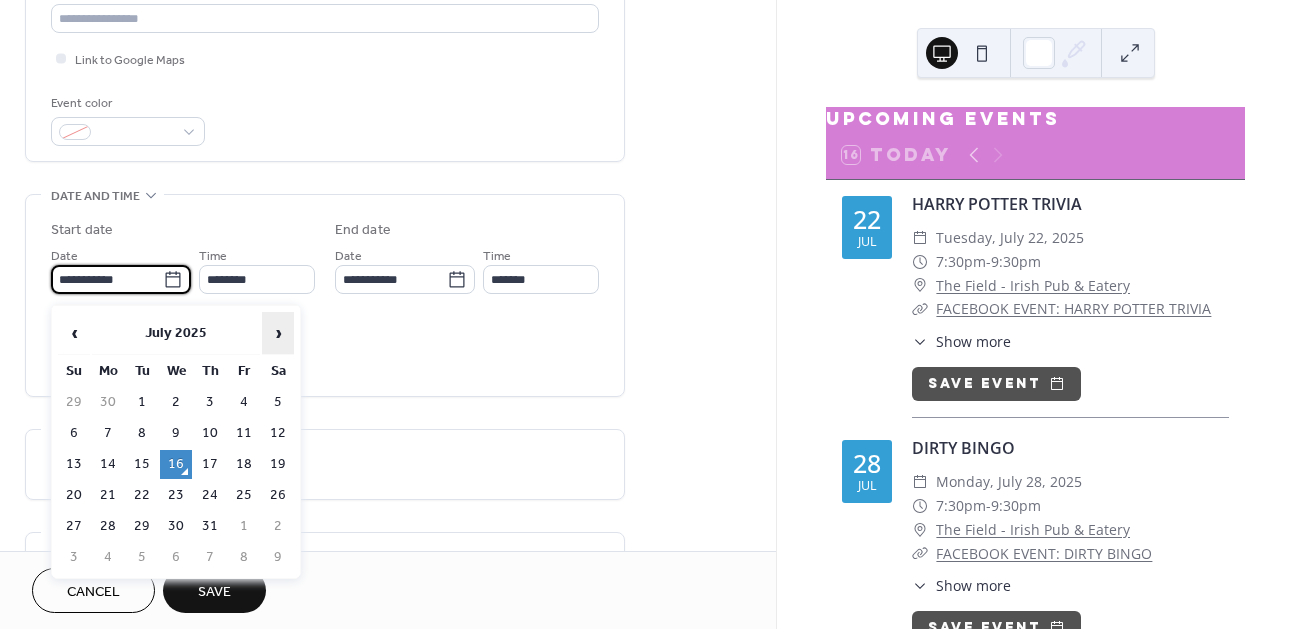 click on "›" at bounding box center [278, 333] 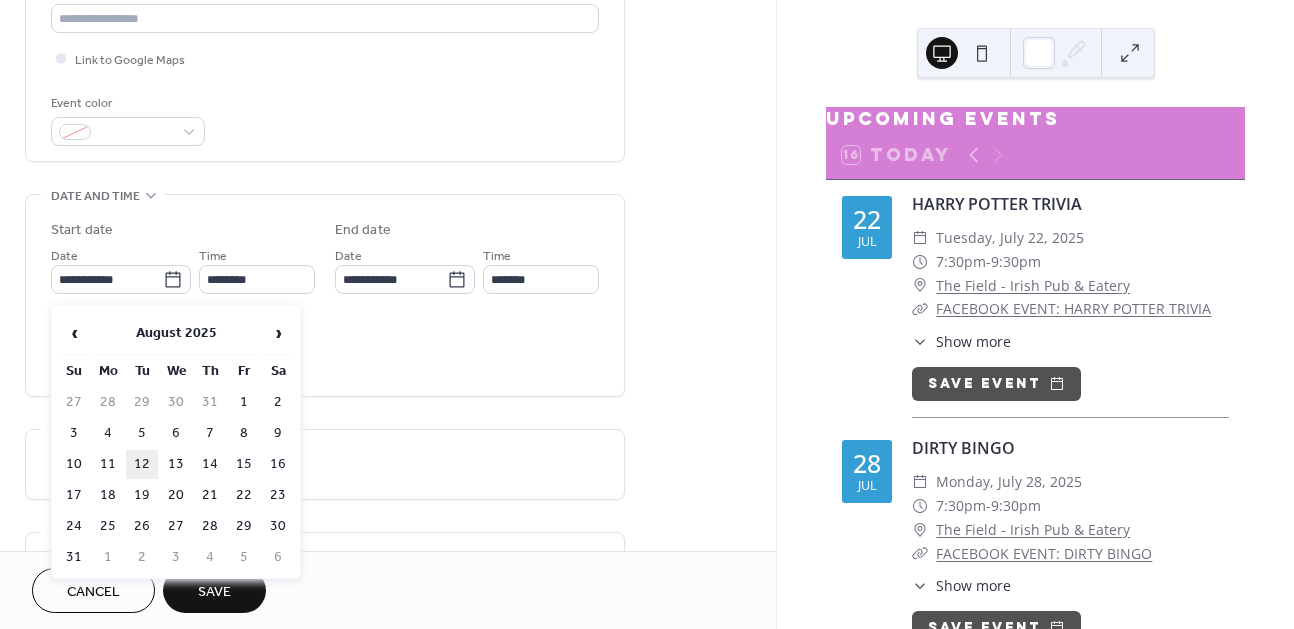 click on "12" at bounding box center [142, 464] 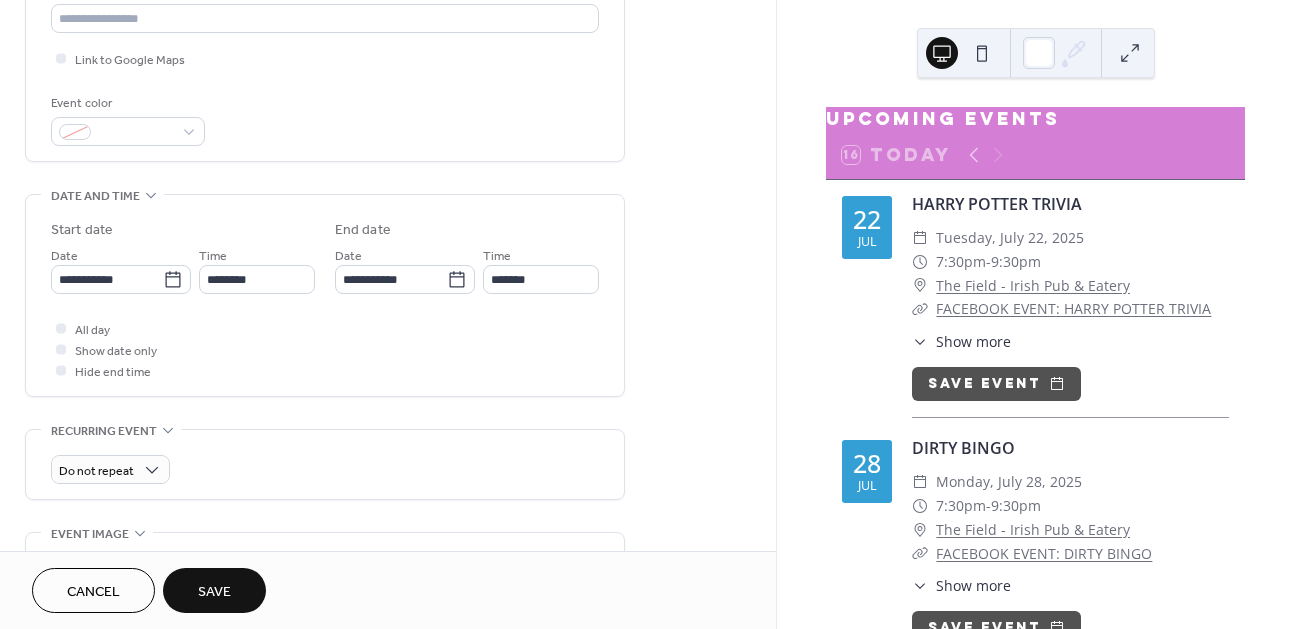type on "**********" 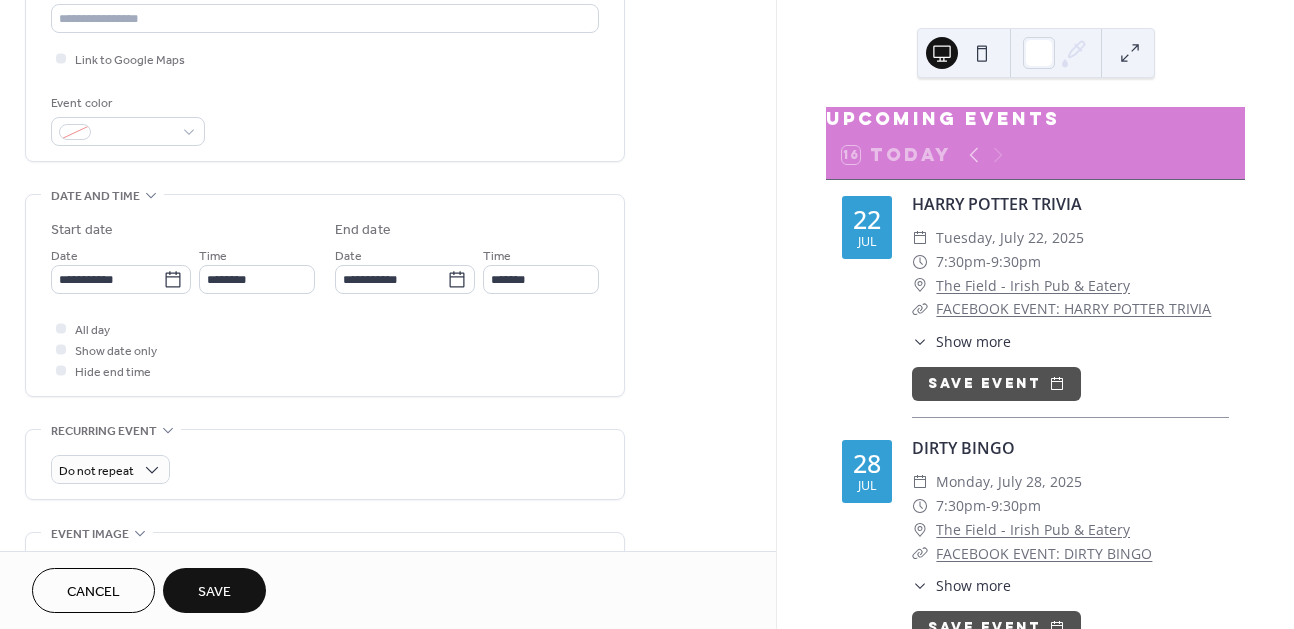 type on "**********" 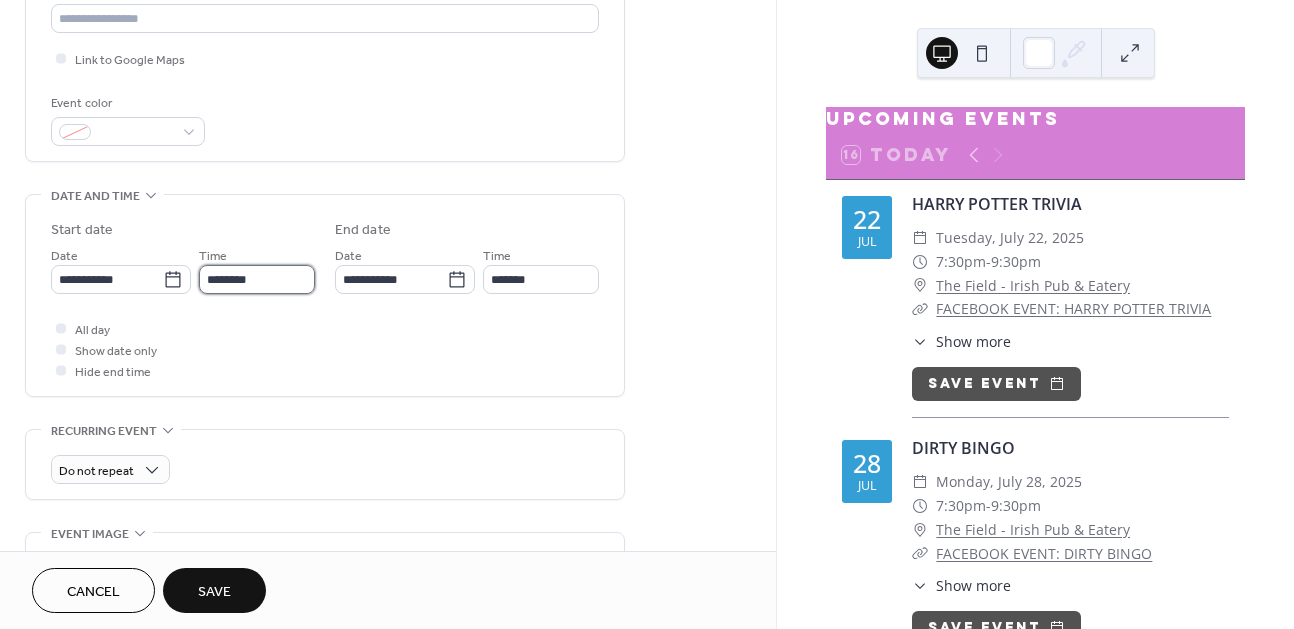 click on "********" at bounding box center (257, 279) 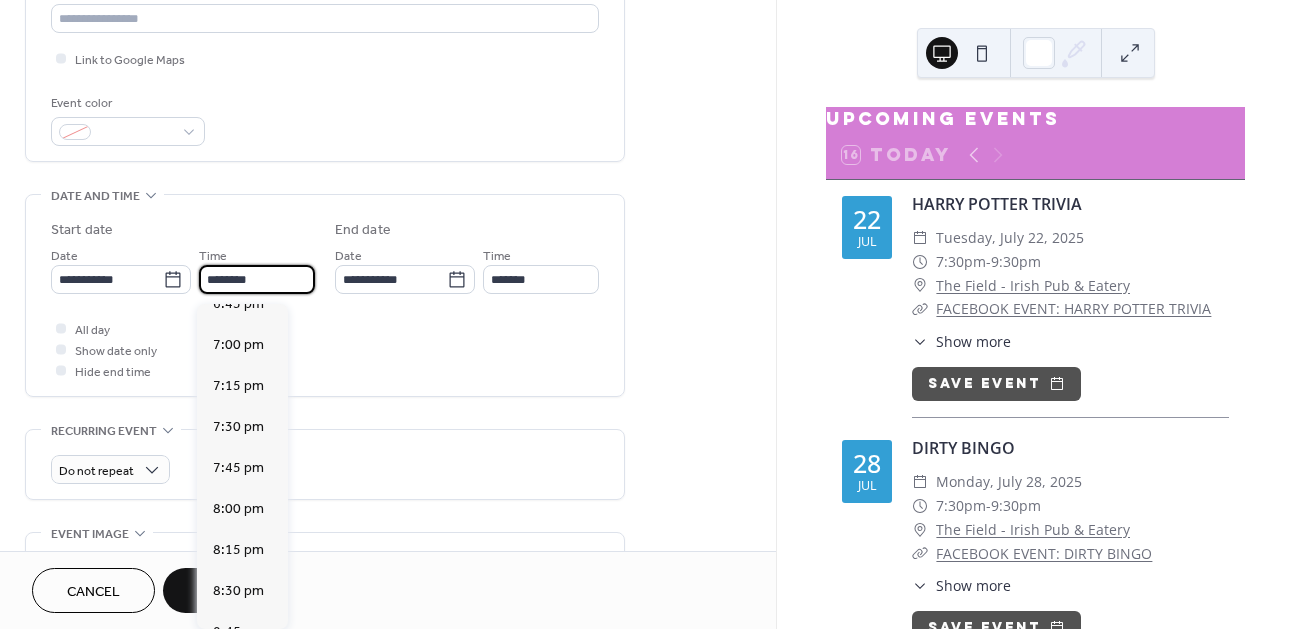 scroll, scrollTop: 3113, scrollLeft: 0, axis: vertical 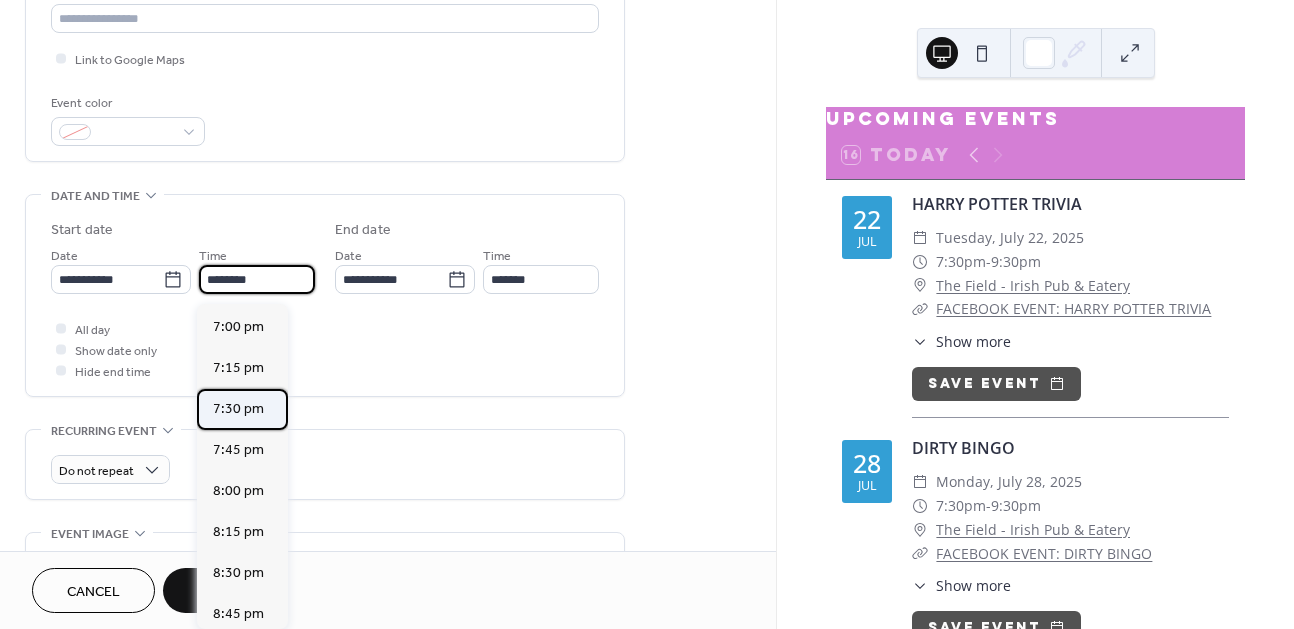 click on "7:30 pm" at bounding box center [238, 409] 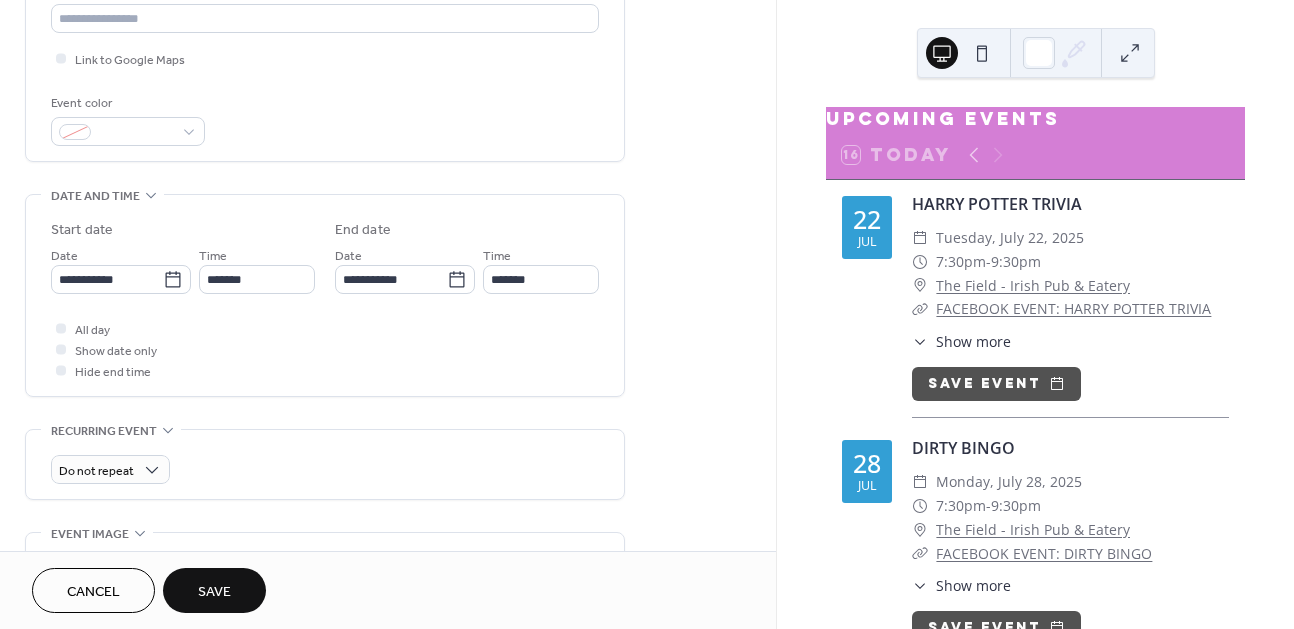 type on "*******" 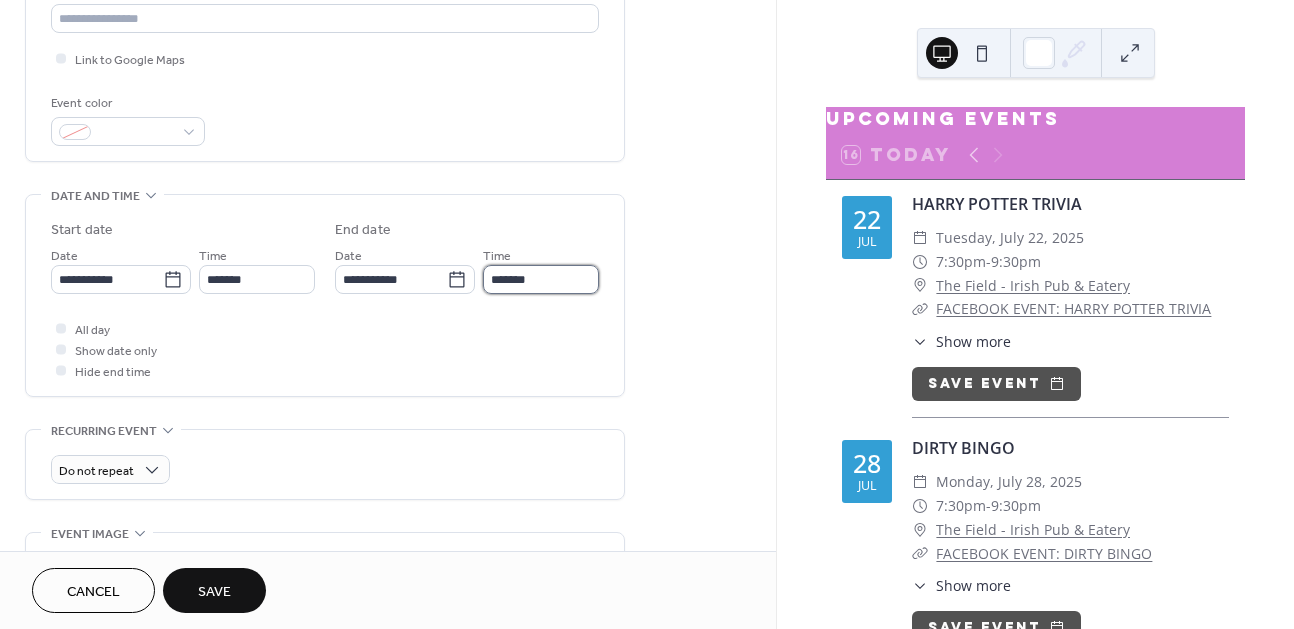 click on "*******" at bounding box center [541, 279] 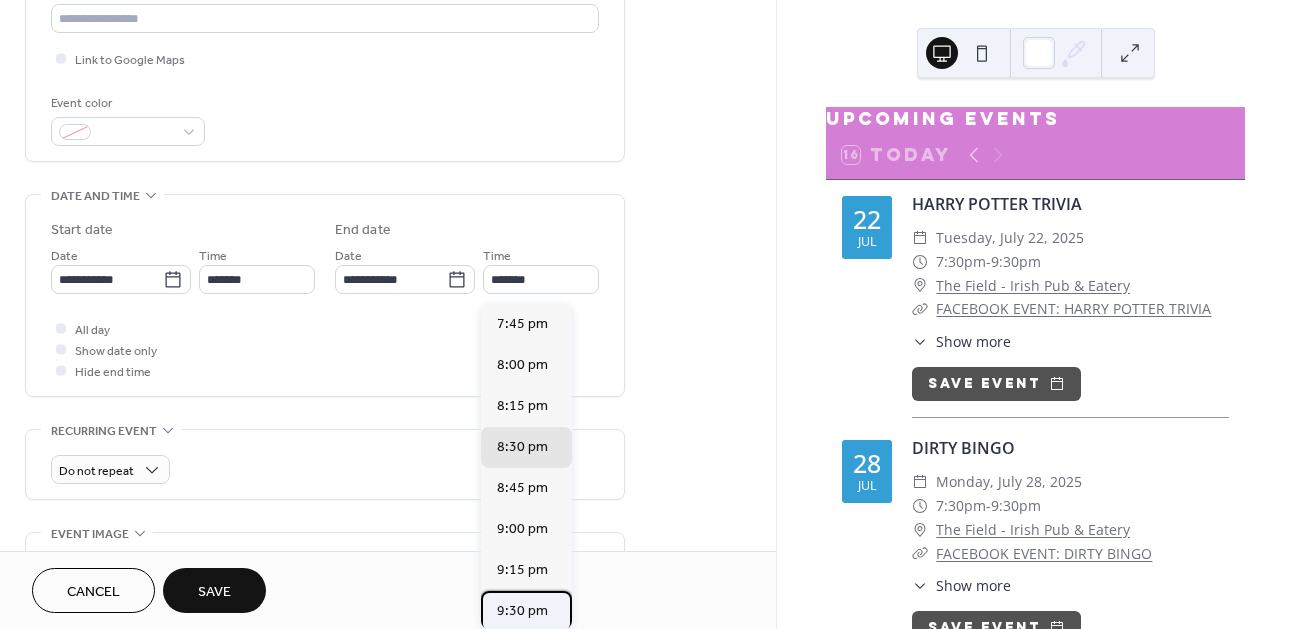 click on "9:30 pm" at bounding box center [526, 611] 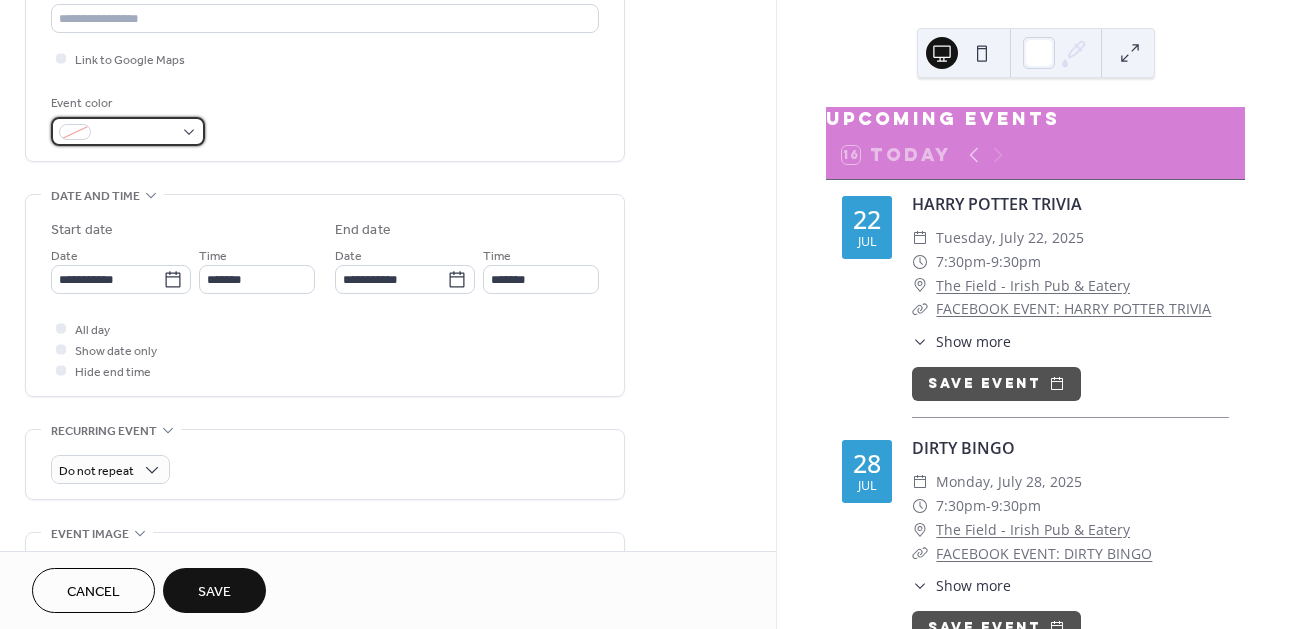 click at bounding box center [136, 133] 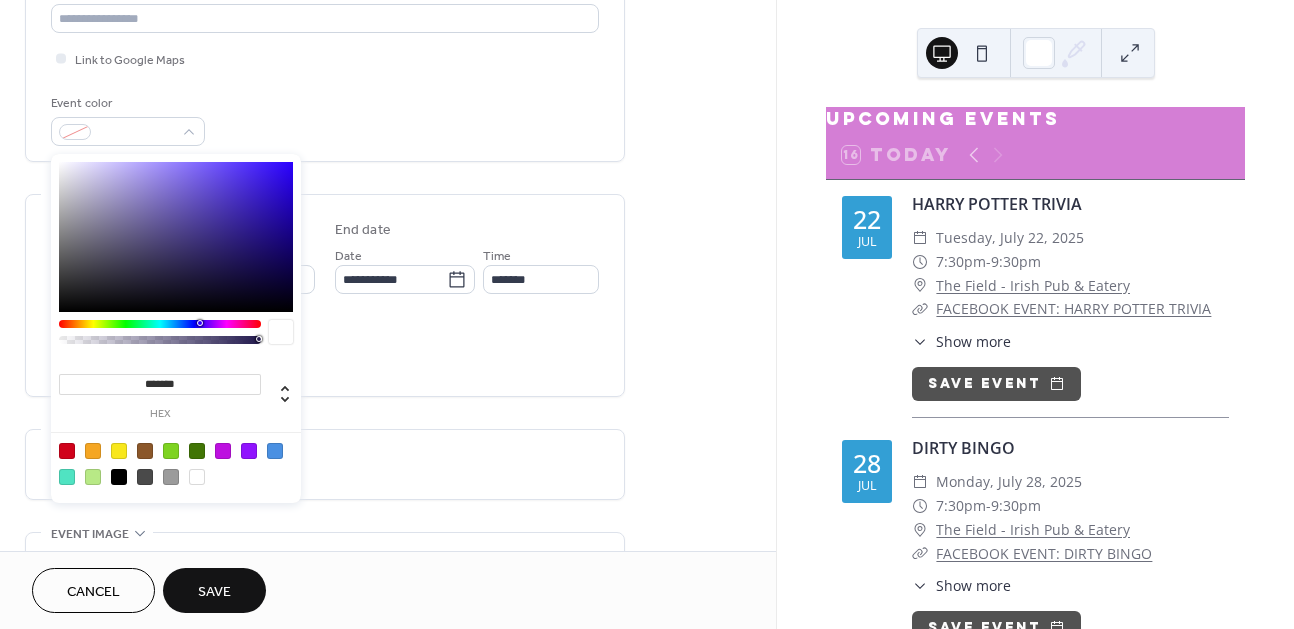 click at bounding box center [119, 451] 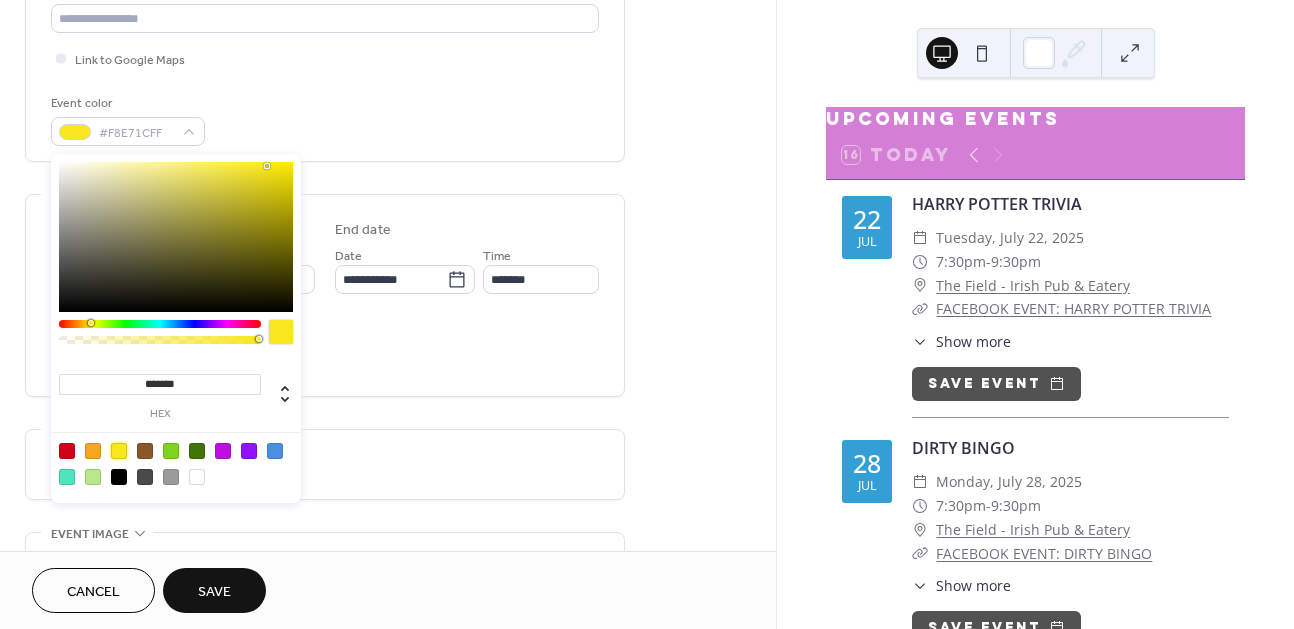 type on "*******" 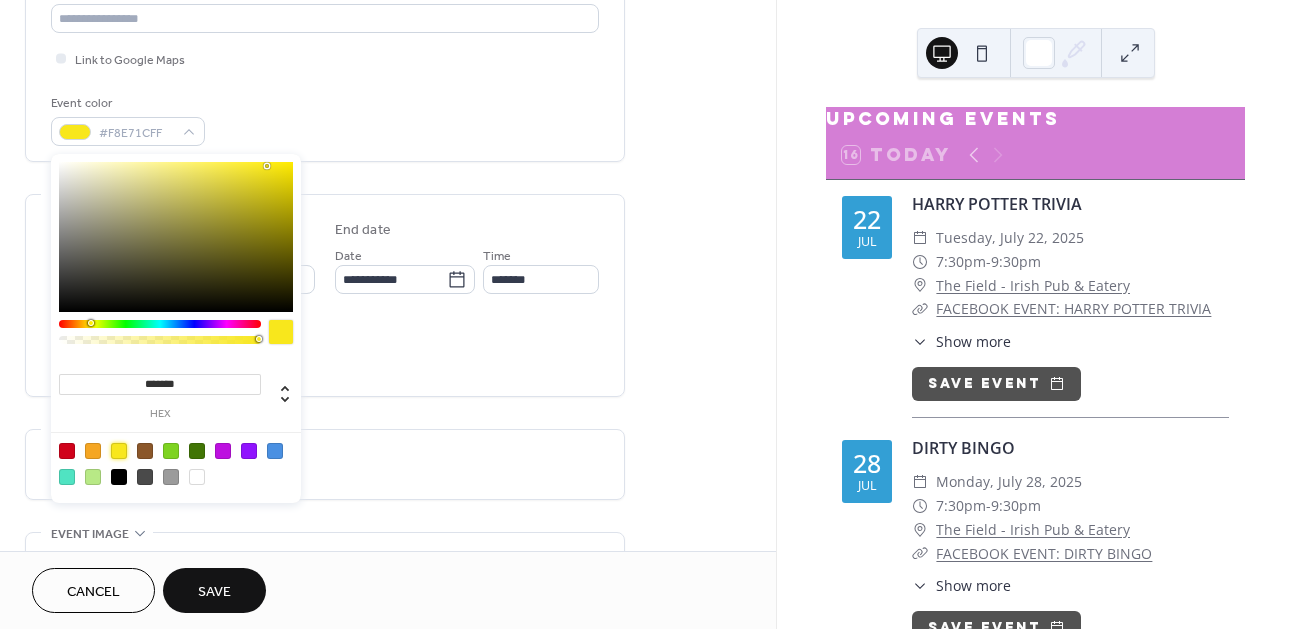 click on "**********" at bounding box center [388, 341] 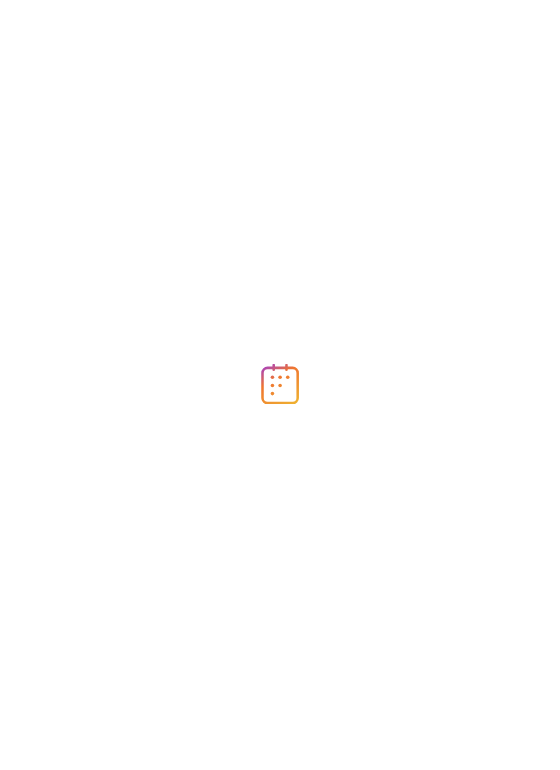scroll, scrollTop: 0, scrollLeft: 0, axis: both 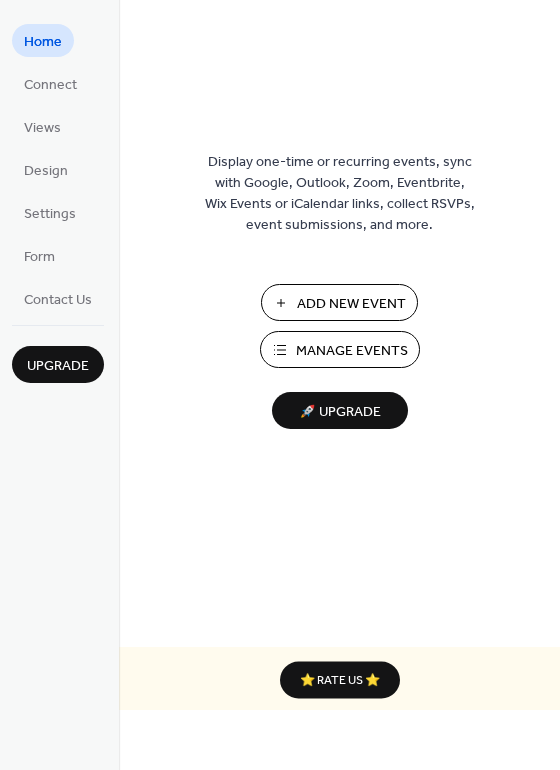 click on "Manage Events" at bounding box center (352, 351) 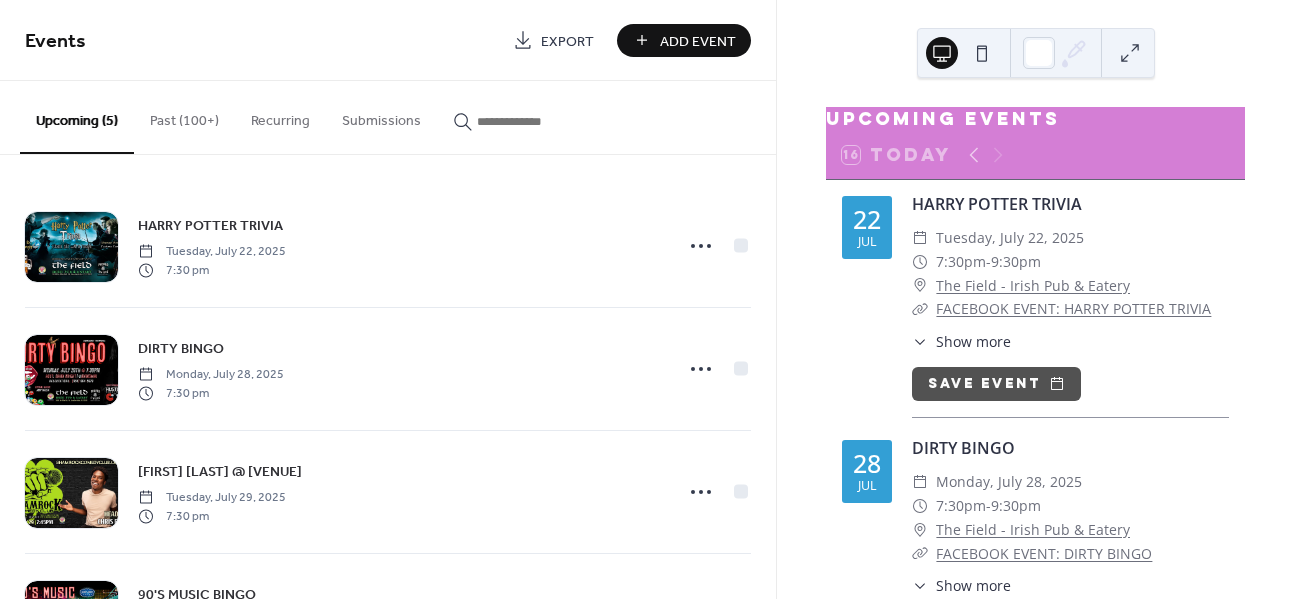 scroll, scrollTop: 0, scrollLeft: 0, axis: both 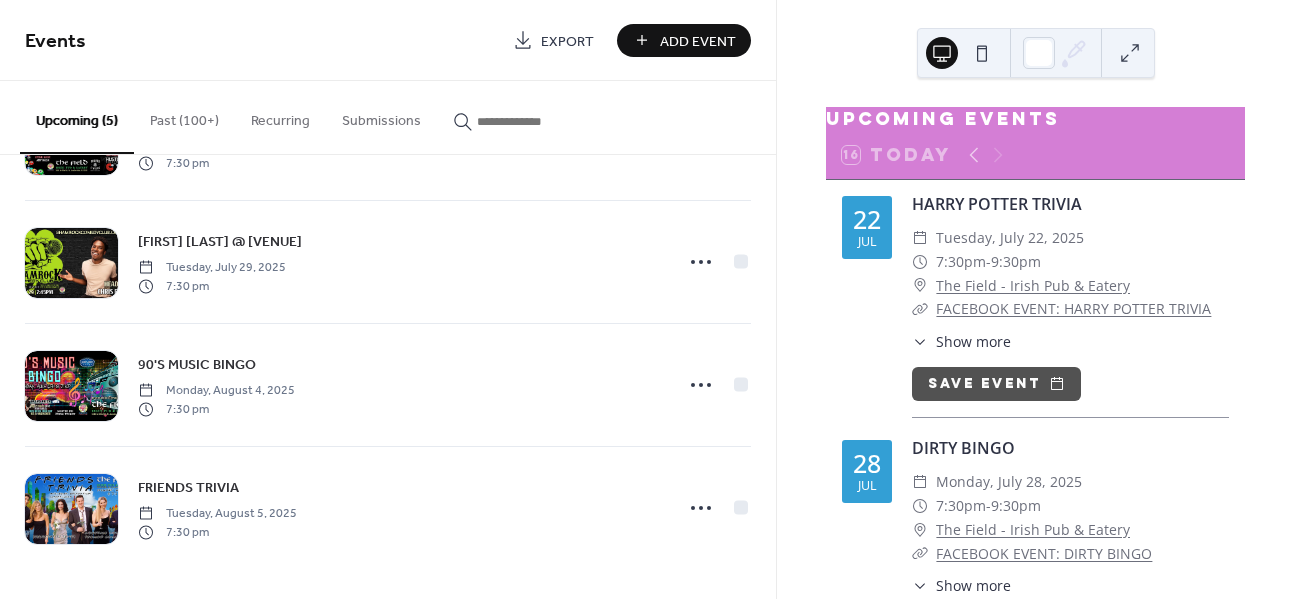 click on "Add Event" at bounding box center [698, 41] 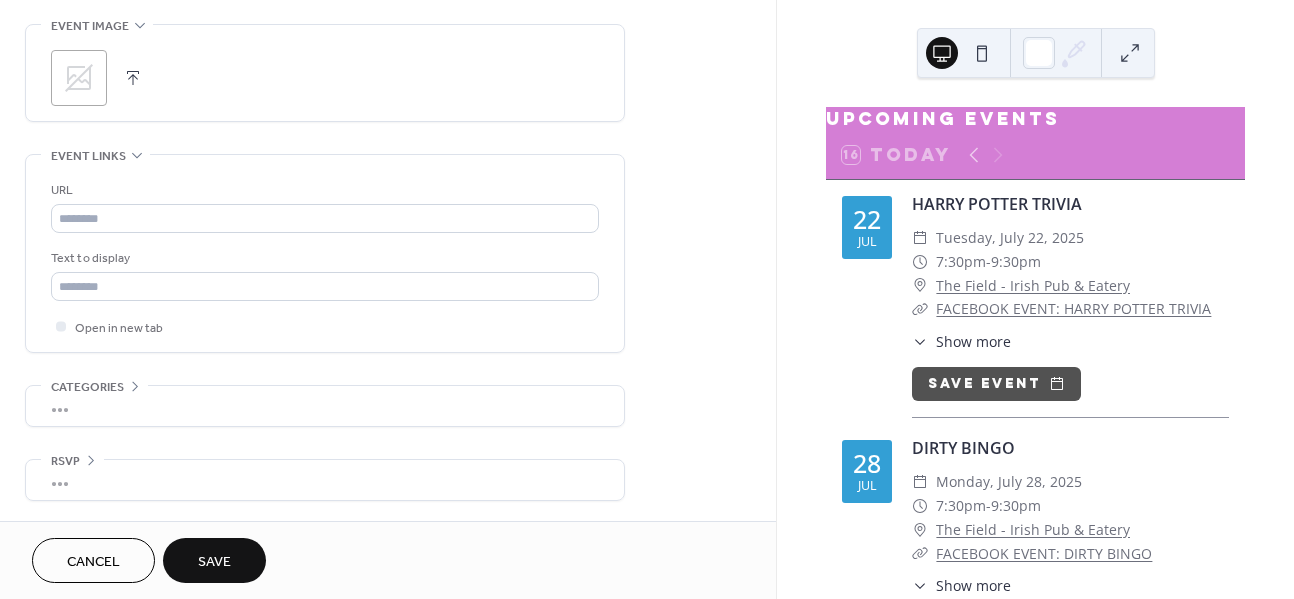 scroll, scrollTop: 975, scrollLeft: 0, axis: vertical 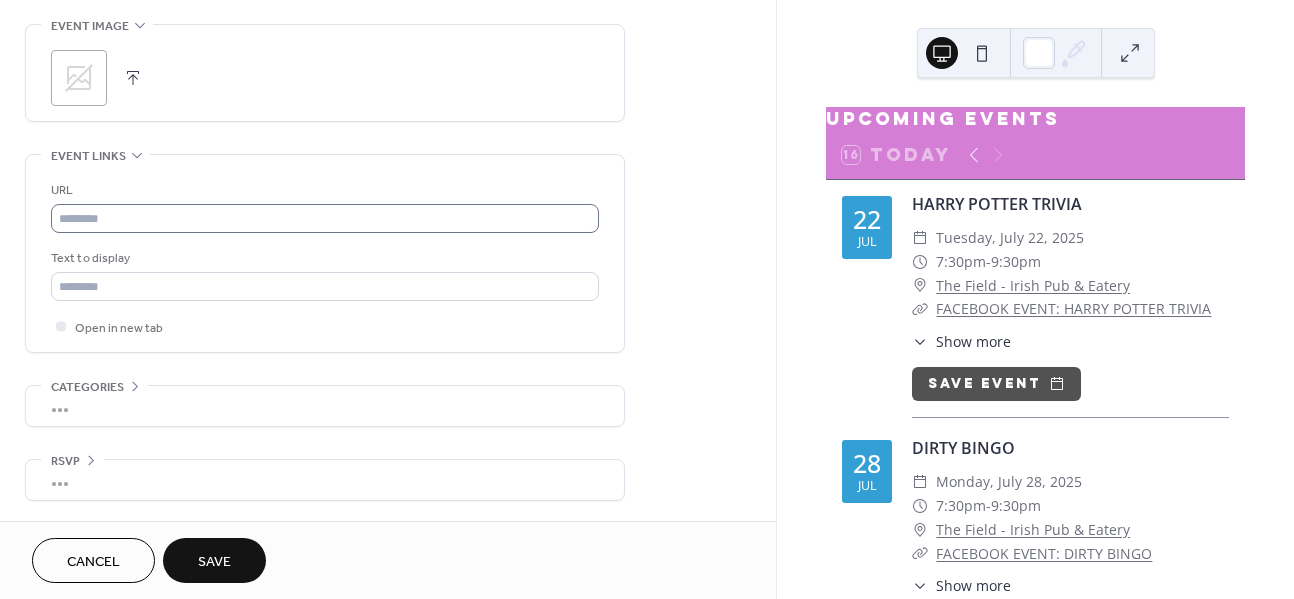 type on "**********" 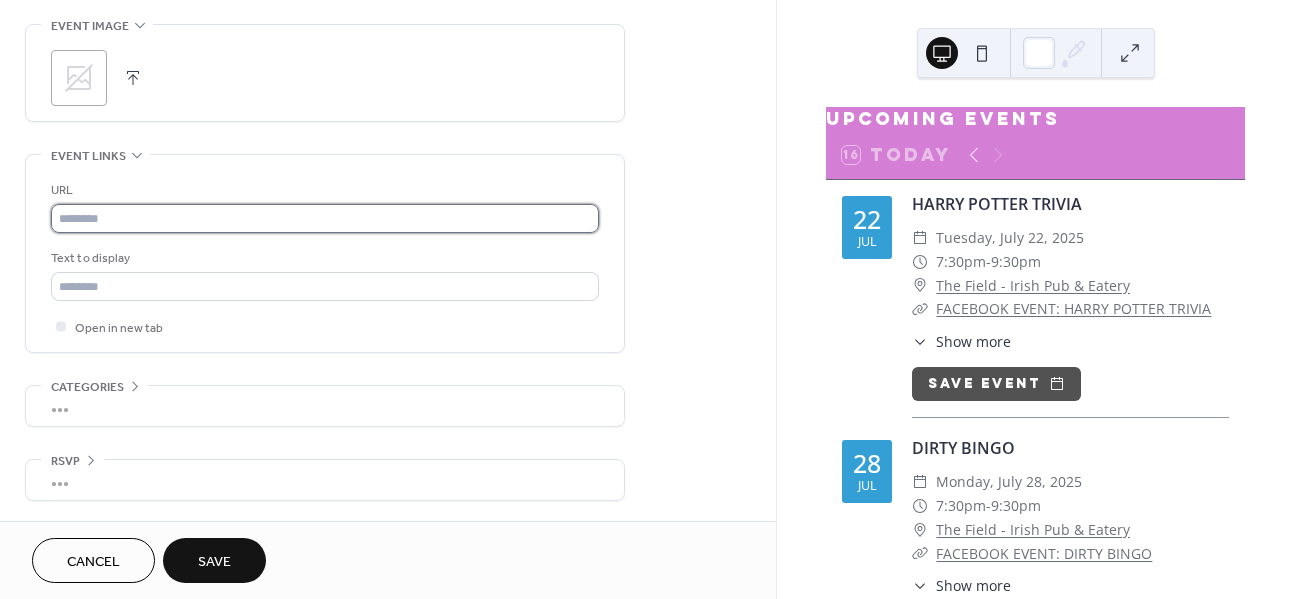 click at bounding box center (325, 218) 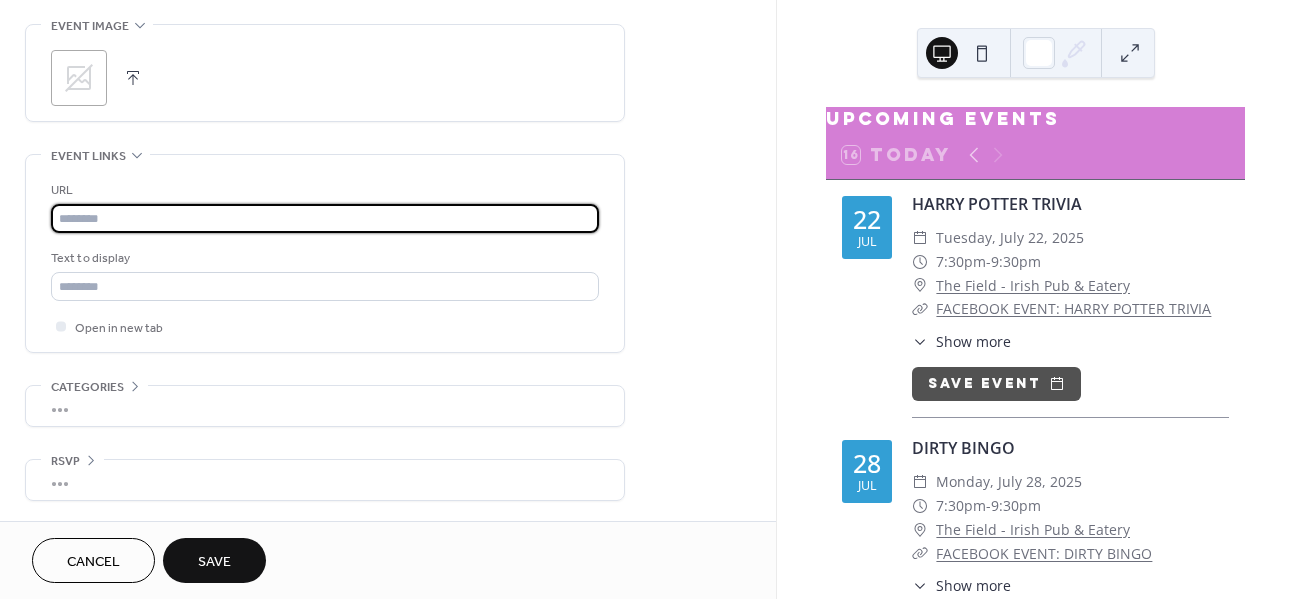 paste on "**********" 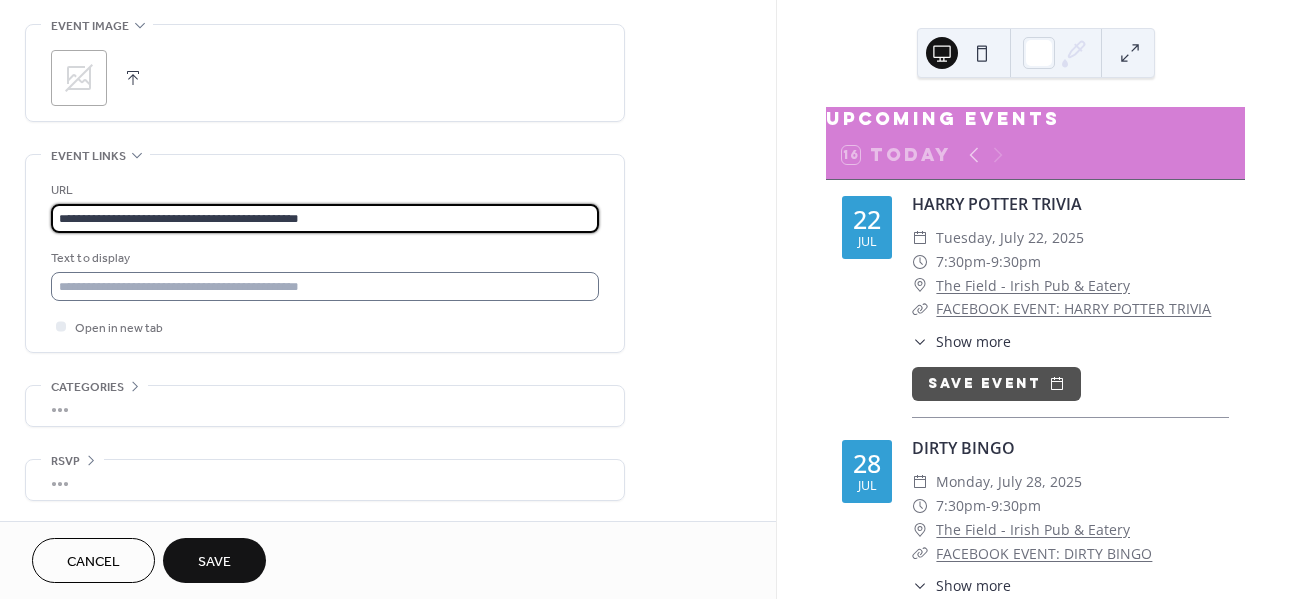 type on "**********" 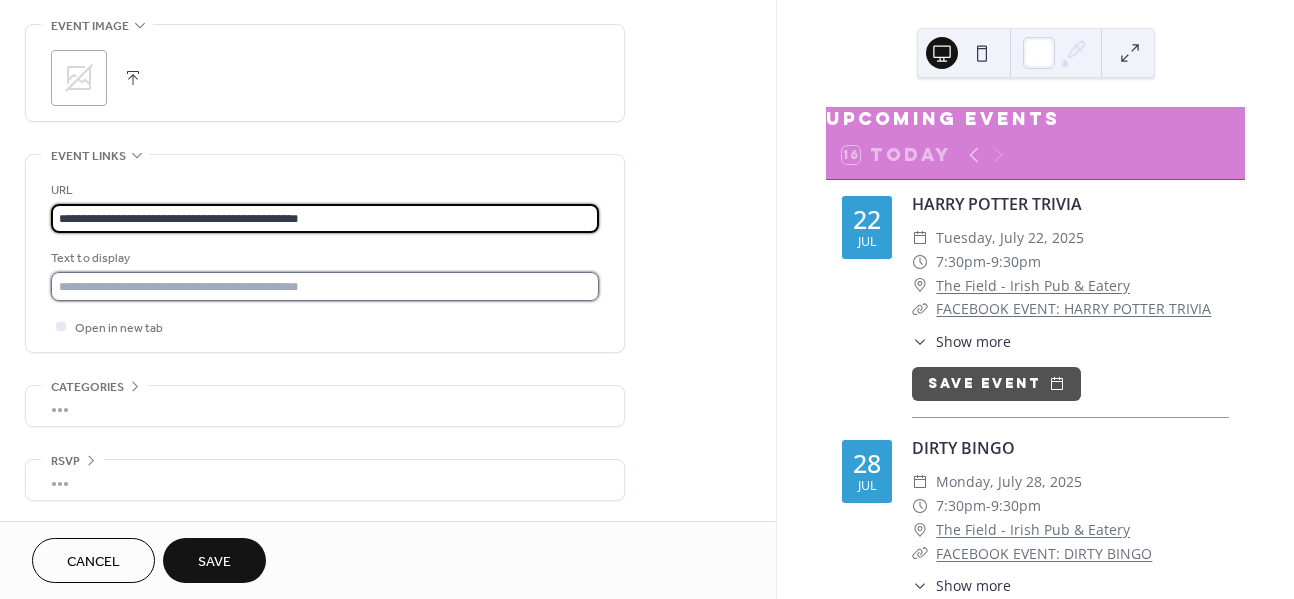 click at bounding box center (325, 286) 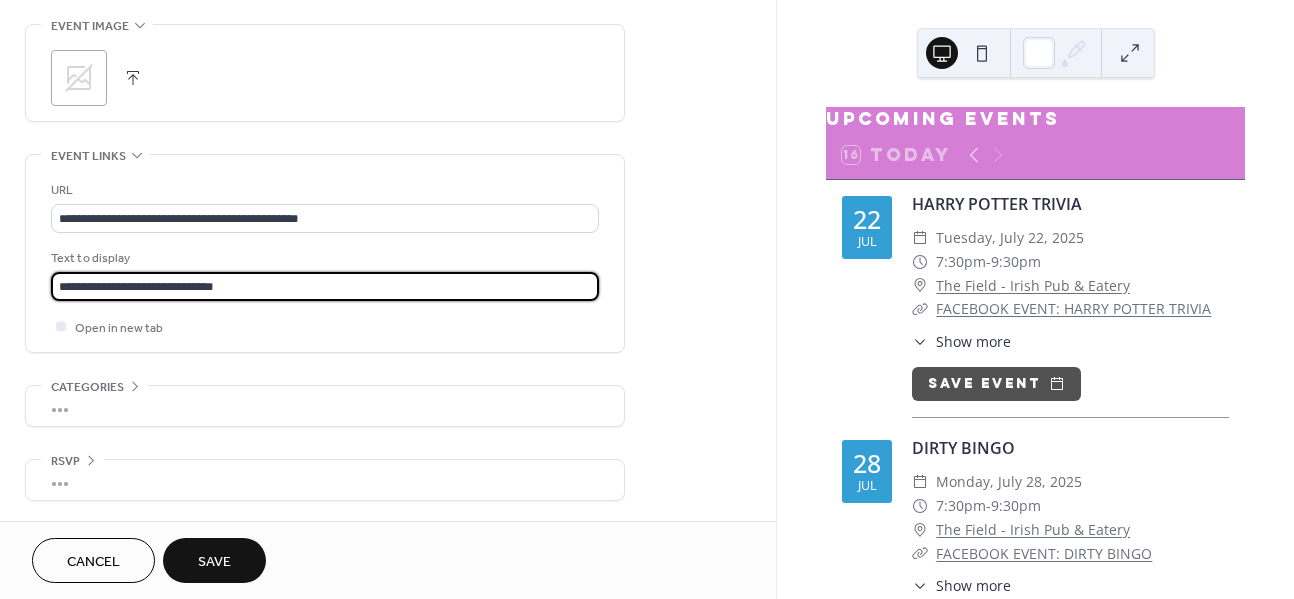 type on "**********" 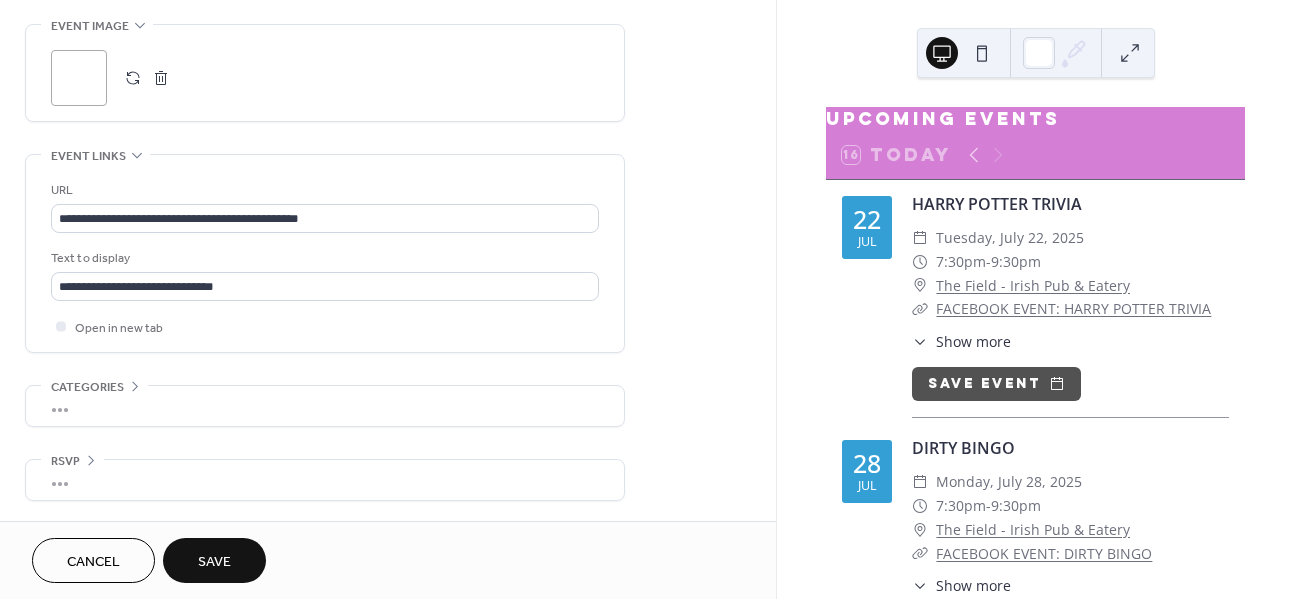 click on "**********" at bounding box center (388, -167) 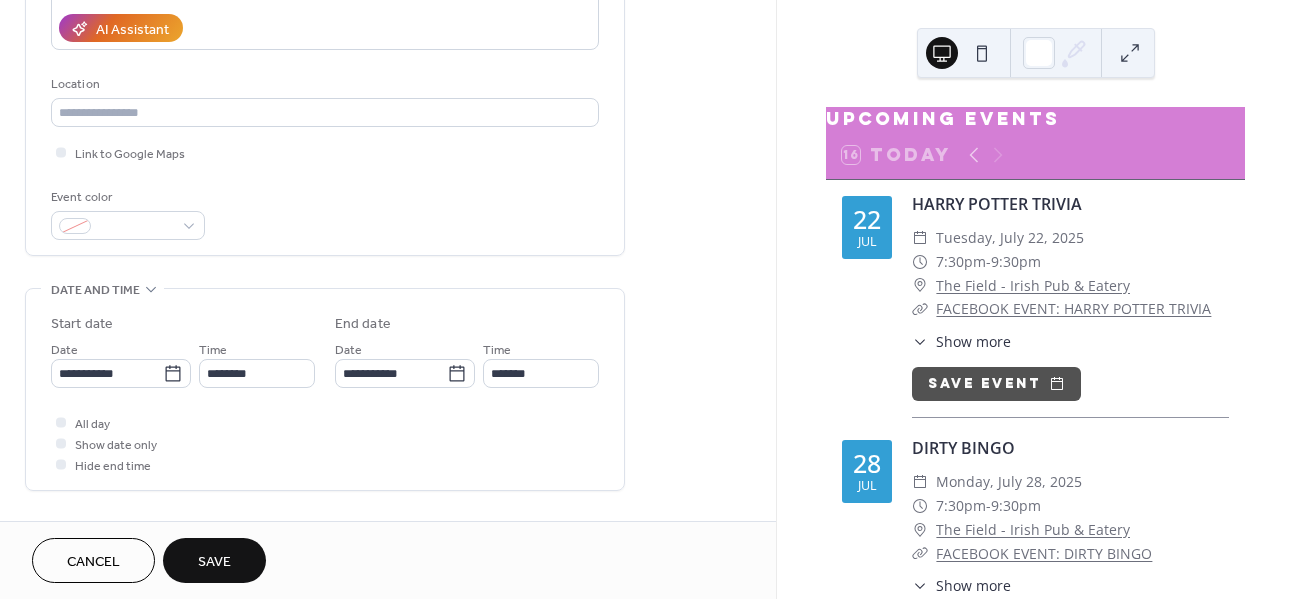 scroll, scrollTop: 361, scrollLeft: 0, axis: vertical 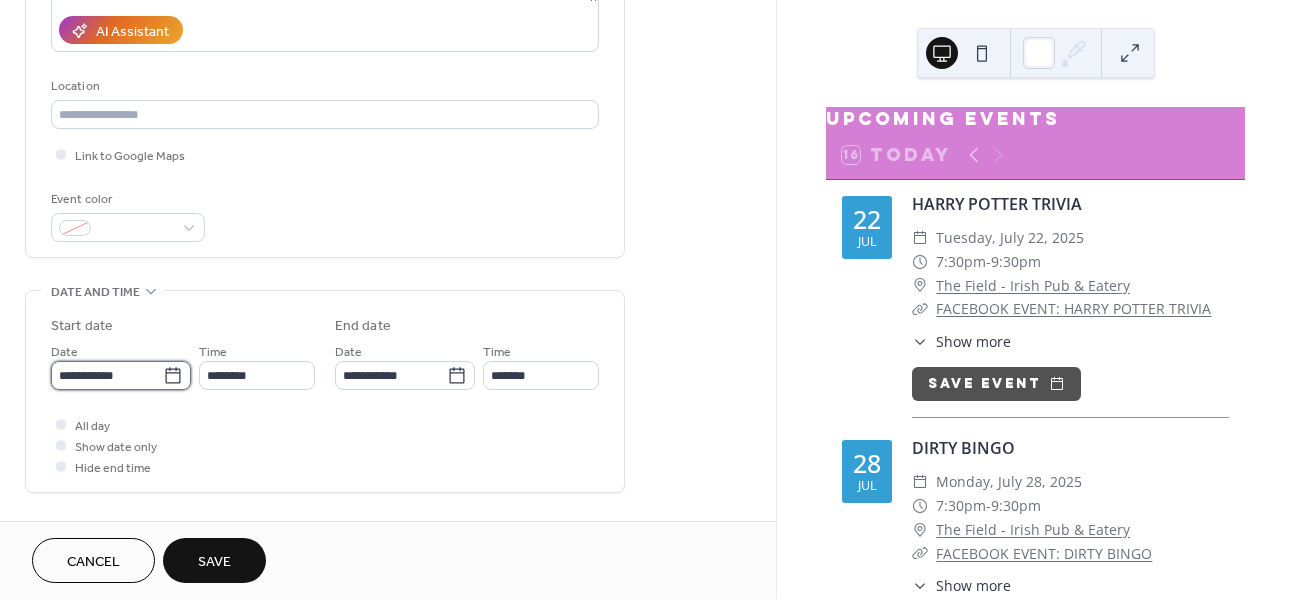click on "**********" at bounding box center (107, 375) 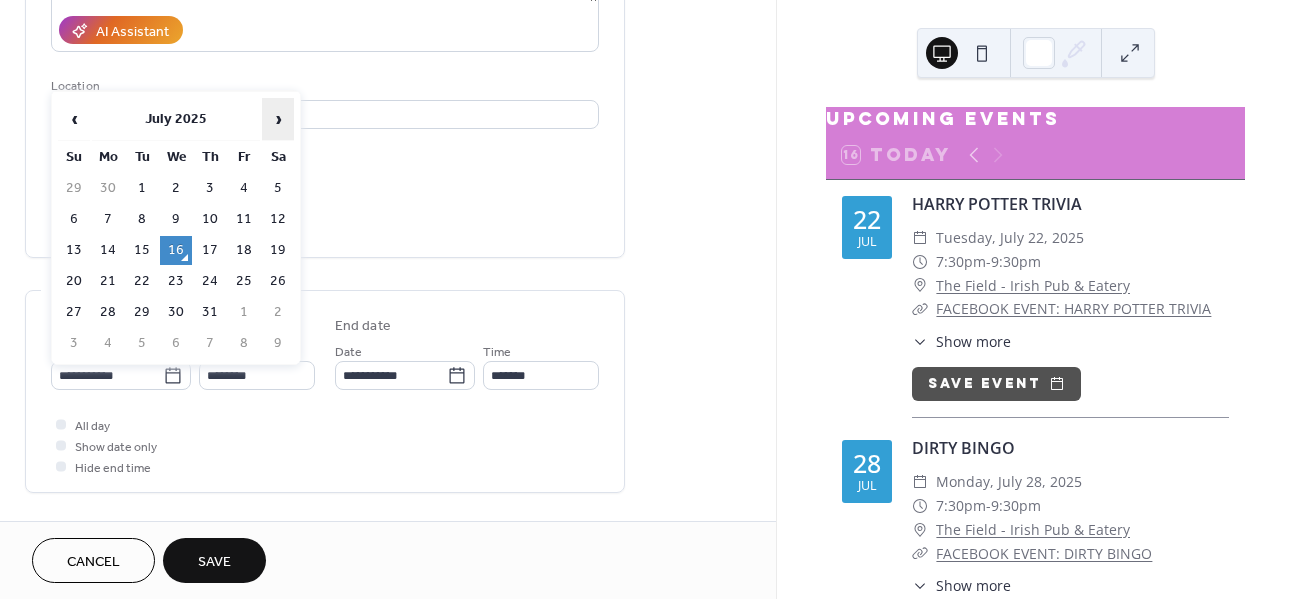 click on "›" at bounding box center (278, 119) 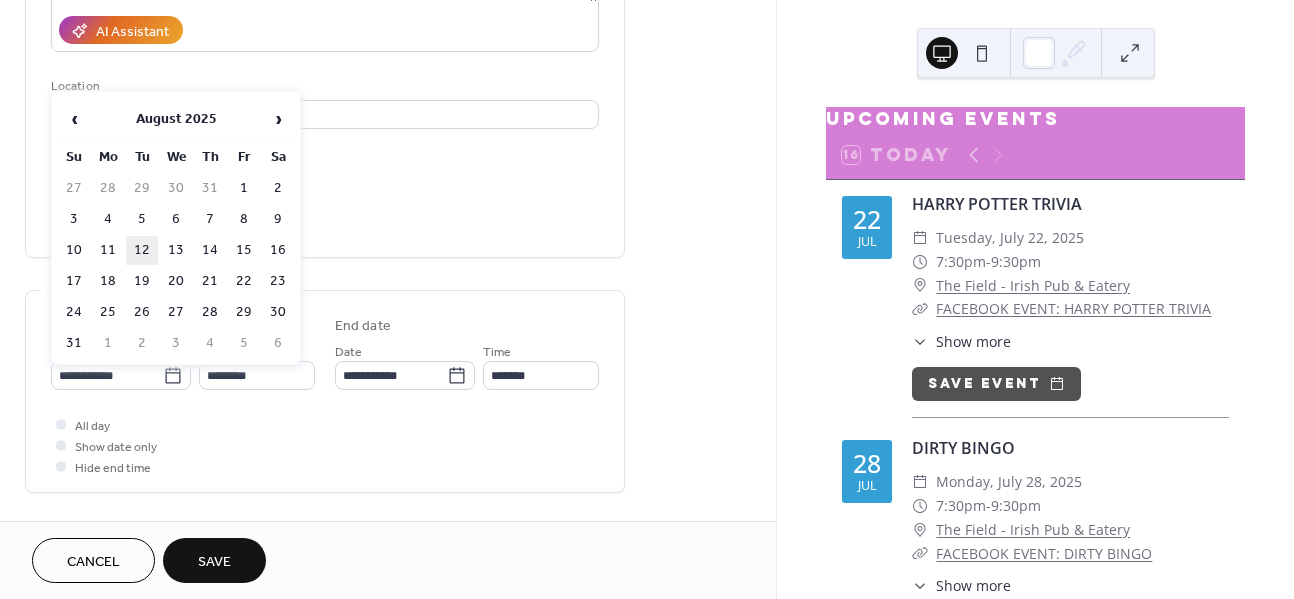 click on "12" at bounding box center (142, 250) 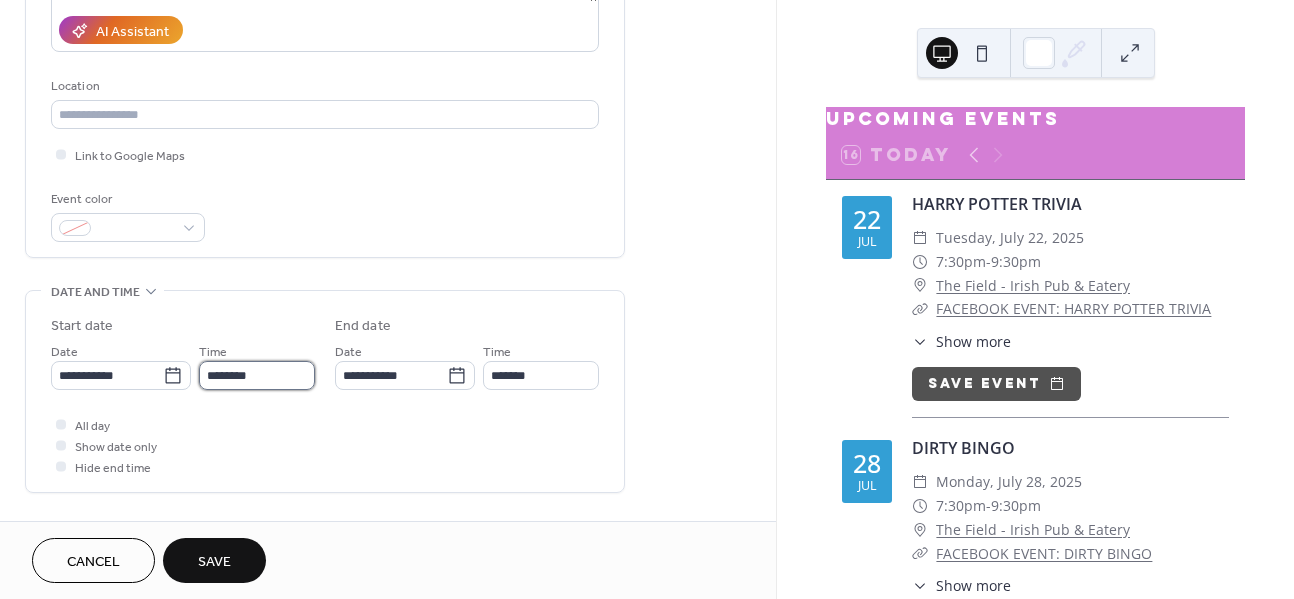 click on "********" at bounding box center (257, 375) 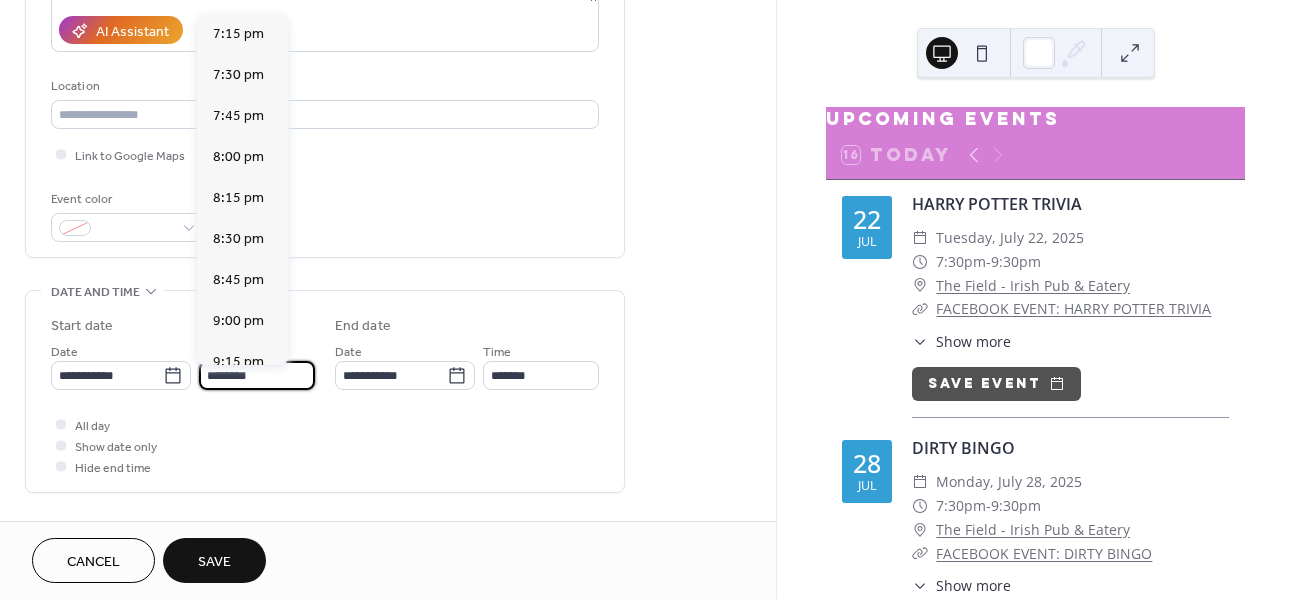 scroll, scrollTop: 3156, scrollLeft: 0, axis: vertical 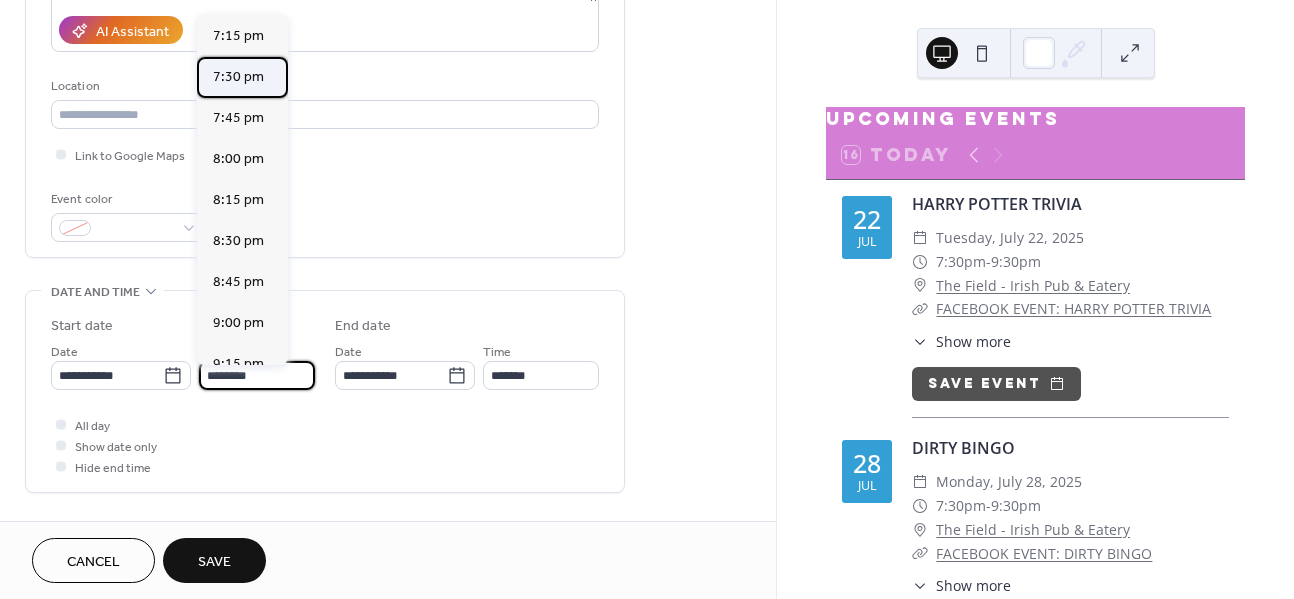 click on "7:30 pm" at bounding box center (238, 77) 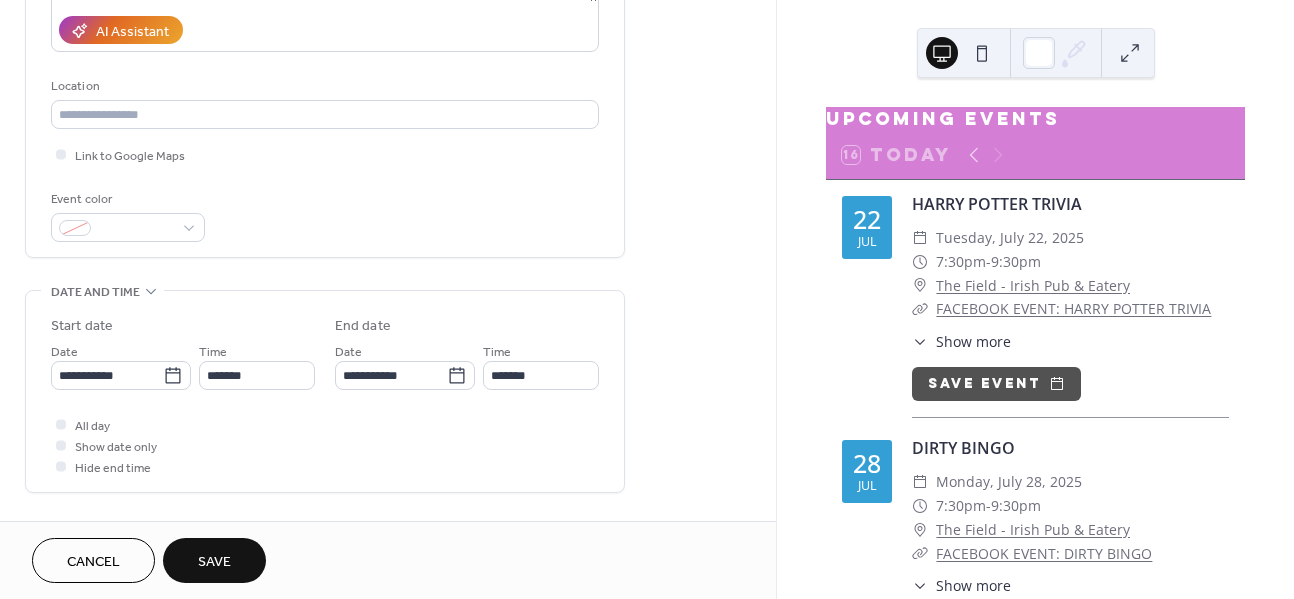 type on "*******" 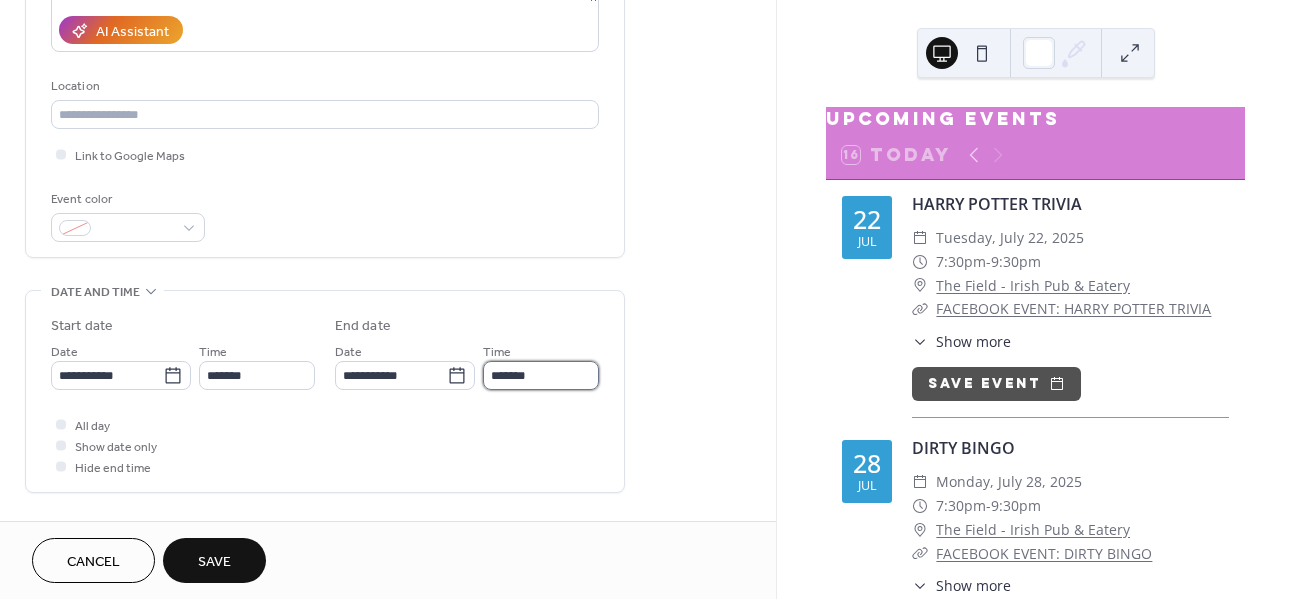 click on "*******" at bounding box center (541, 375) 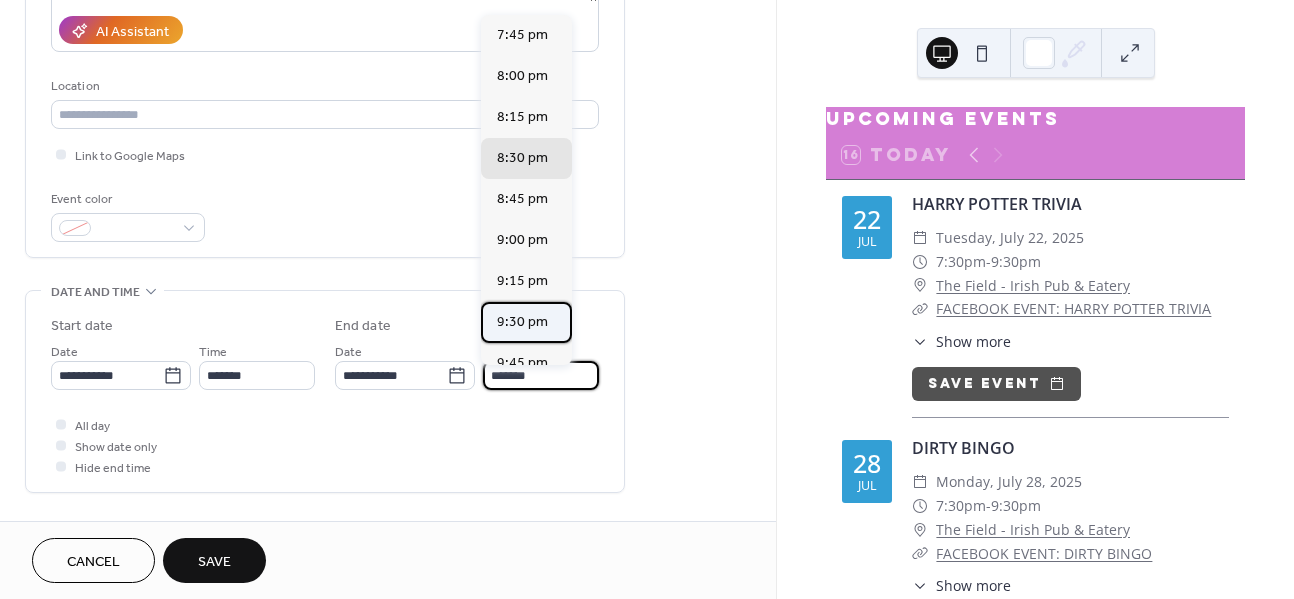 click on "9:30 pm" at bounding box center [522, 322] 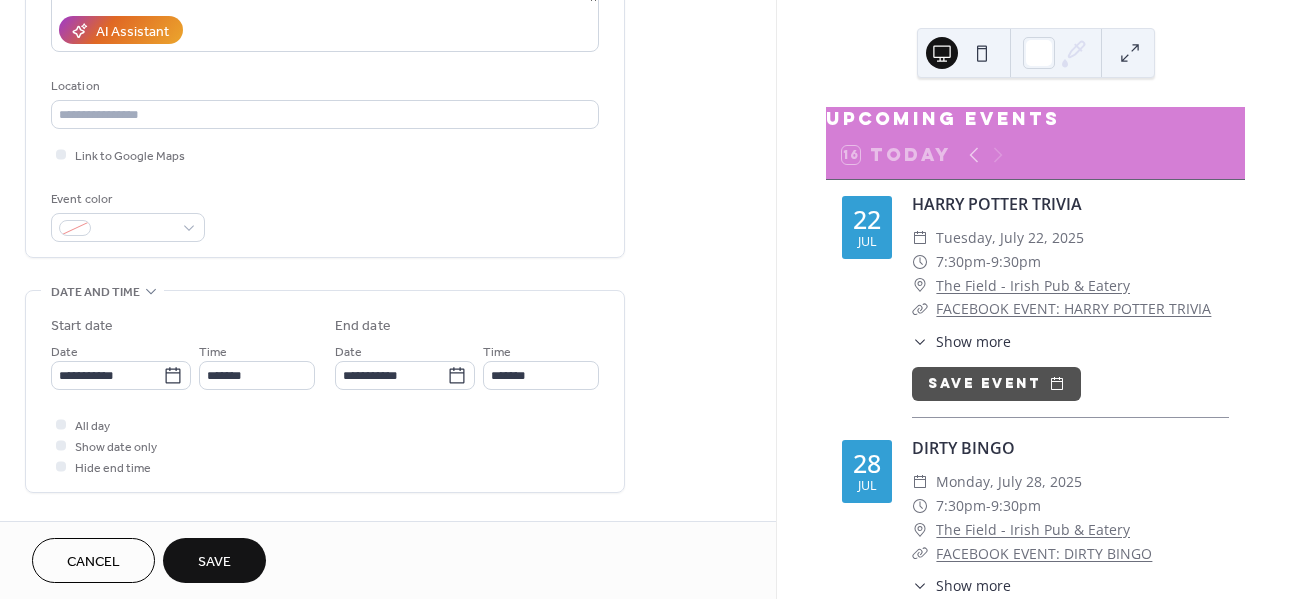 type on "*******" 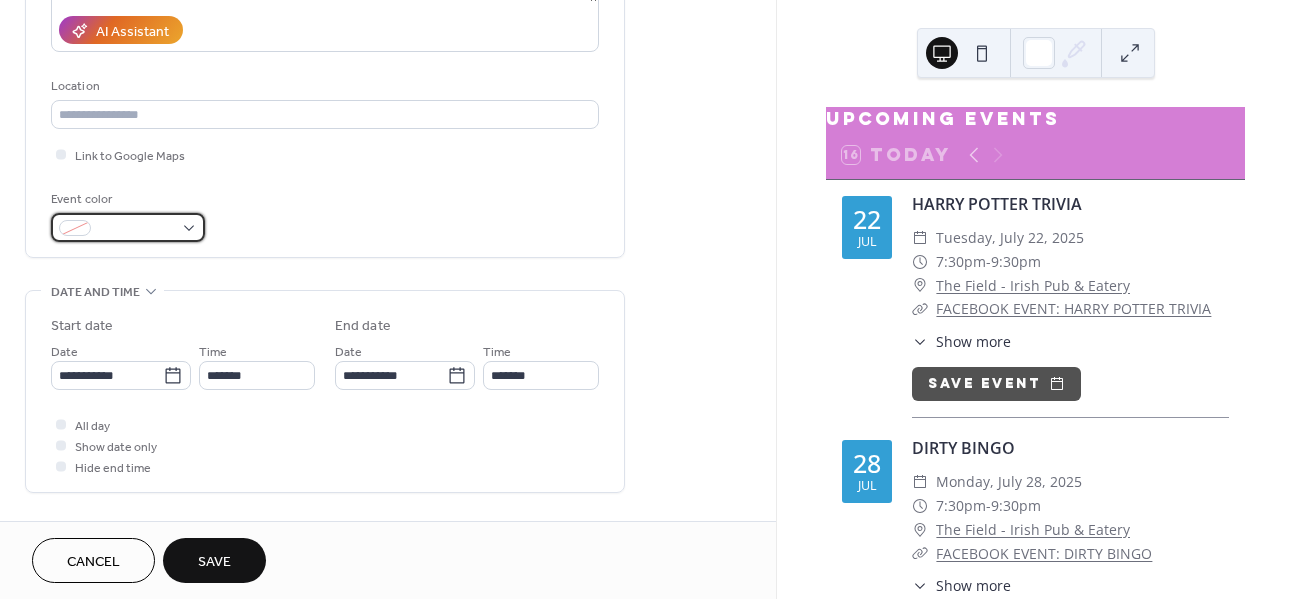 click at bounding box center (136, 229) 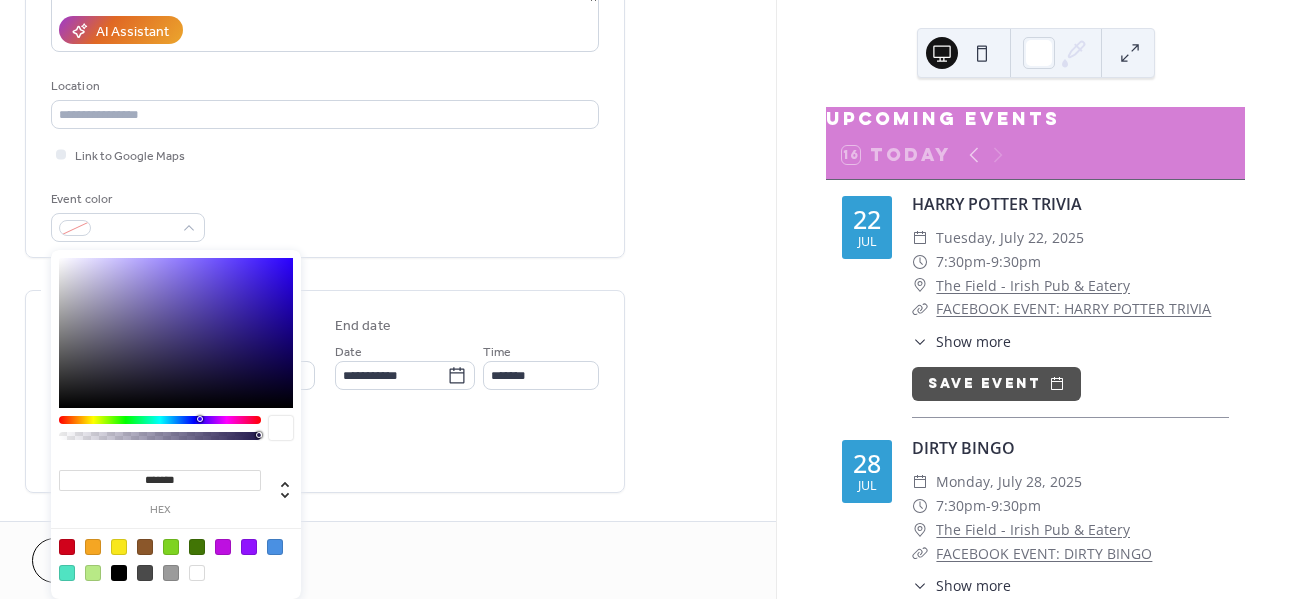 click at bounding box center [119, 547] 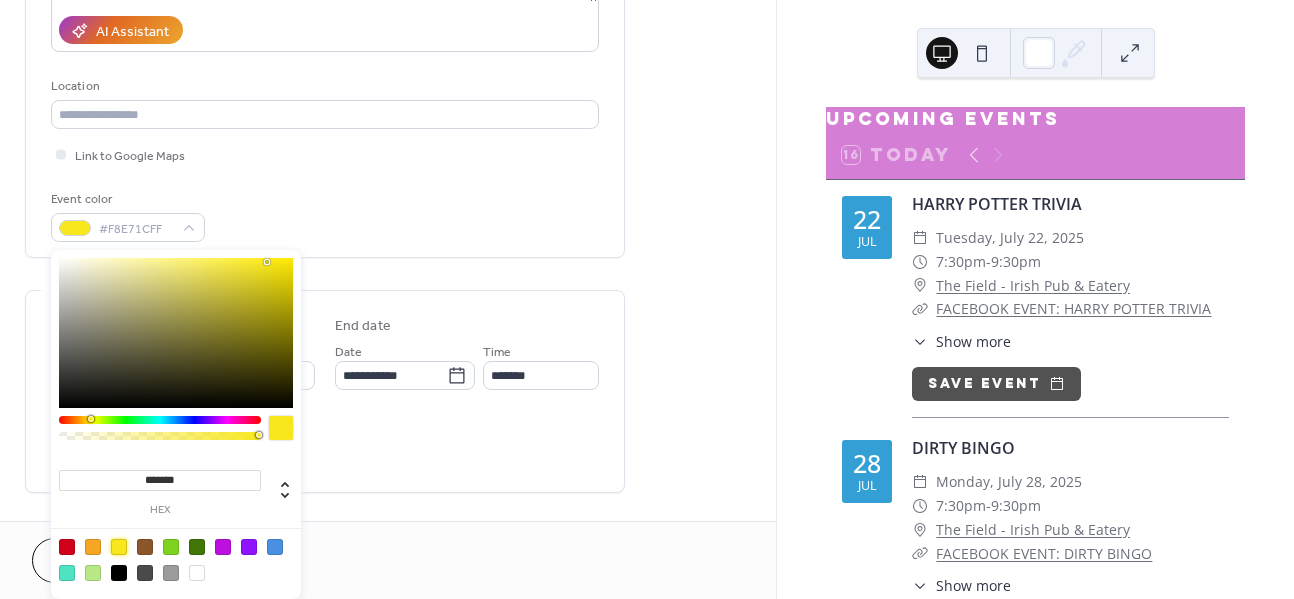 type on "*******" 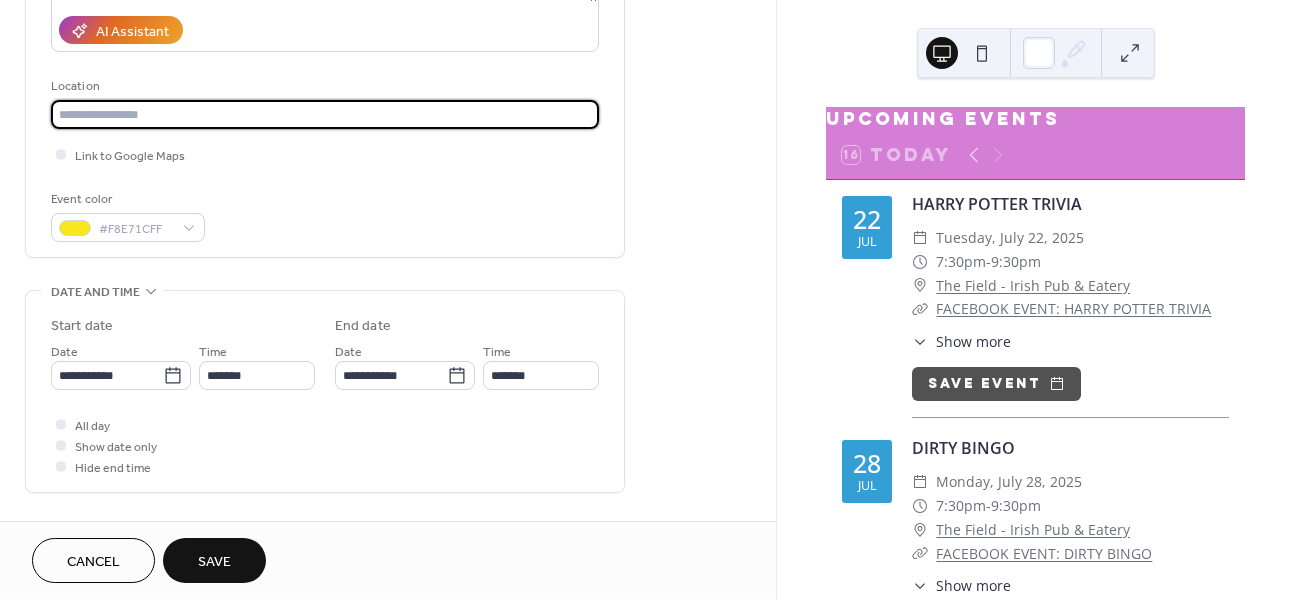 click at bounding box center (325, 114) 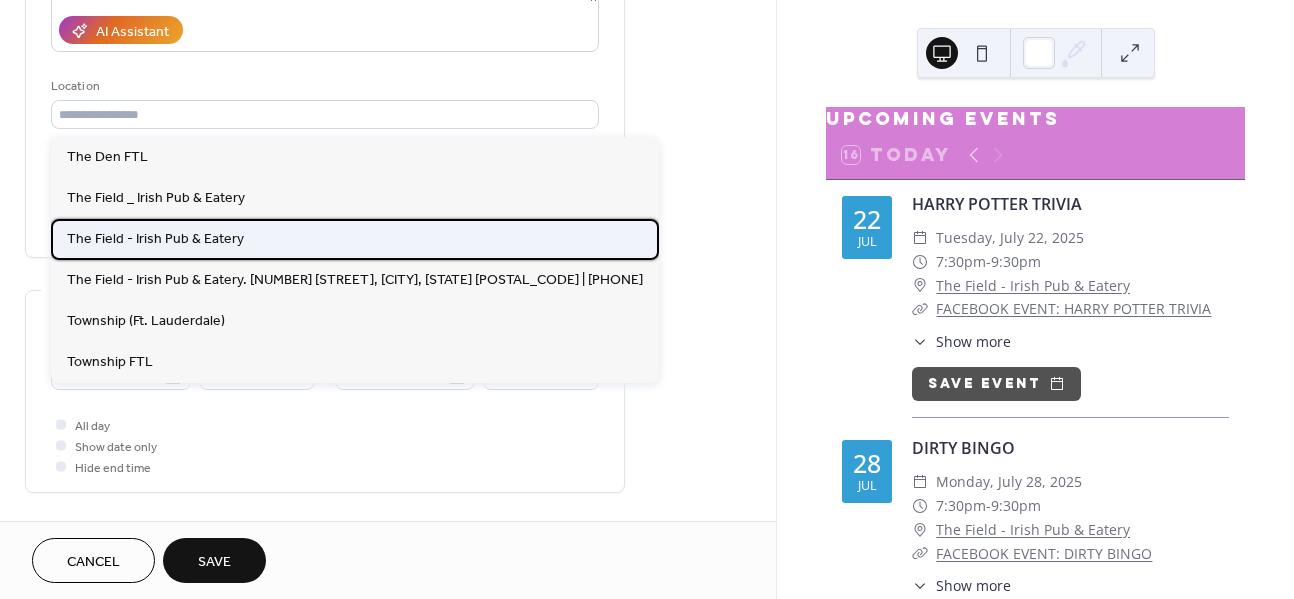 click on "The Field - Irish Pub & Eatery" at bounding box center (155, 239) 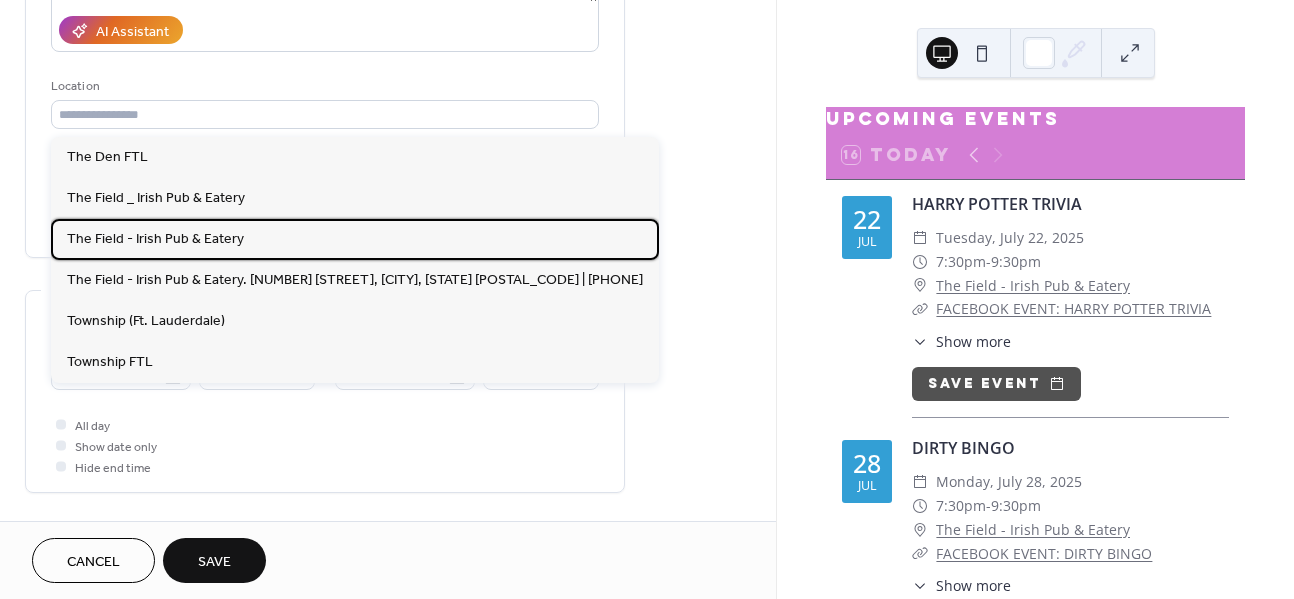 type on "**********" 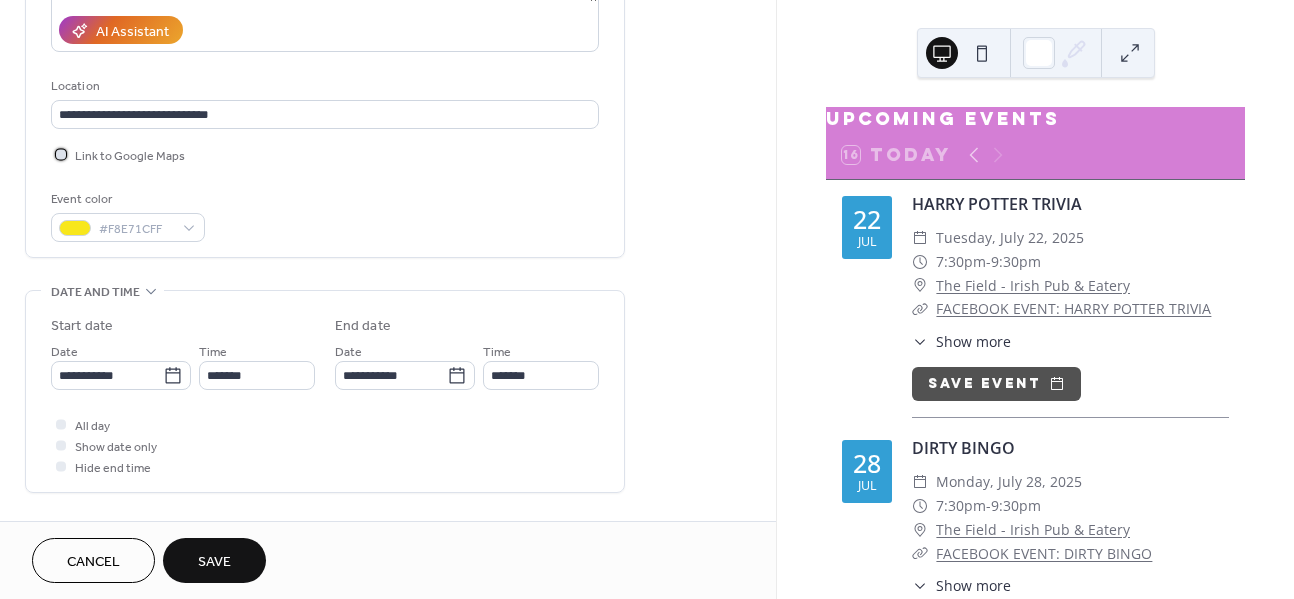 click at bounding box center (61, 154) 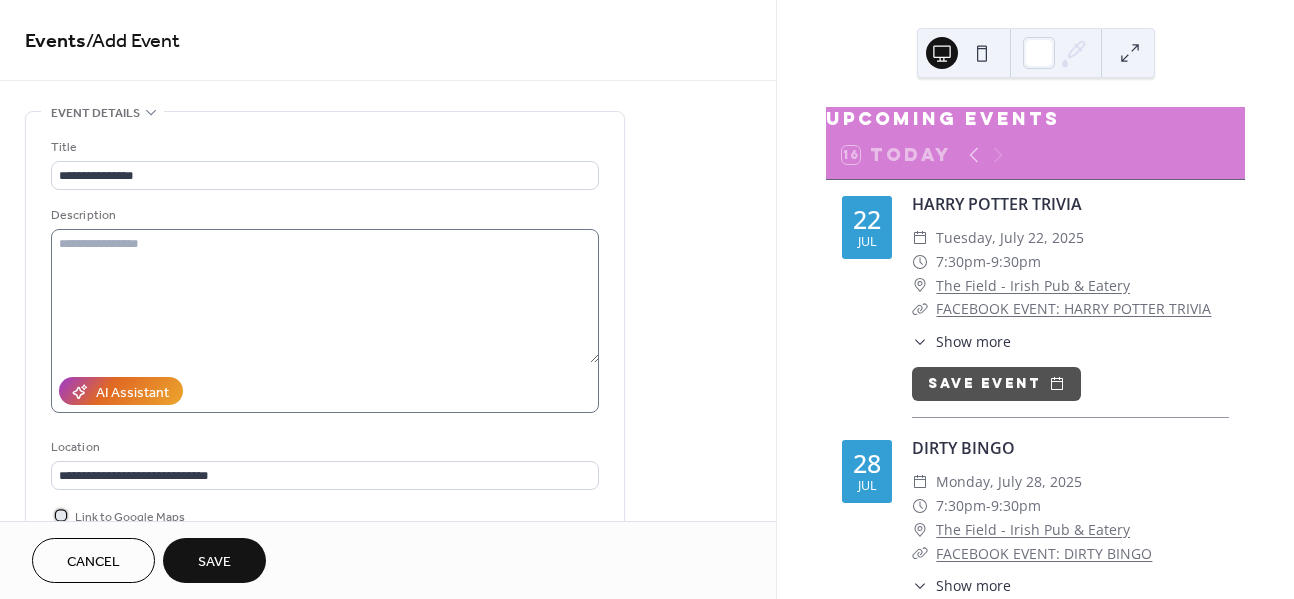 scroll, scrollTop: 0, scrollLeft: 0, axis: both 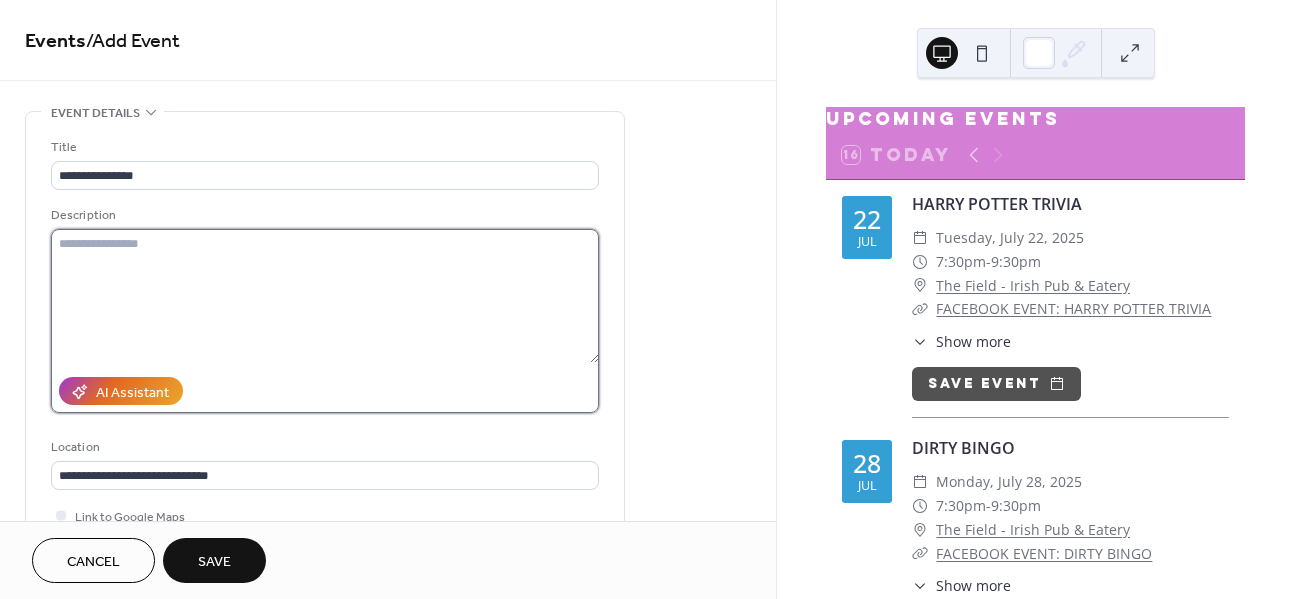 click at bounding box center [325, 296] 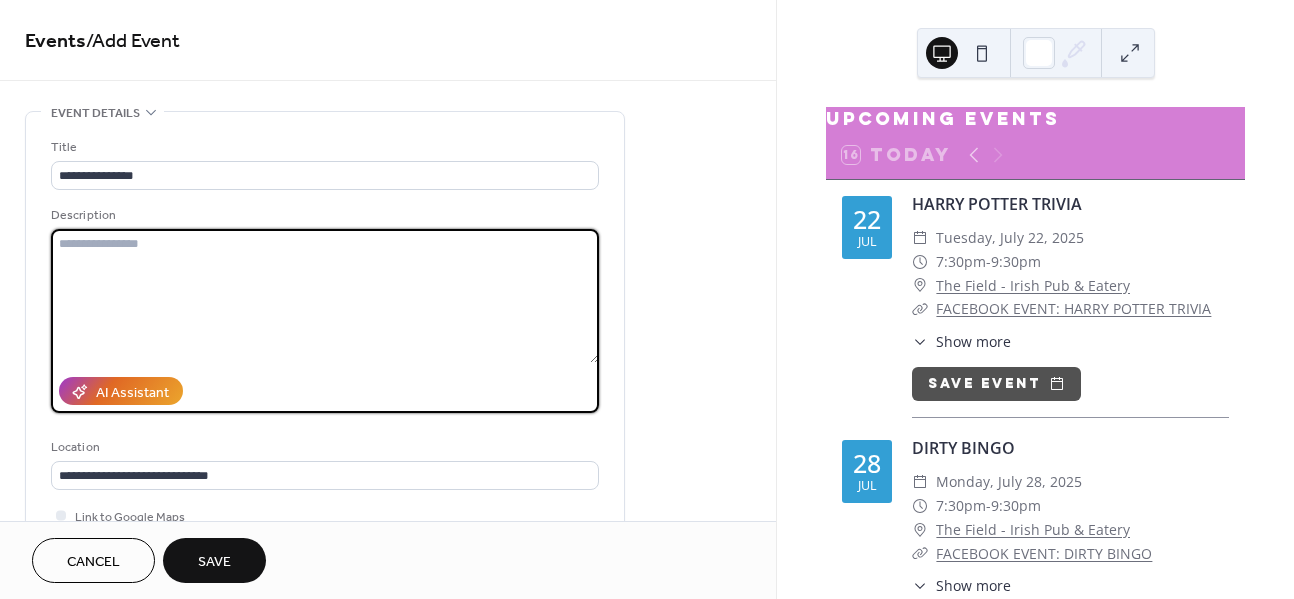 paste on "**********" 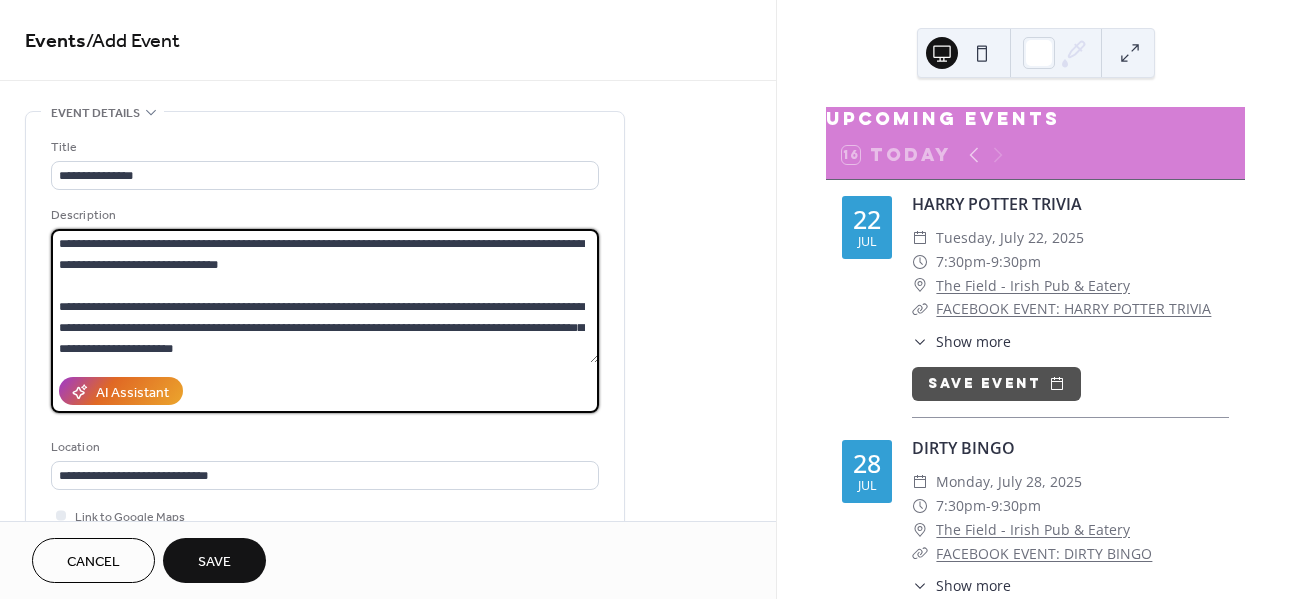 scroll, scrollTop: 630, scrollLeft: 0, axis: vertical 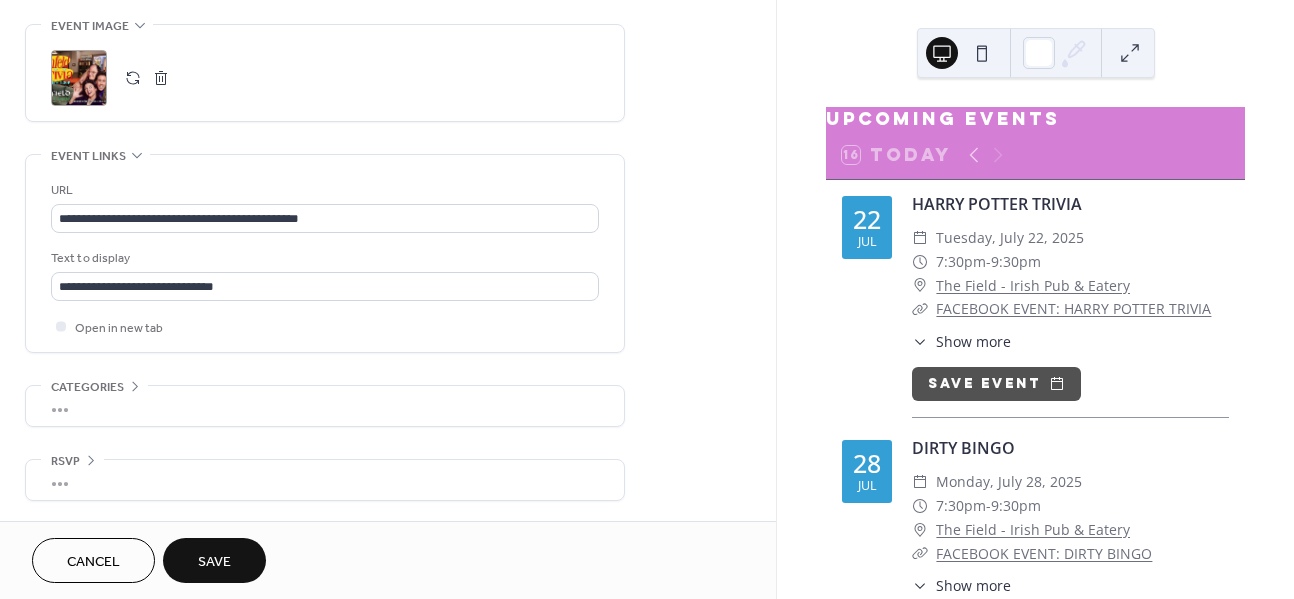 type on "**********" 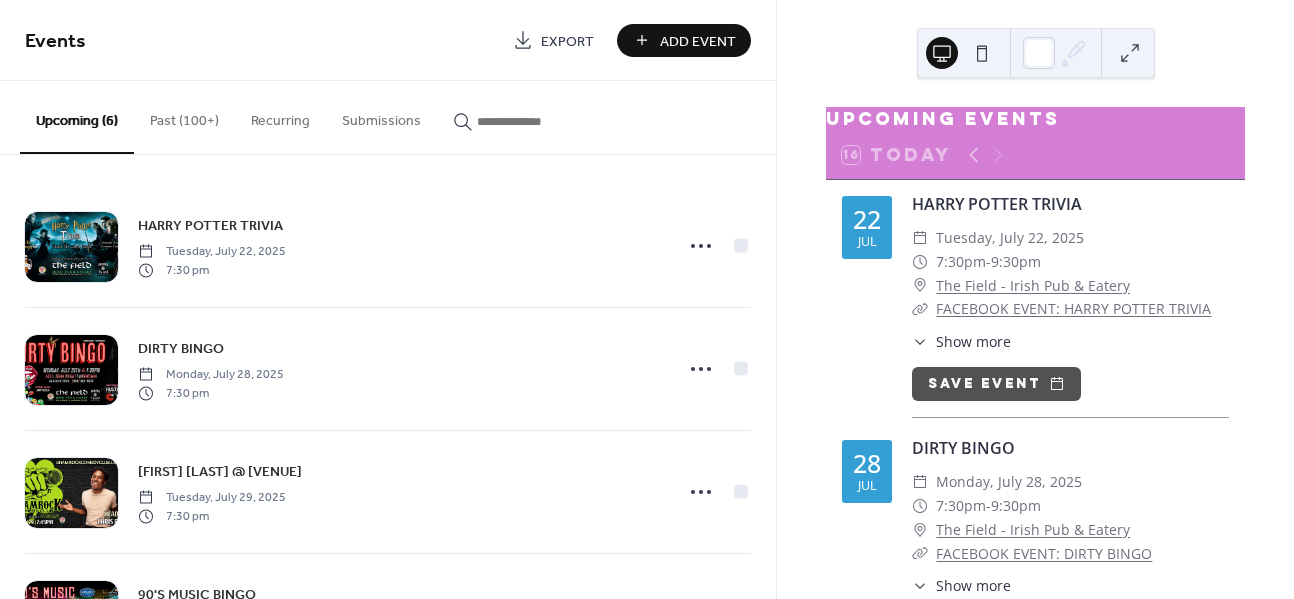 scroll, scrollTop: 0, scrollLeft: 0, axis: both 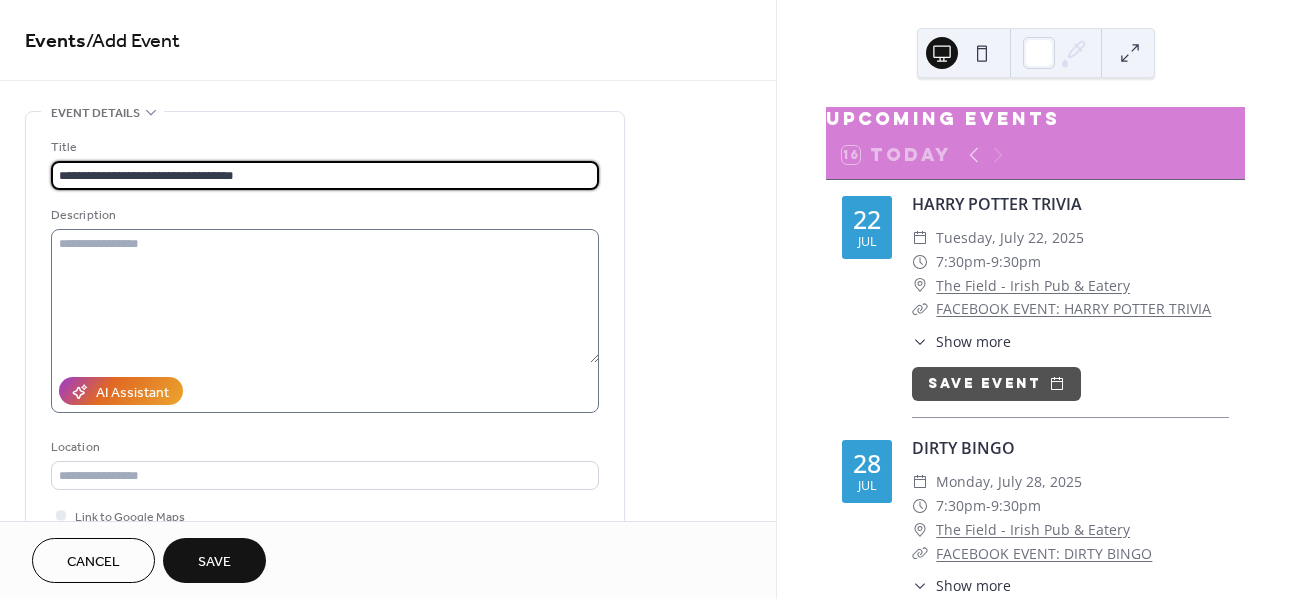 type on "**********" 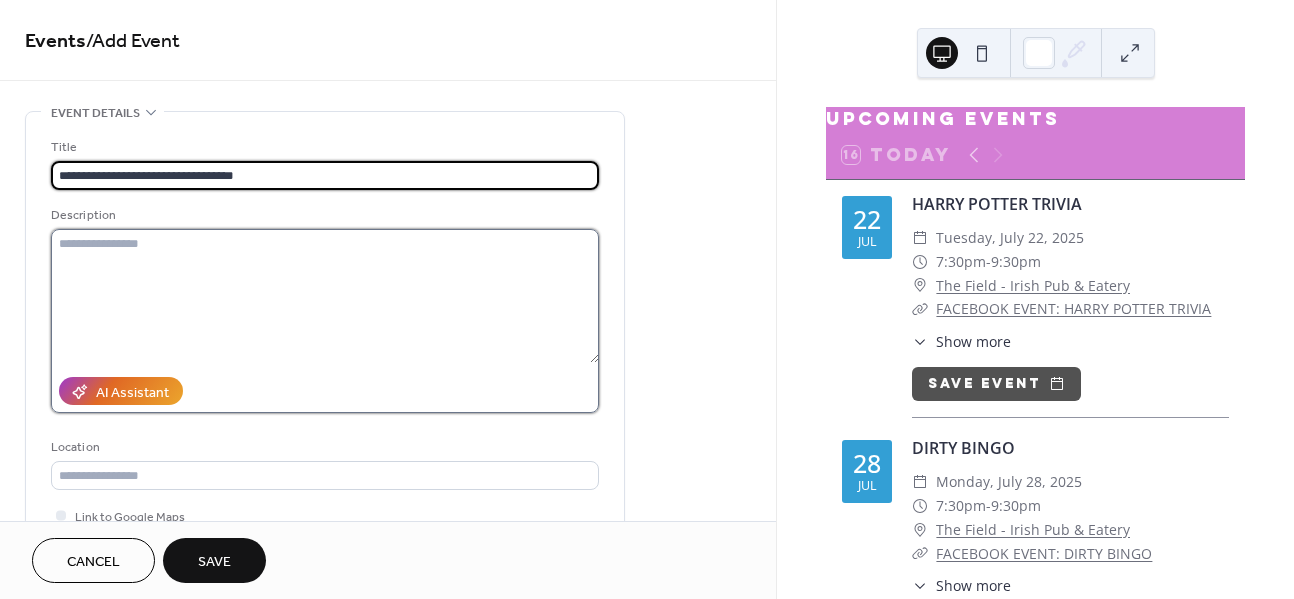 click at bounding box center [325, 296] 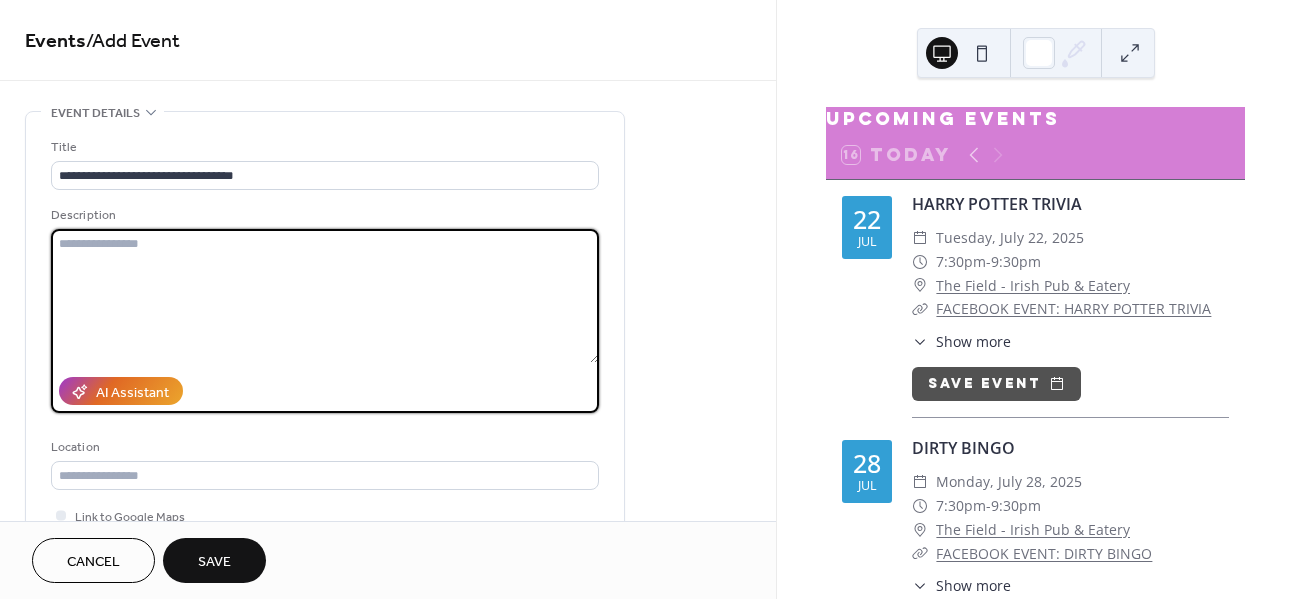 paste on "**********" 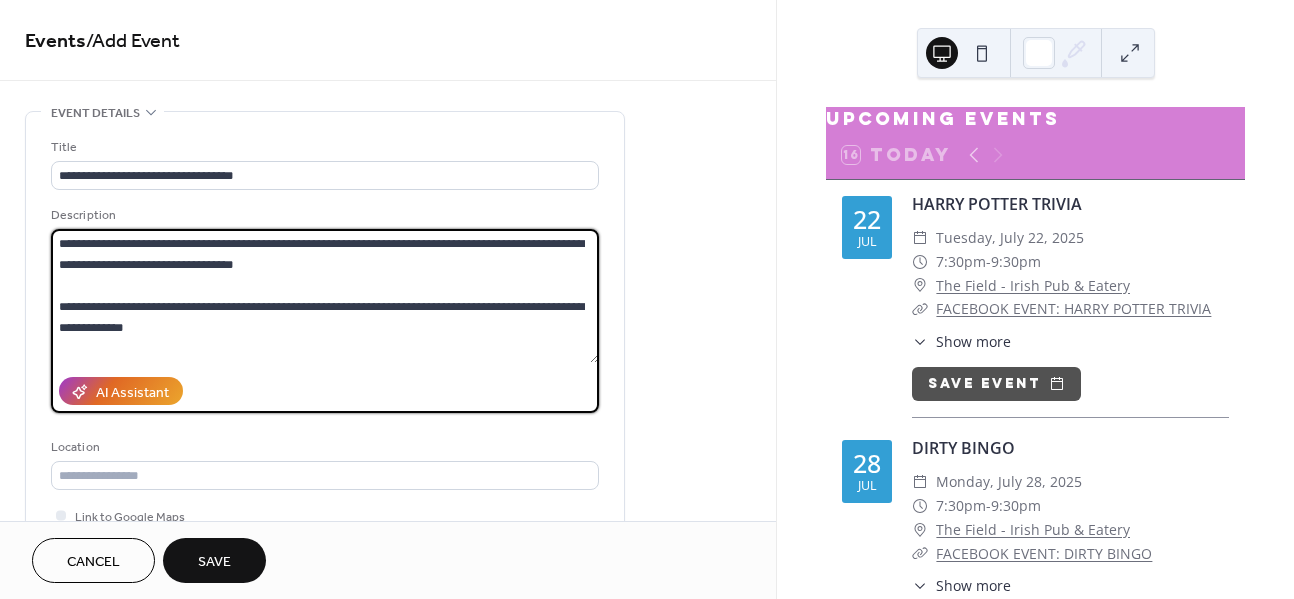 scroll, scrollTop: 798, scrollLeft: 0, axis: vertical 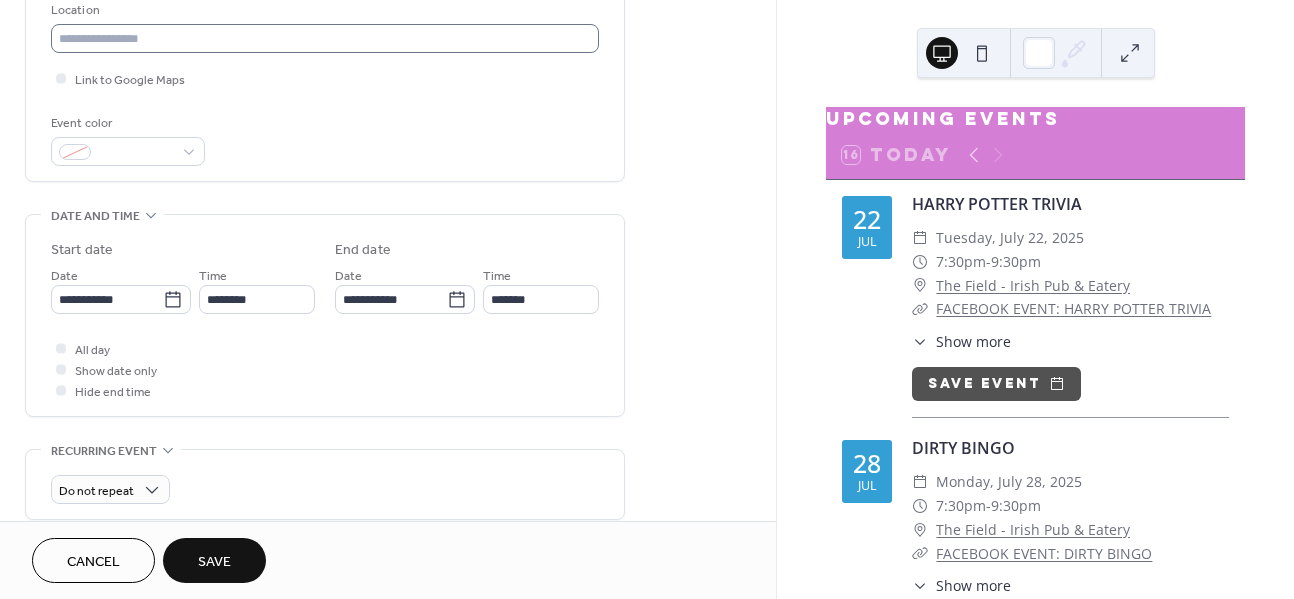 type on "**********" 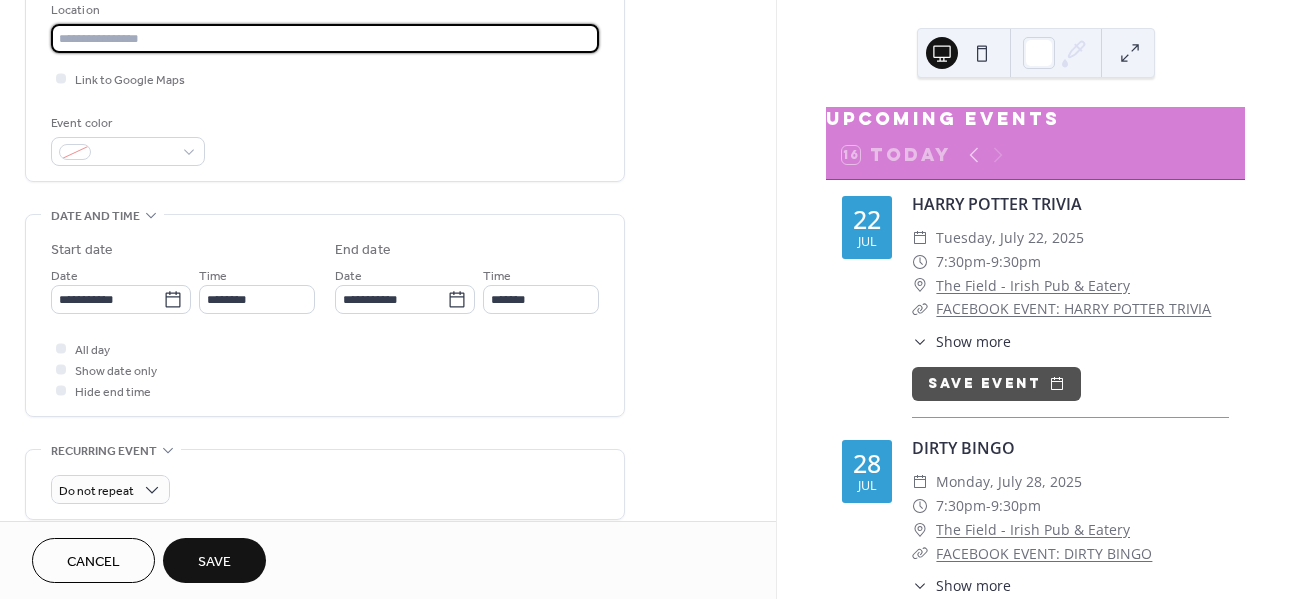 click at bounding box center [325, 38] 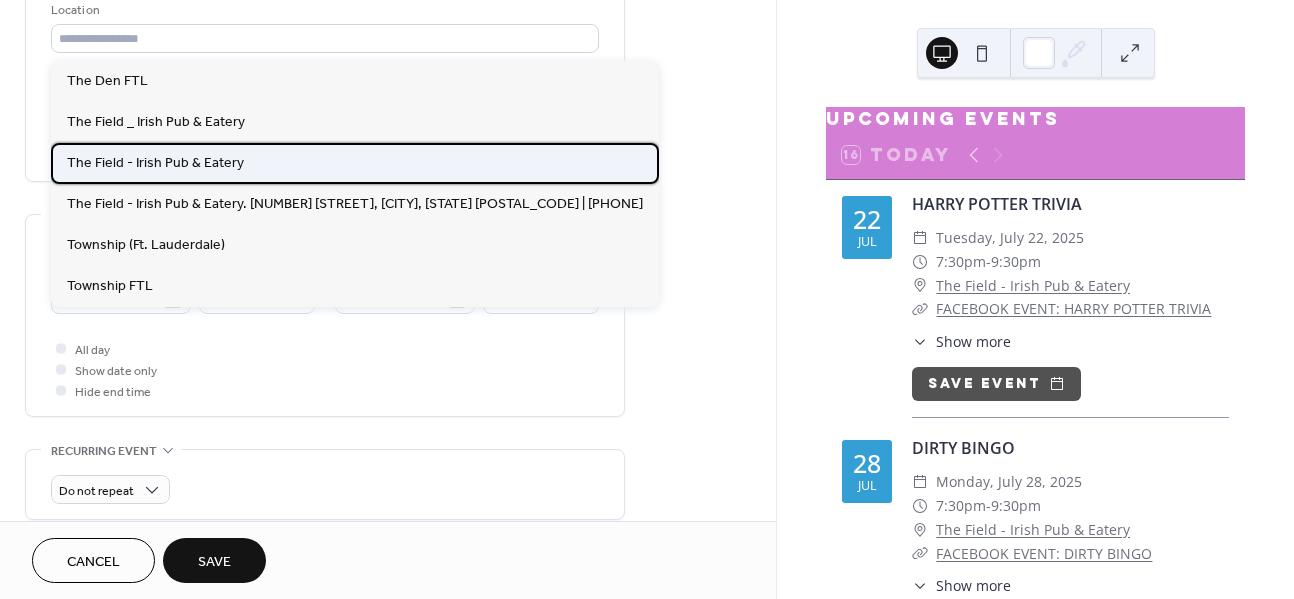 click on "The Field - Irish Pub & Eatery" at bounding box center (155, 163) 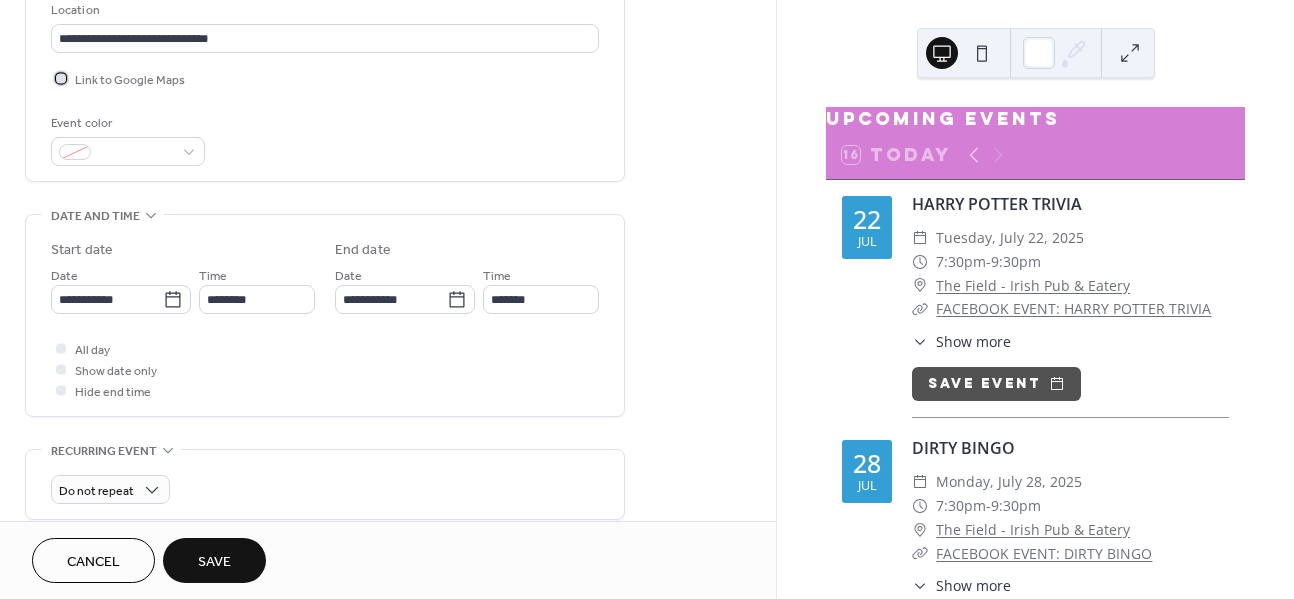 click at bounding box center [61, 78] 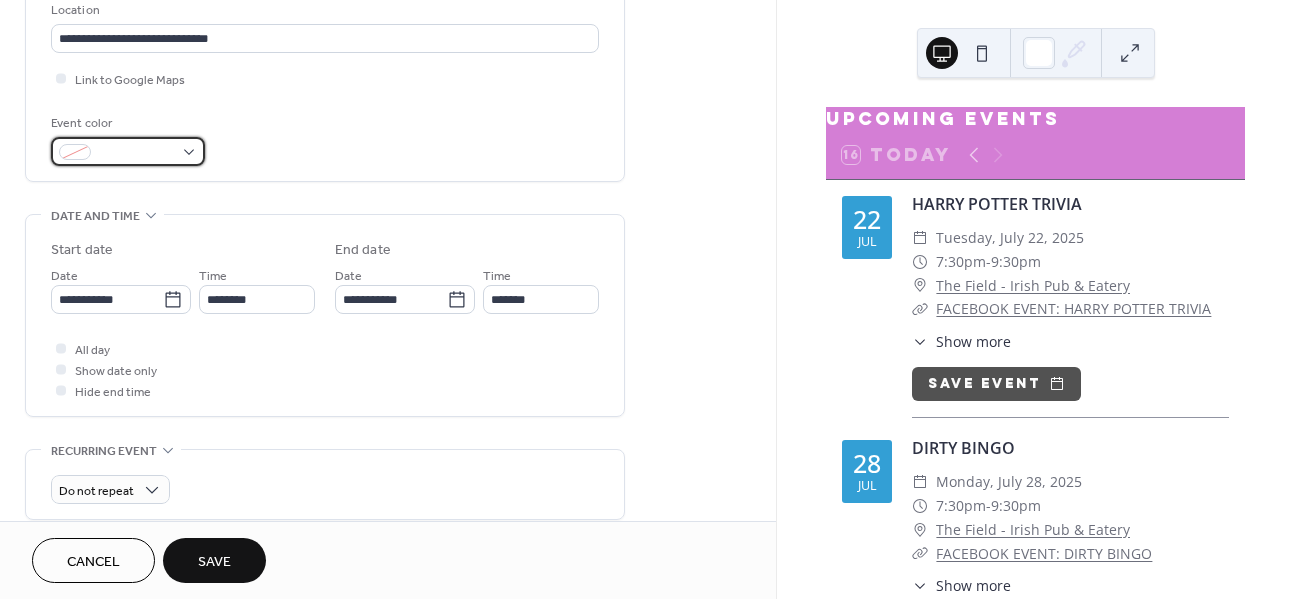 click at bounding box center [128, 151] 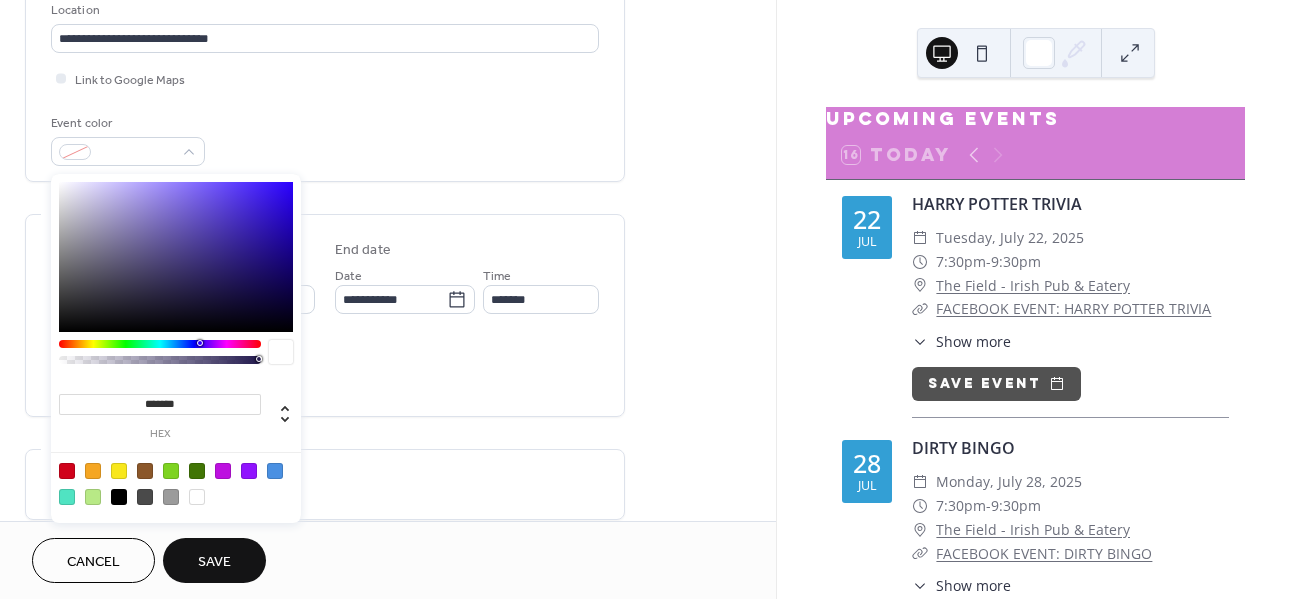 click at bounding box center (171, 471) 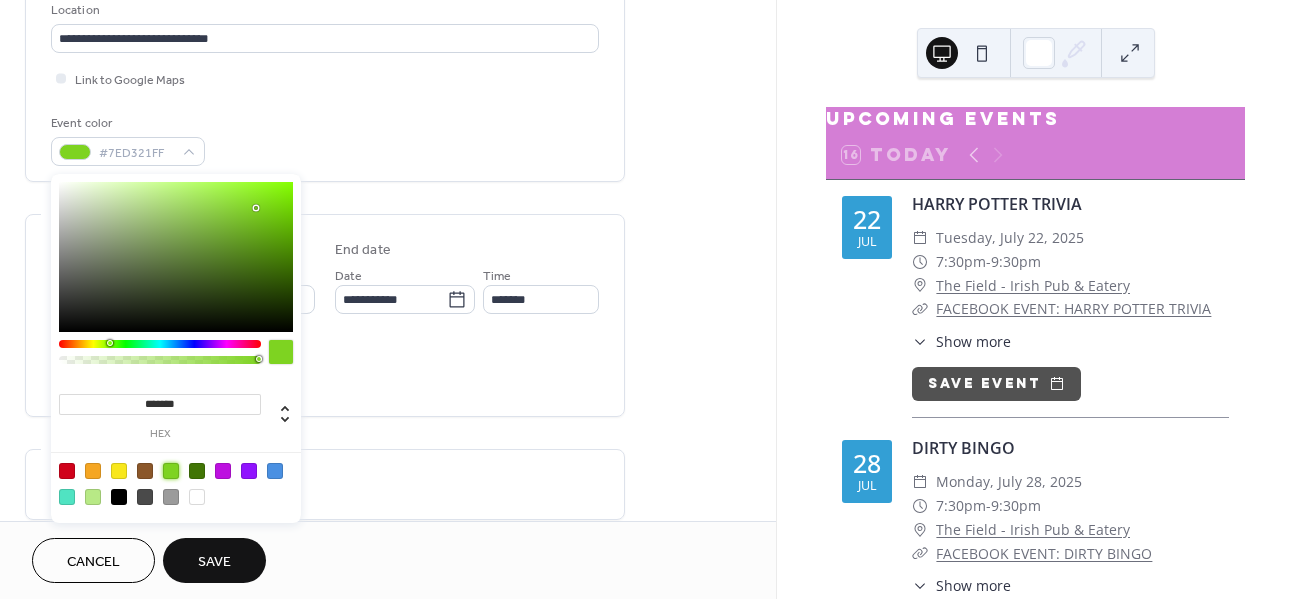 type on "*******" 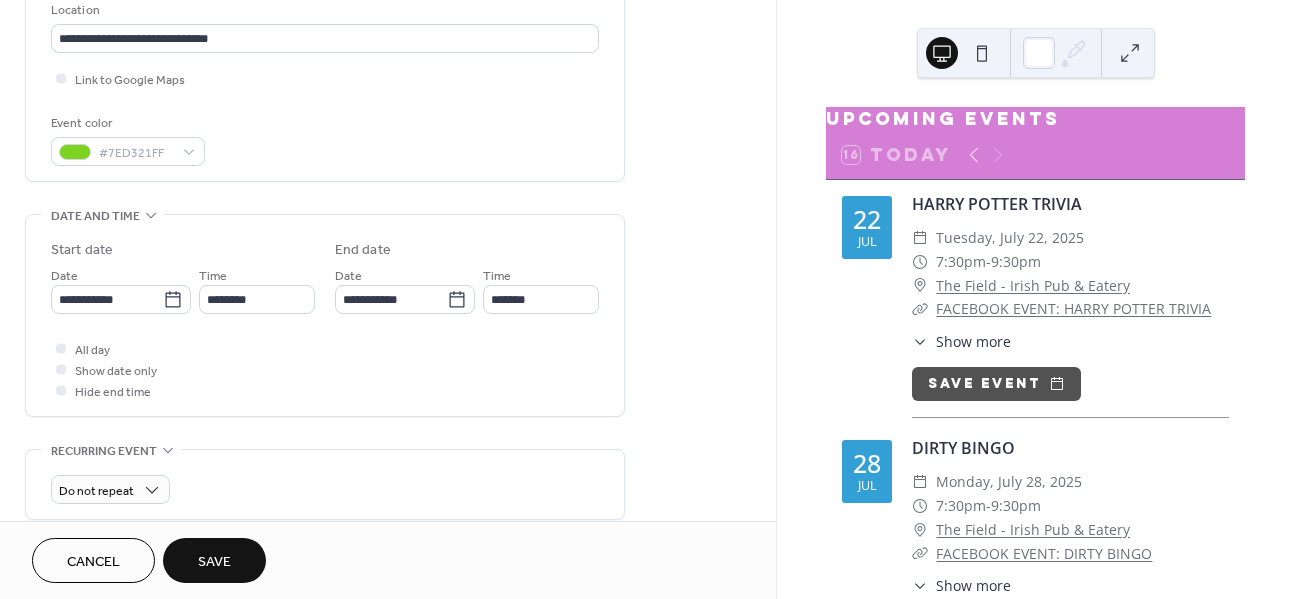 click on "Save" at bounding box center (214, 562) 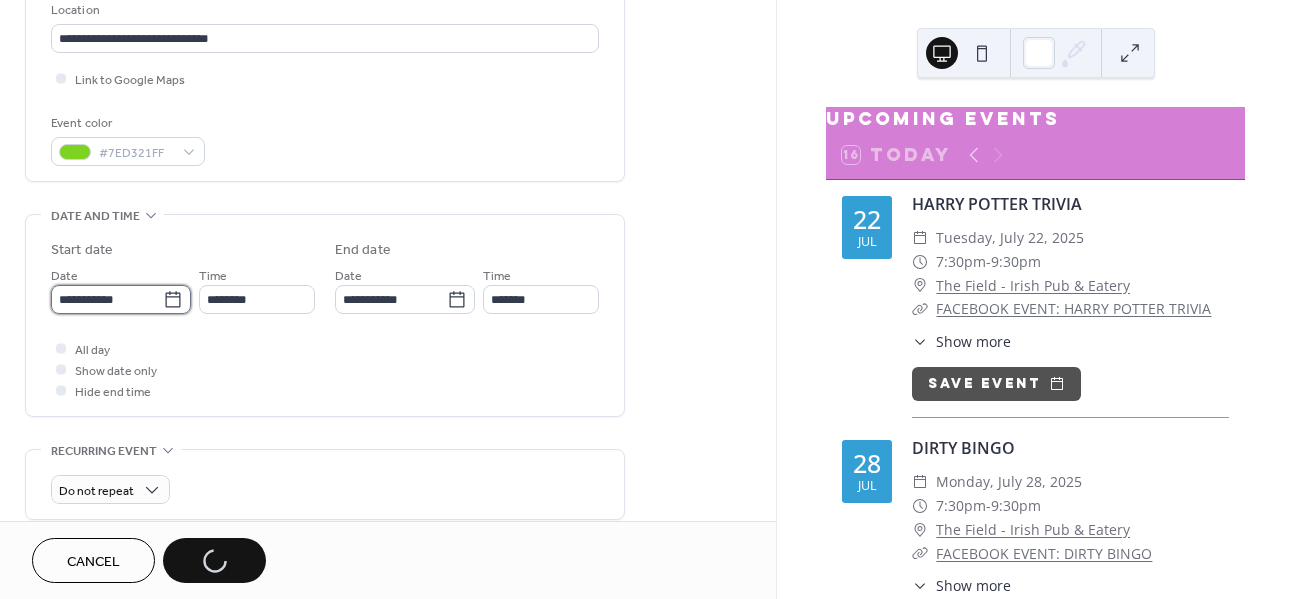 click on "**********" at bounding box center [107, 299] 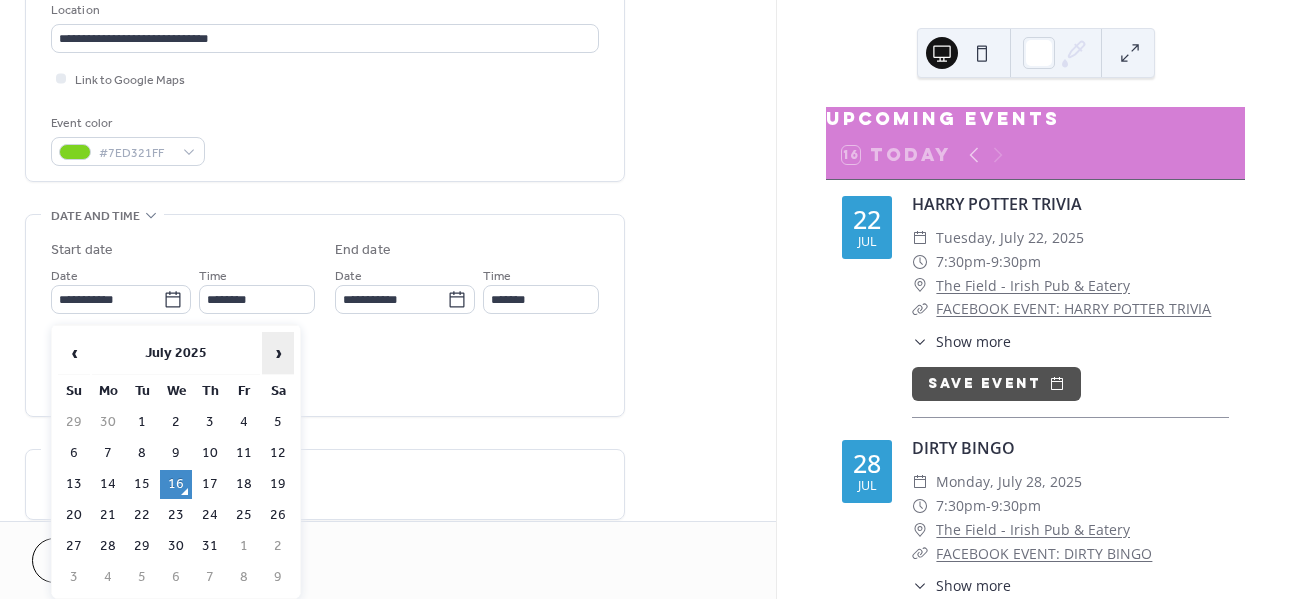 click on "›" at bounding box center (278, 353) 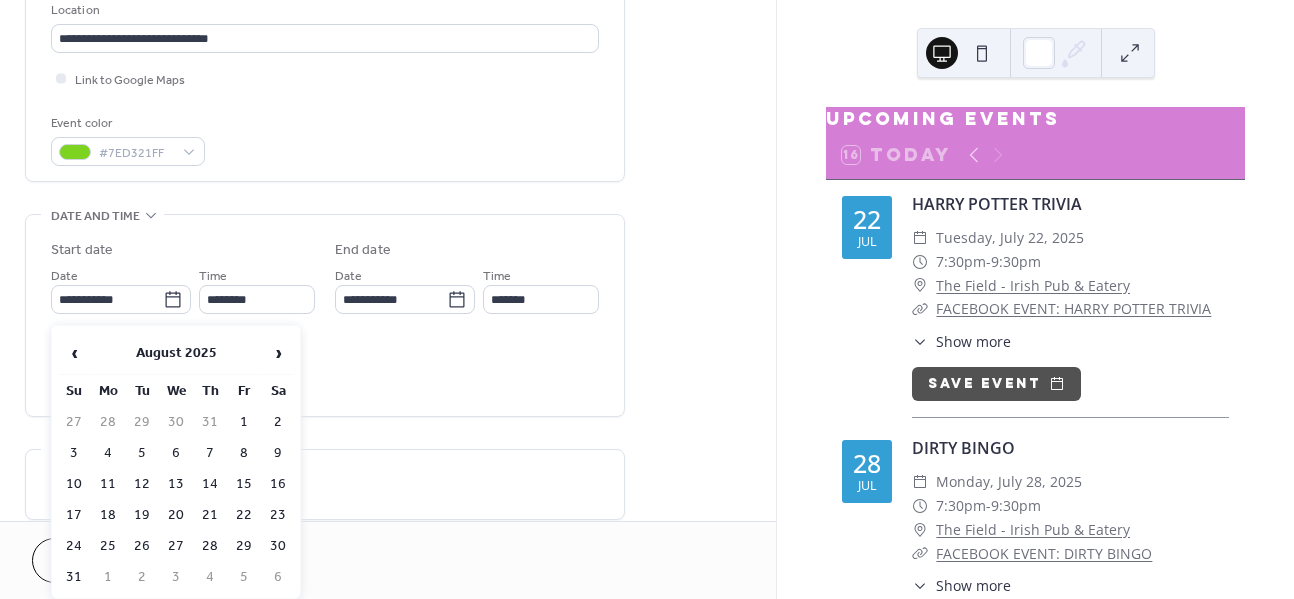 click on "19" at bounding box center [142, 515] 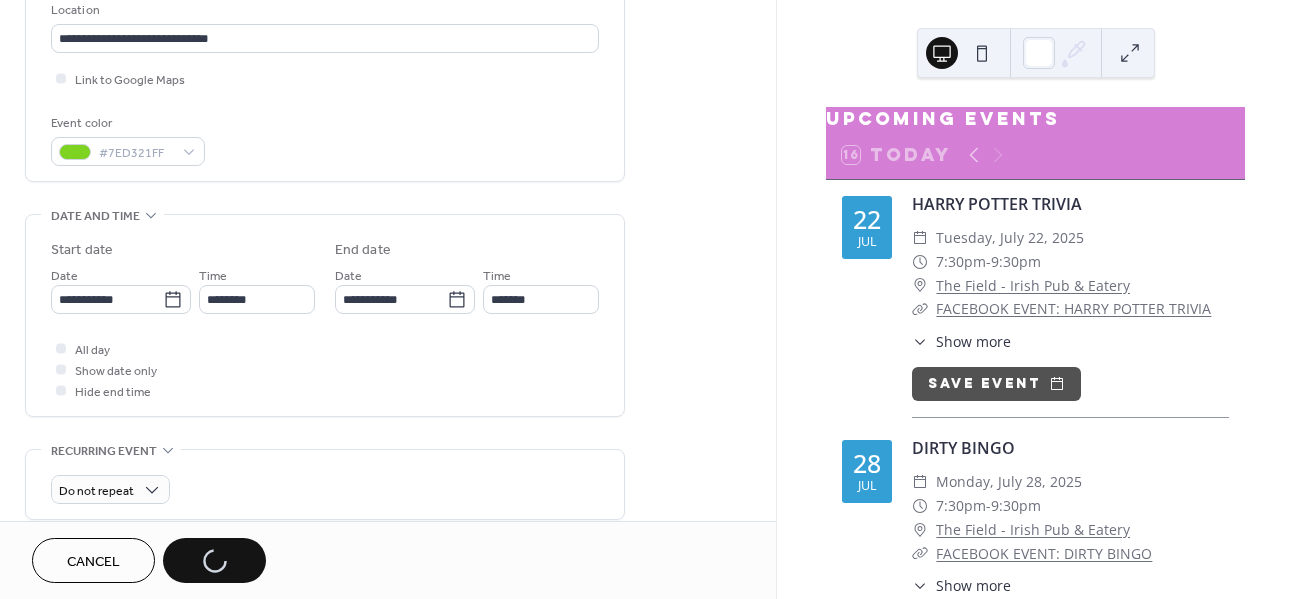 type on "**********" 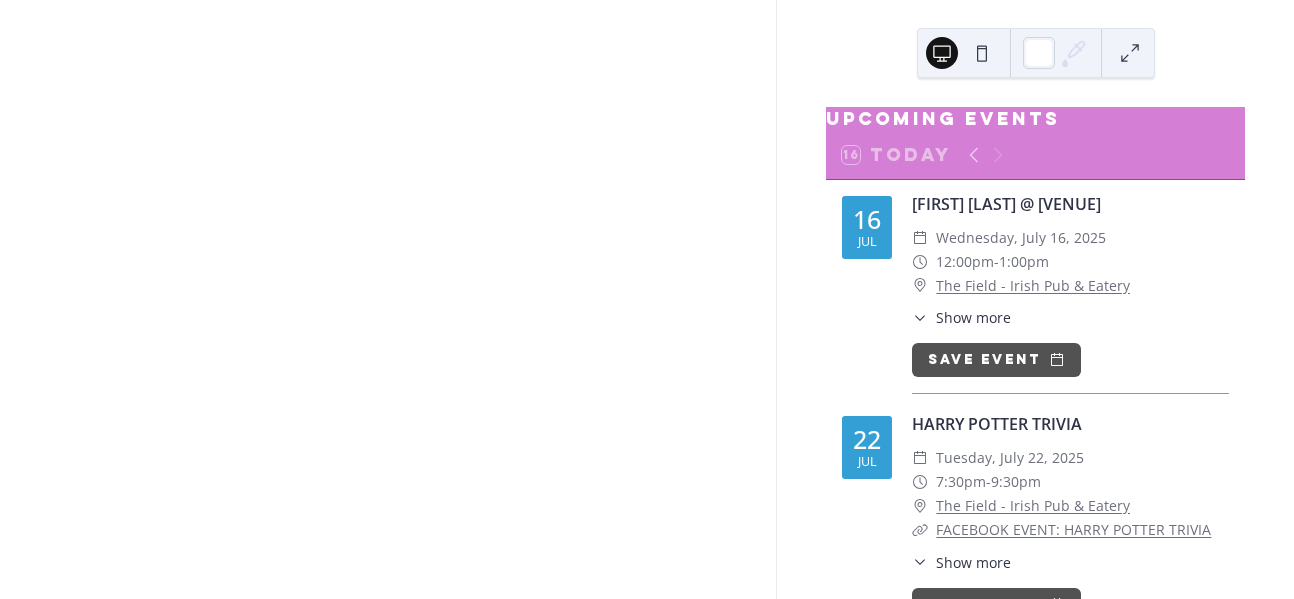 click at bounding box center (388, 299) 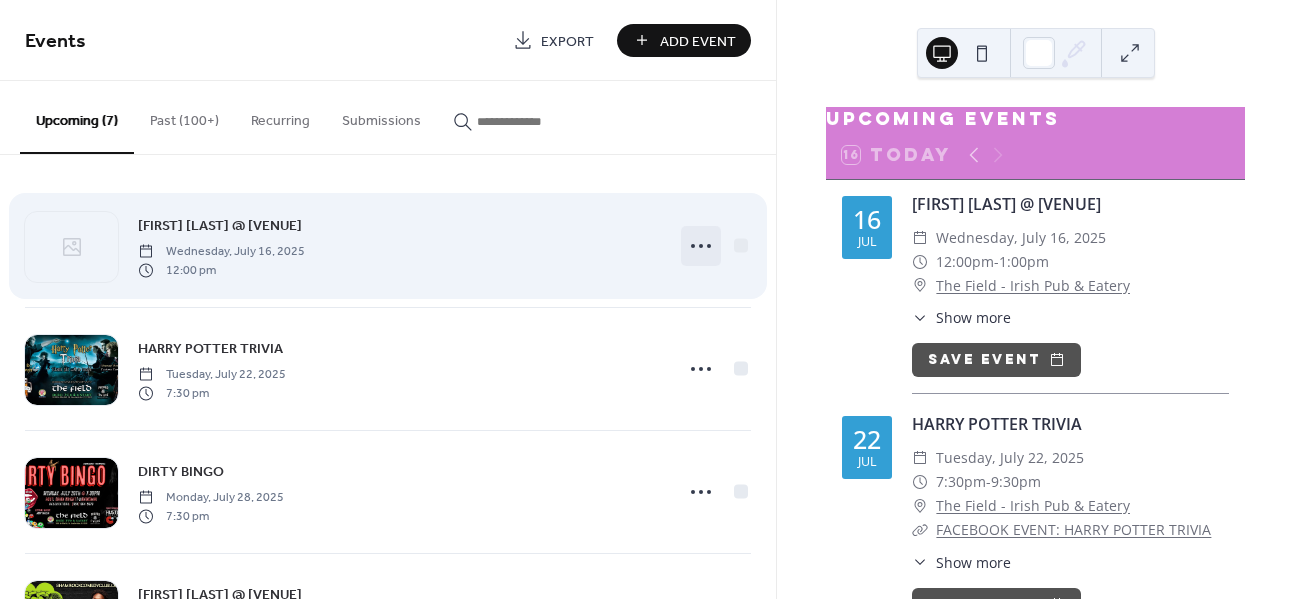 scroll, scrollTop: 0, scrollLeft: 0, axis: both 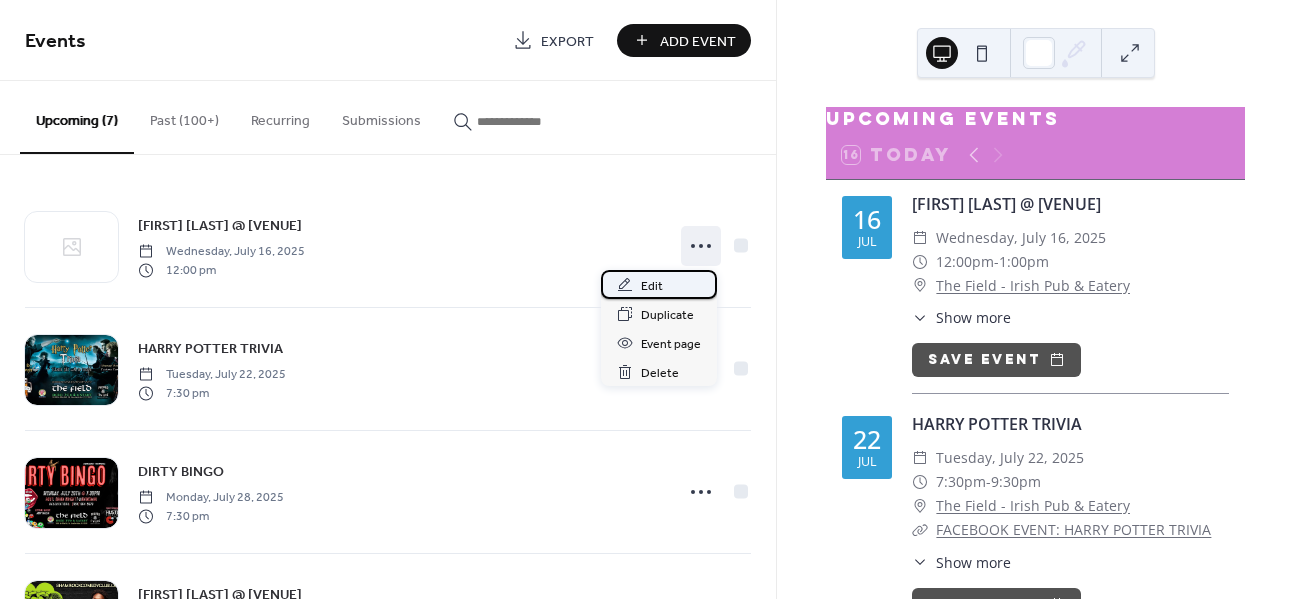 click on "Edit" at bounding box center [659, 284] 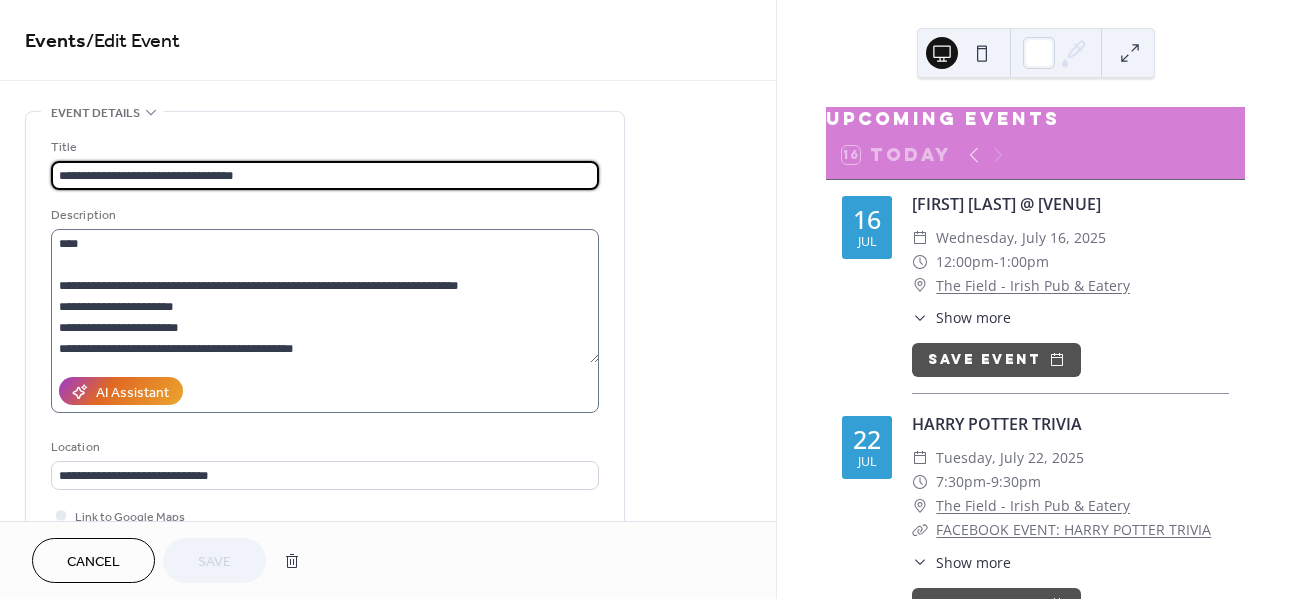 scroll, scrollTop: 798, scrollLeft: 0, axis: vertical 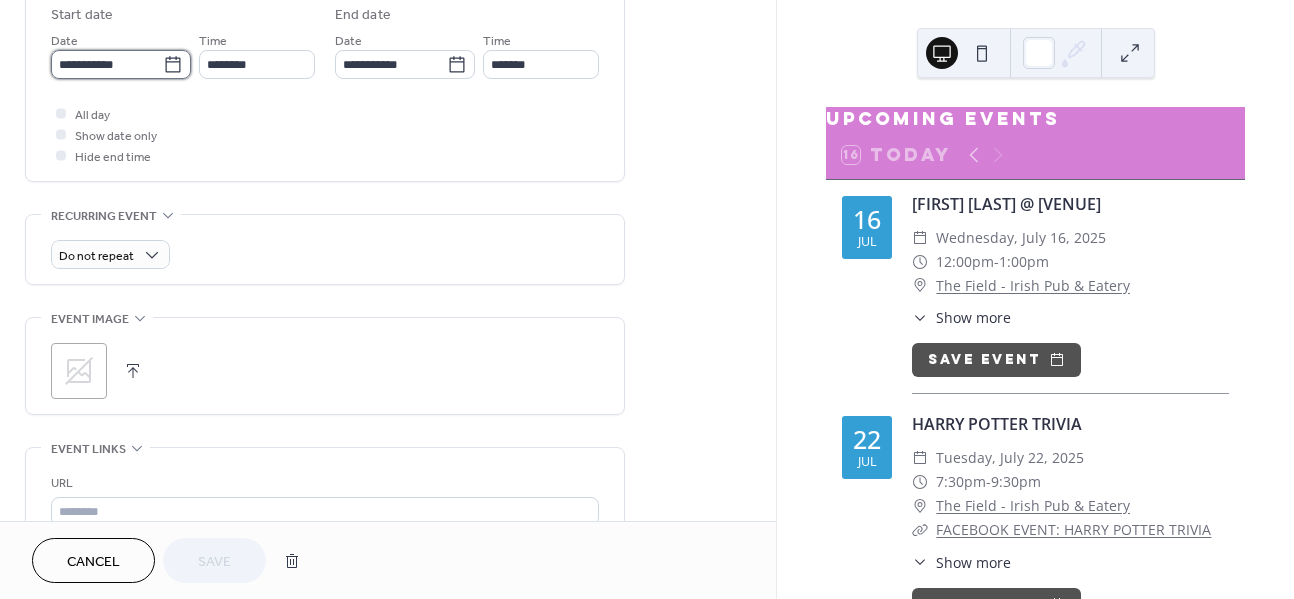 click on "**********" at bounding box center [107, 64] 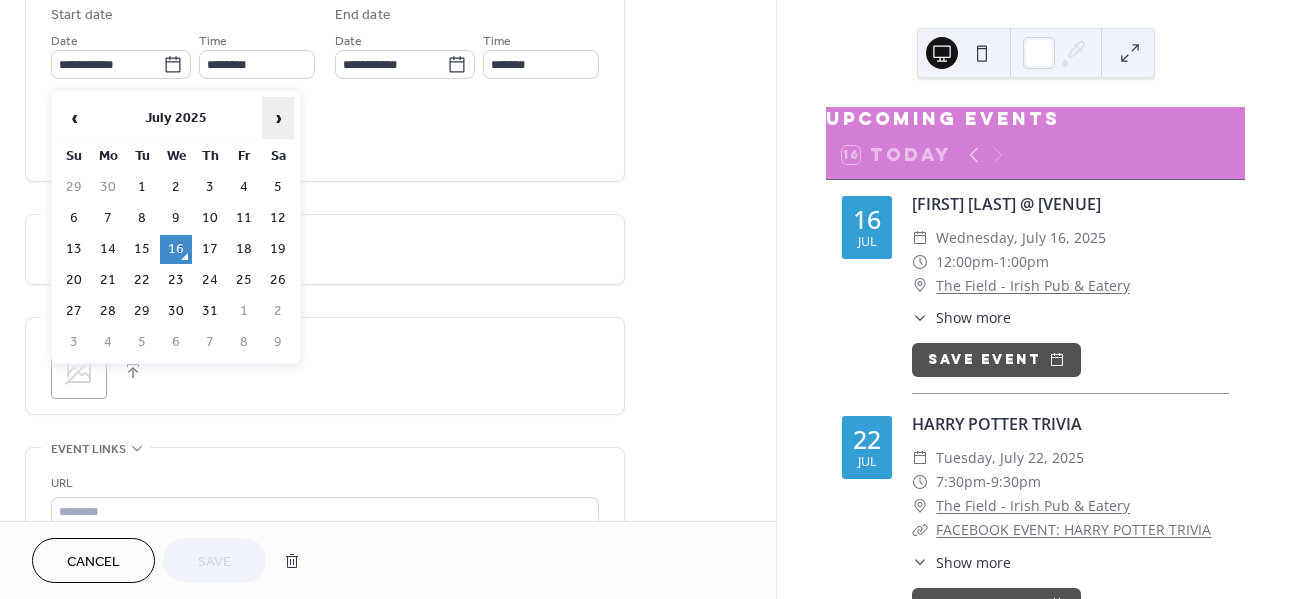 click on "›" at bounding box center [278, 118] 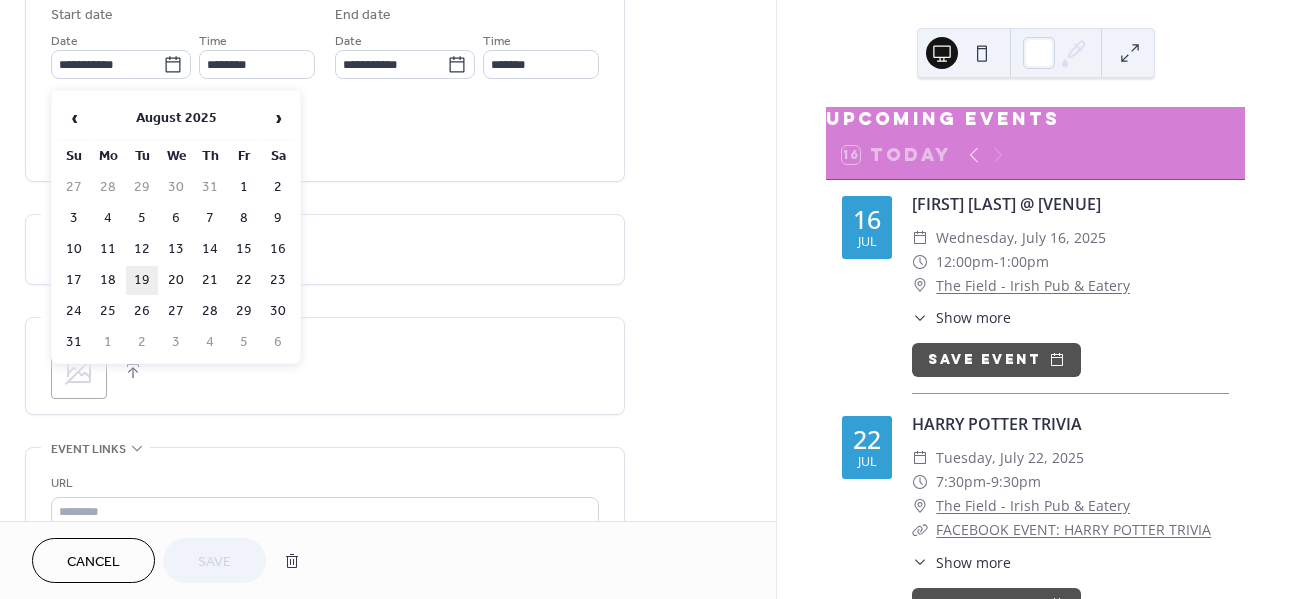 click on "19" at bounding box center [142, 280] 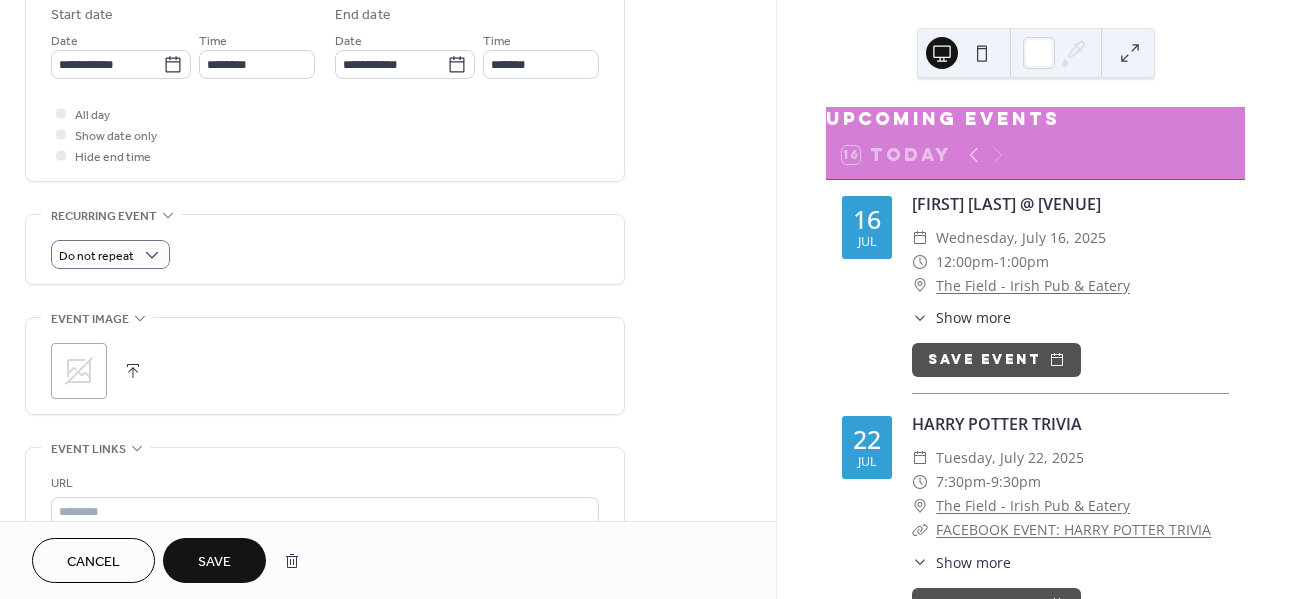 type on "**********" 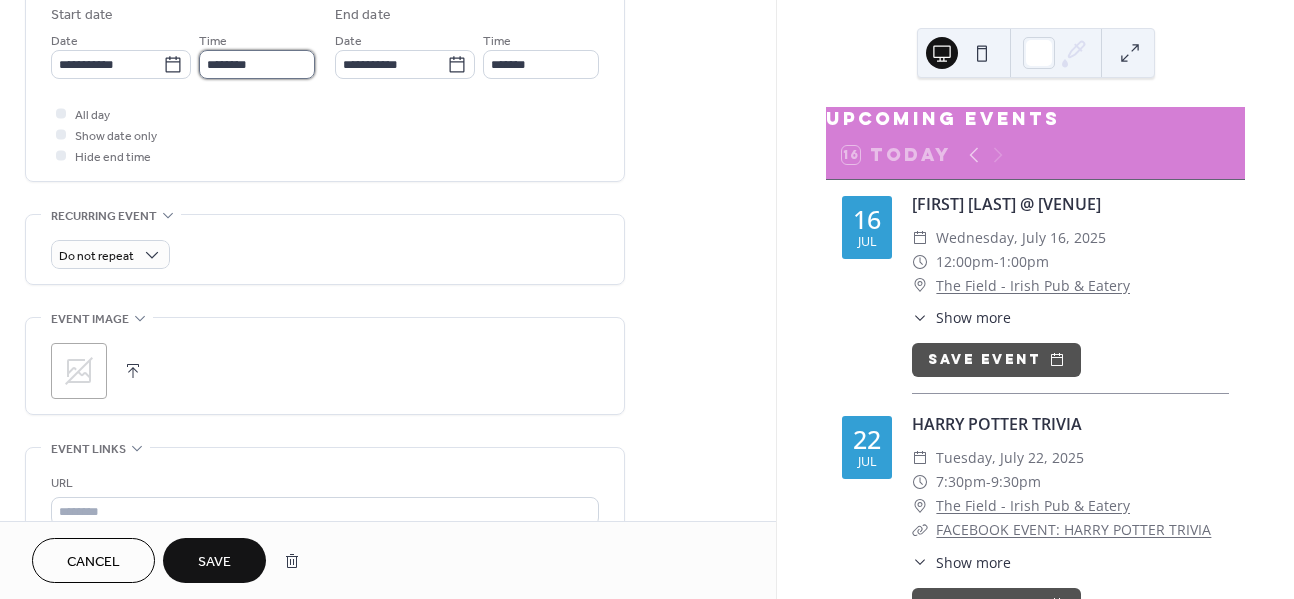click on "********" at bounding box center [257, 64] 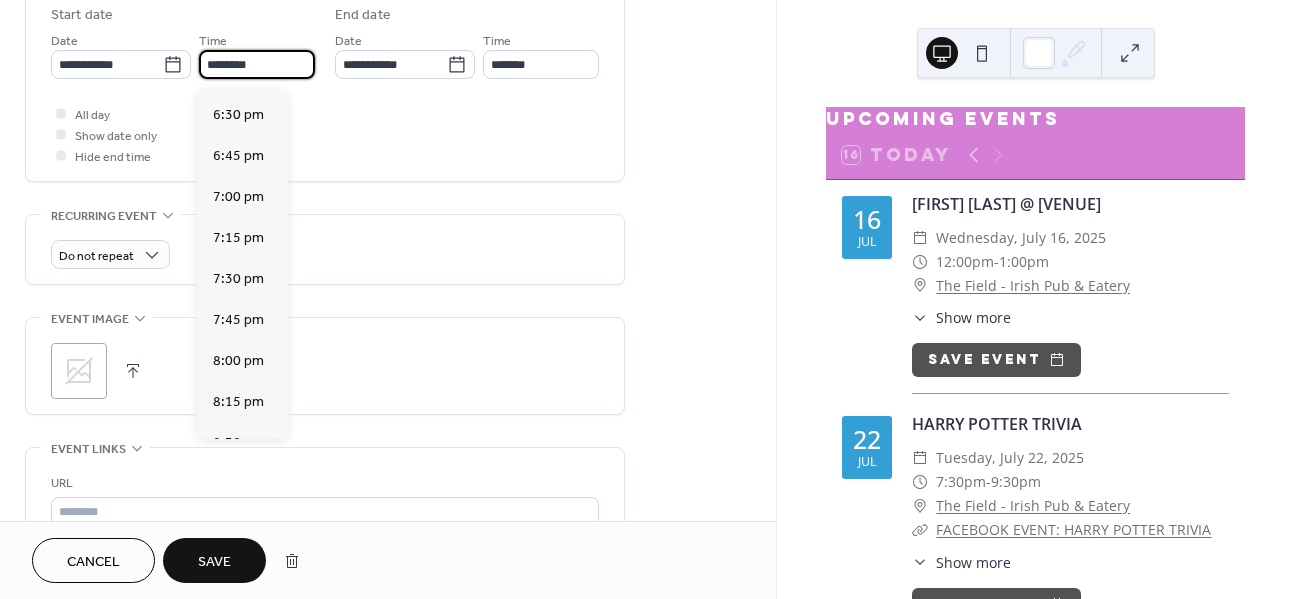 scroll, scrollTop: 3078, scrollLeft: 0, axis: vertical 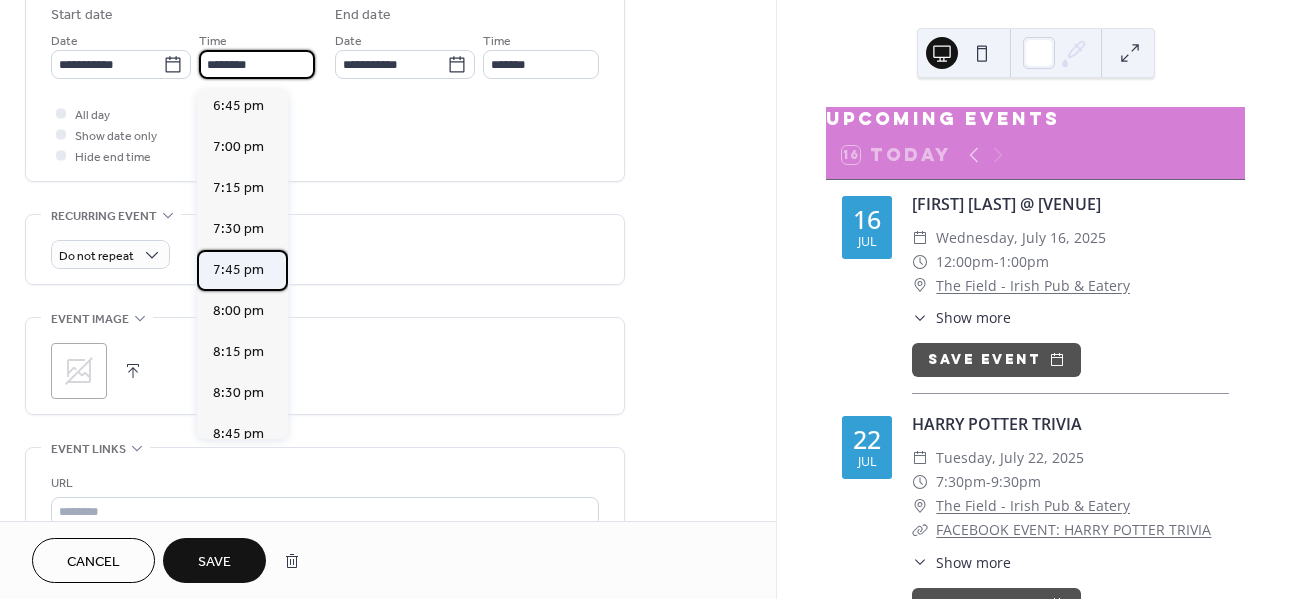 click on "7:45 pm" at bounding box center [238, 270] 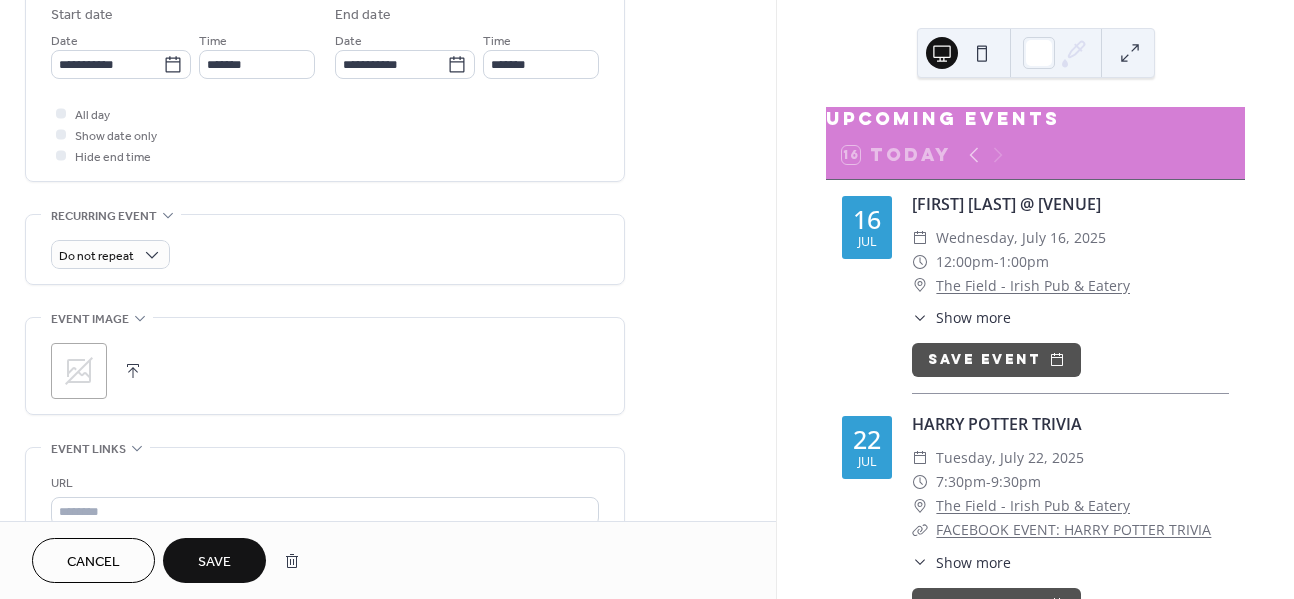 type on "*******" 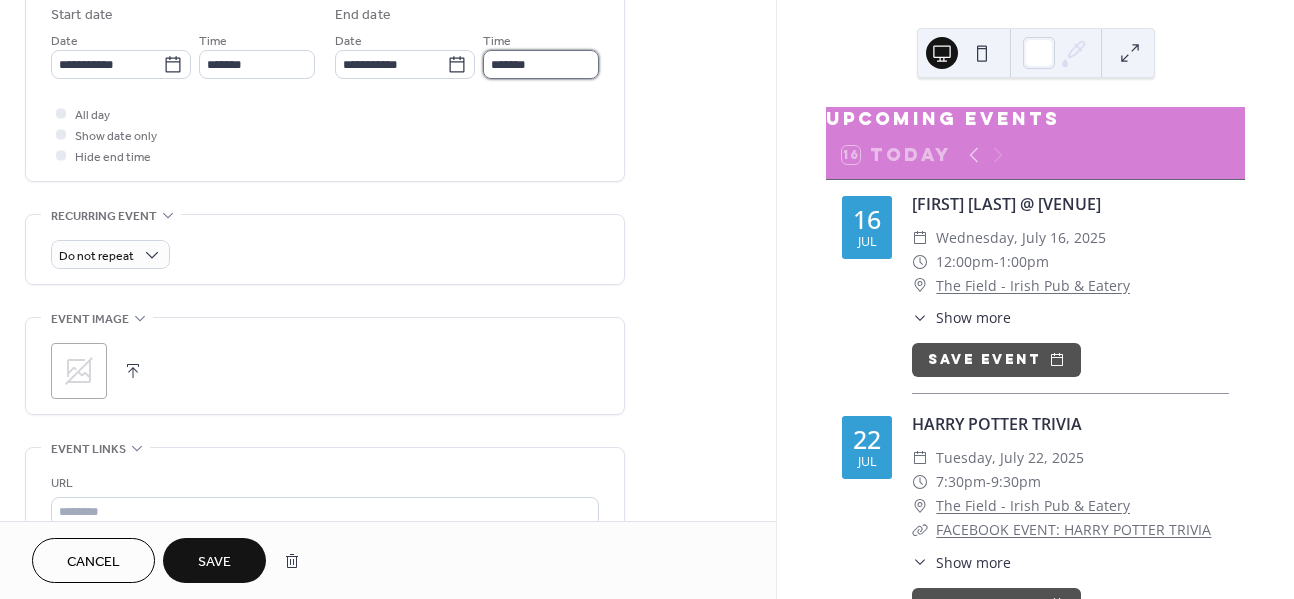 click on "*******" at bounding box center (541, 64) 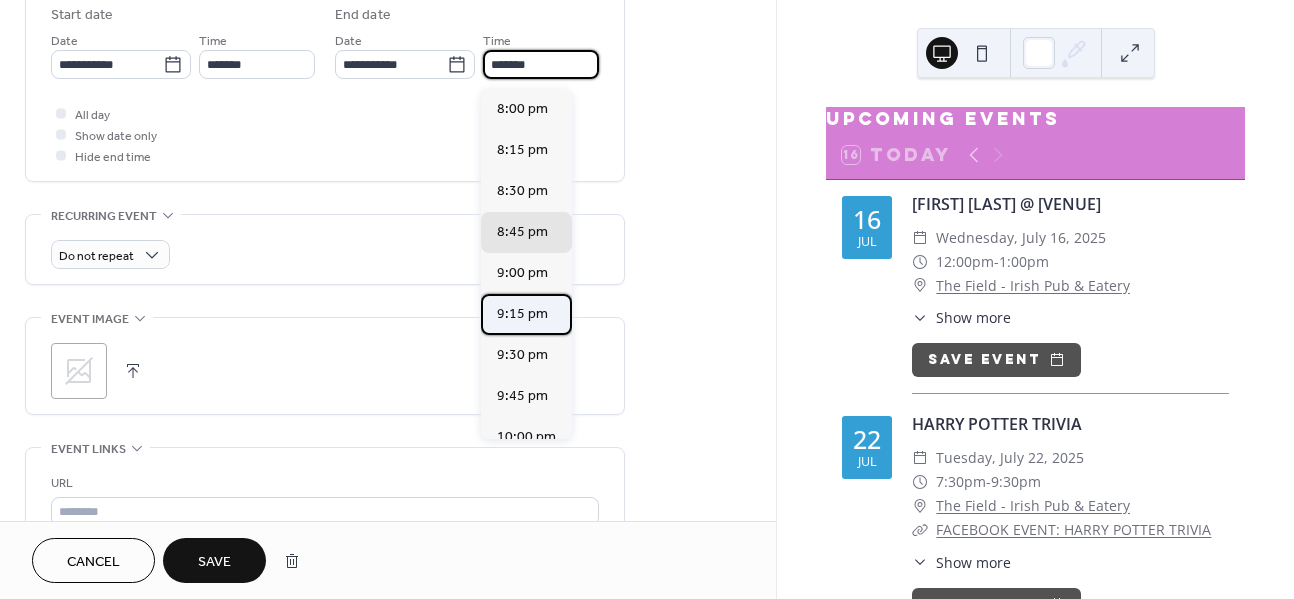 click on "9:15 pm" at bounding box center [522, 314] 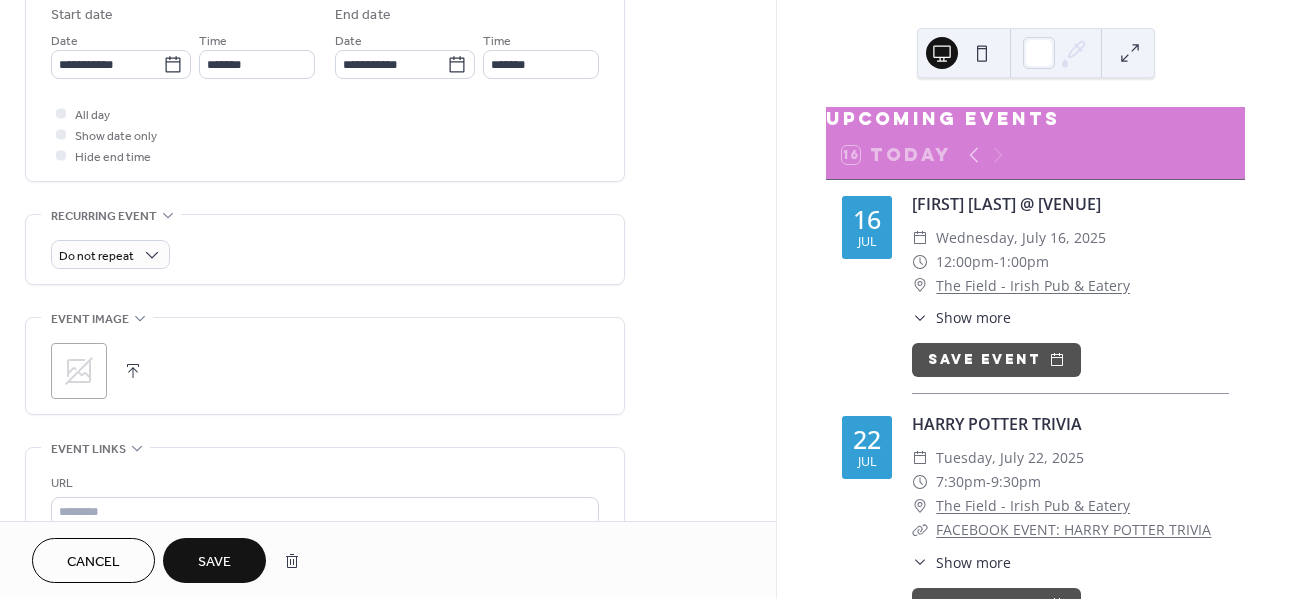 type on "*******" 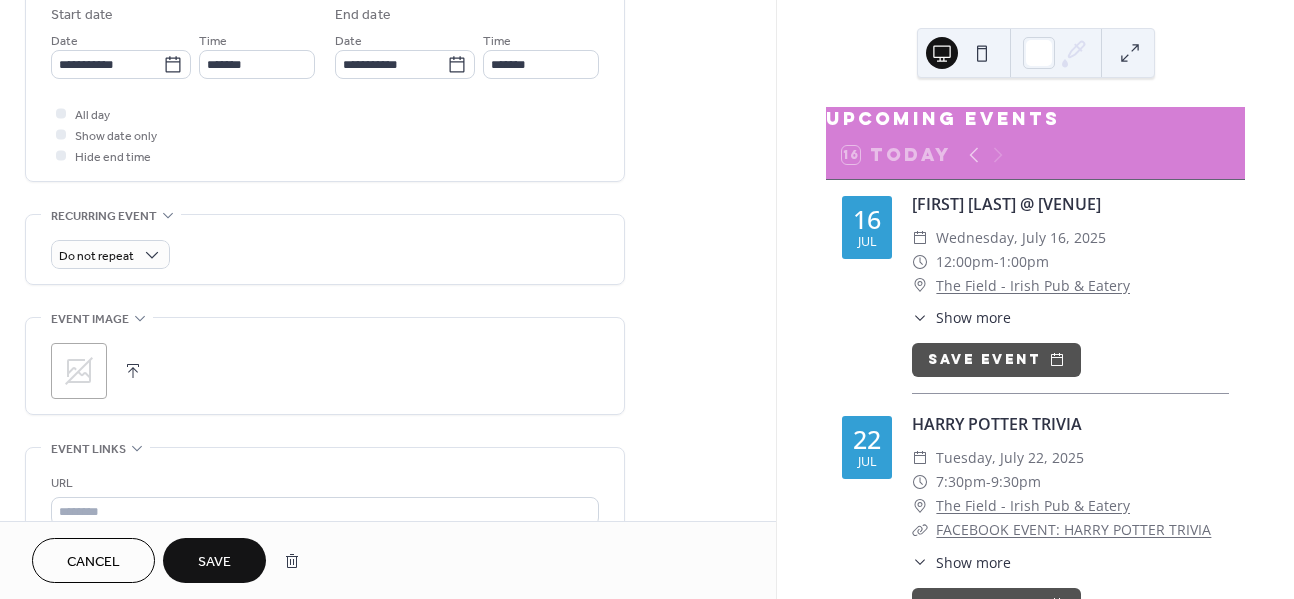 click 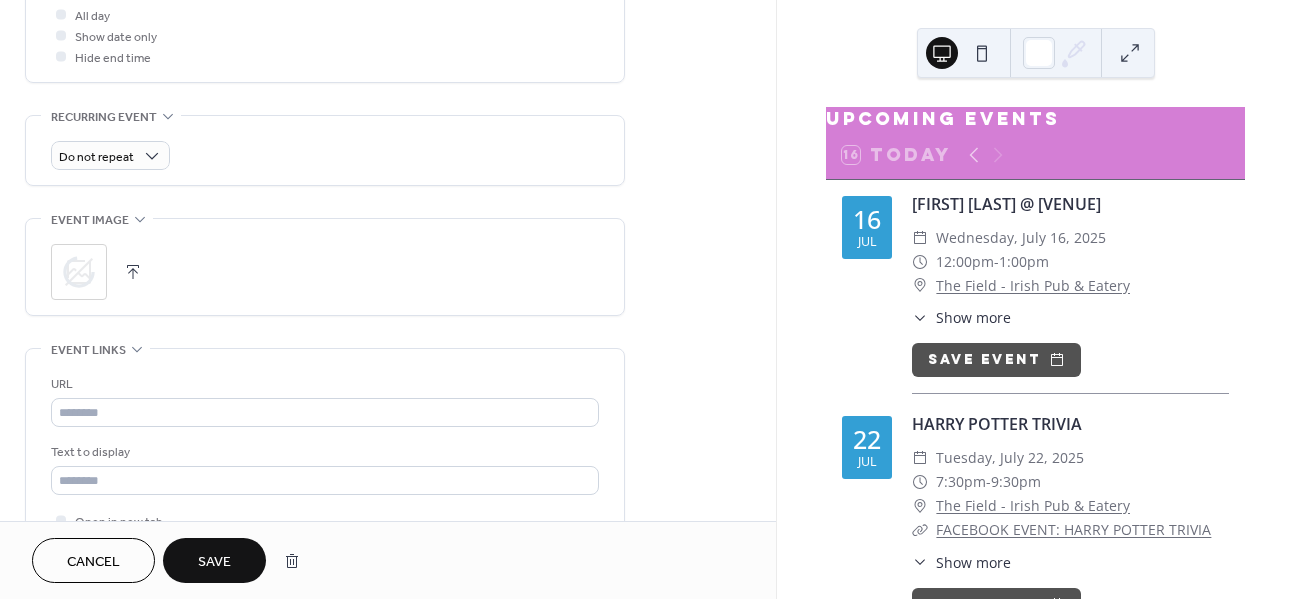 scroll, scrollTop: 892, scrollLeft: 0, axis: vertical 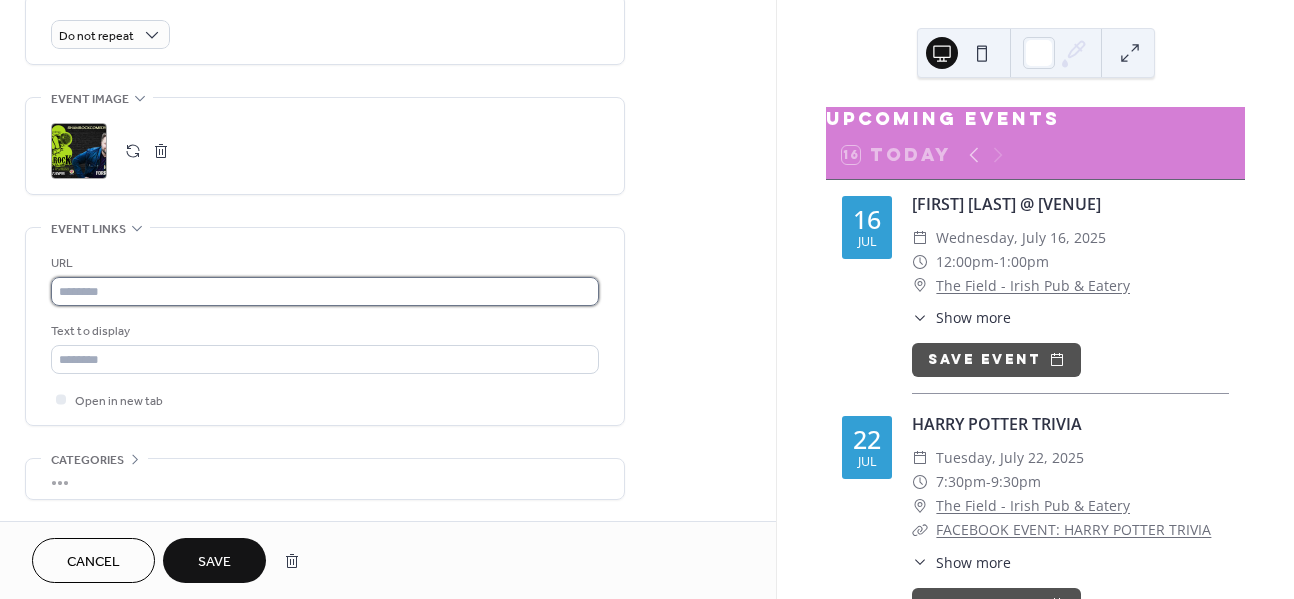 click at bounding box center [325, 291] 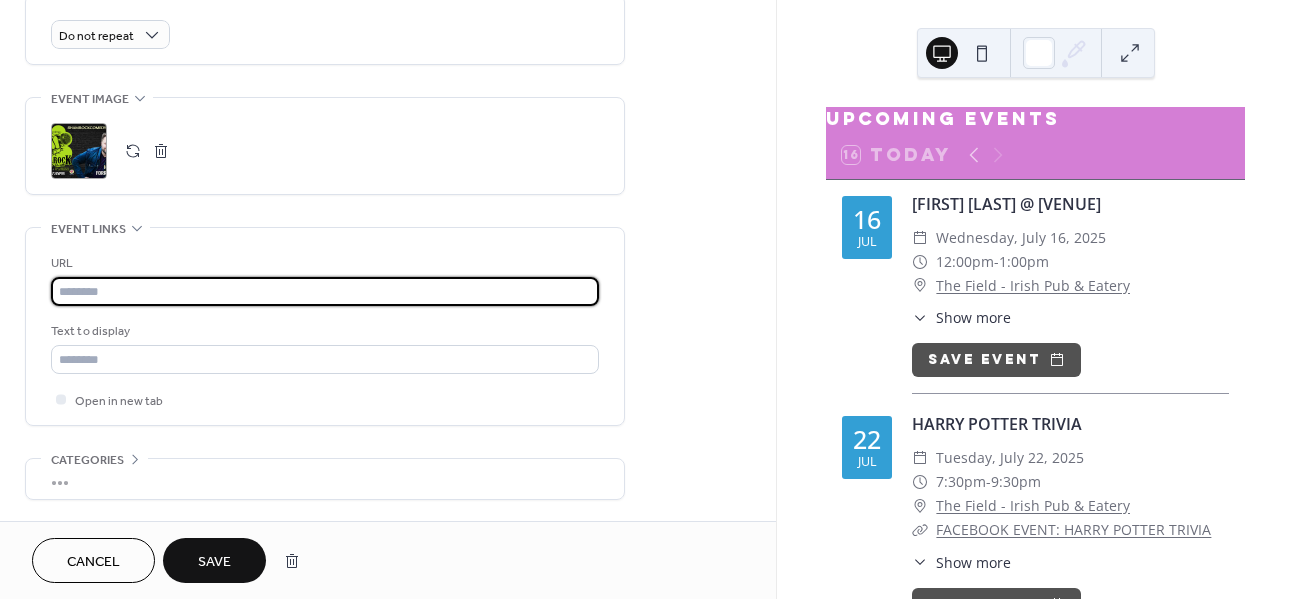 paste on "**********" 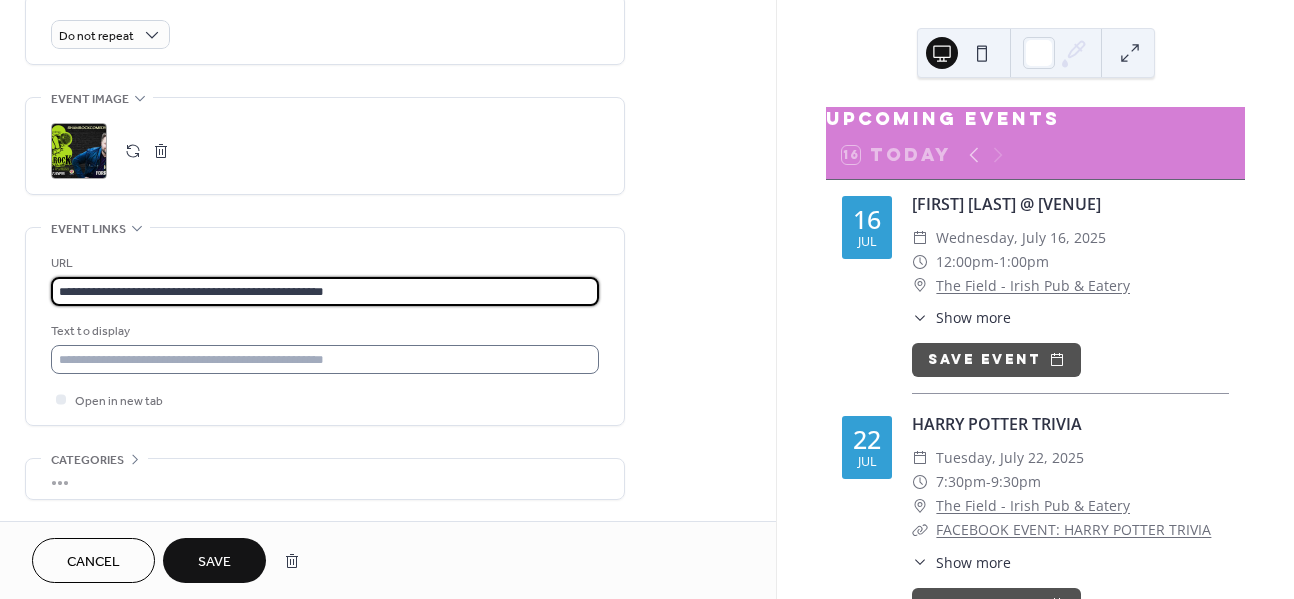 type on "**********" 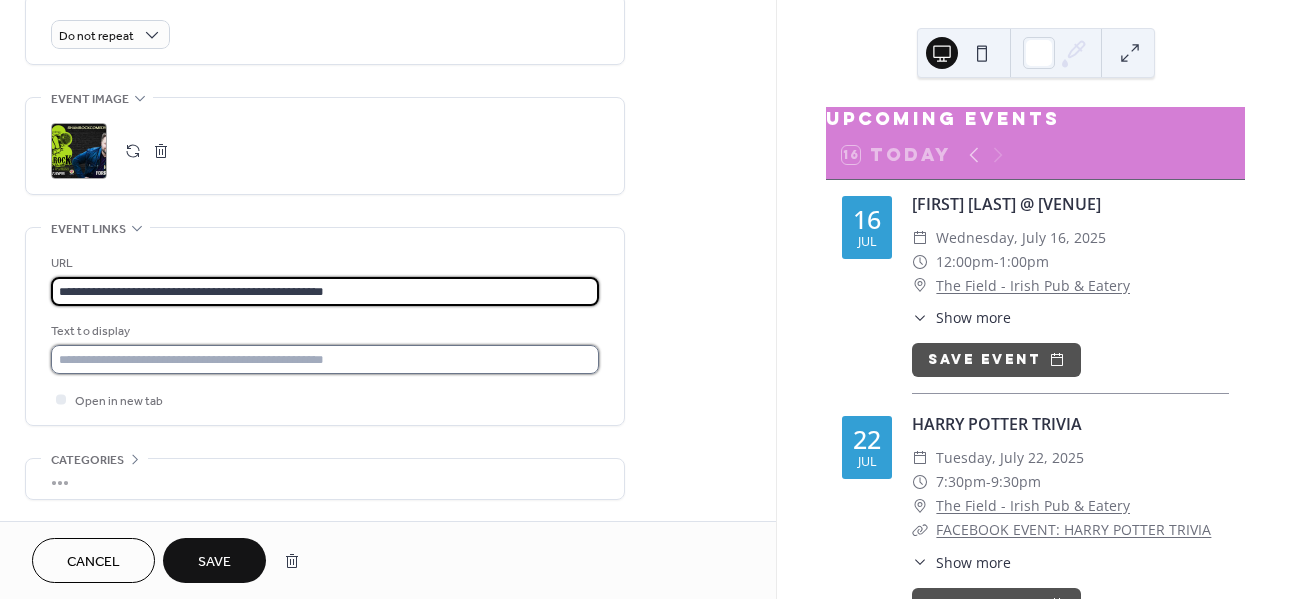 click at bounding box center (325, 359) 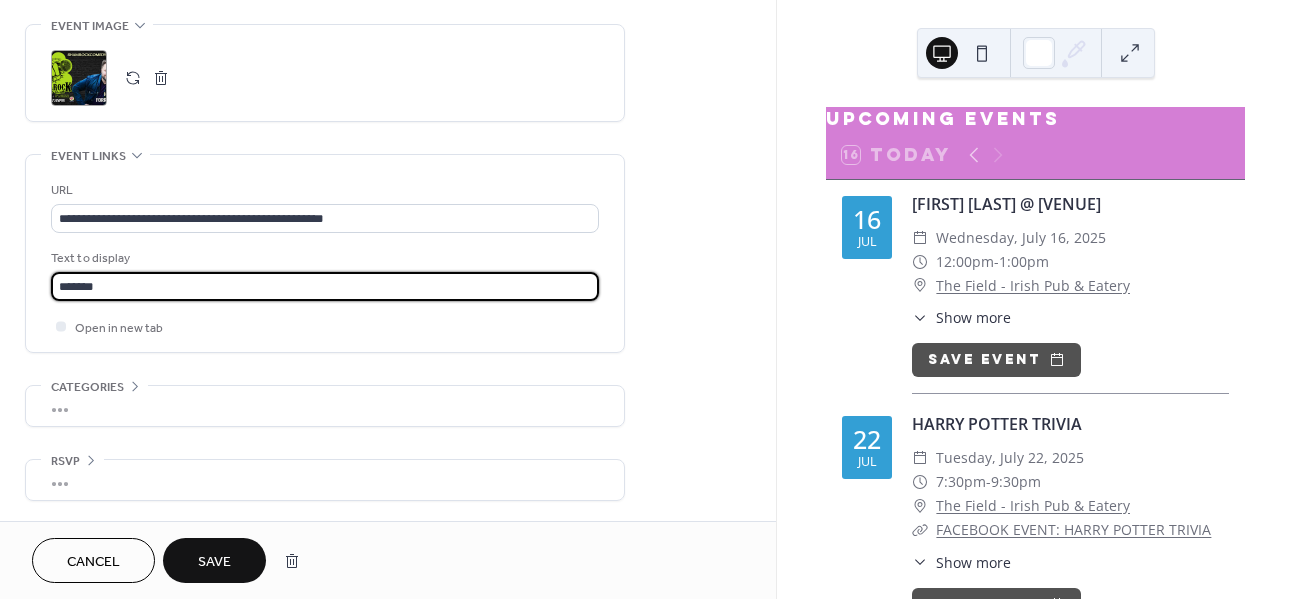 scroll, scrollTop: 975, scrollLeft: 0, axis: vertical 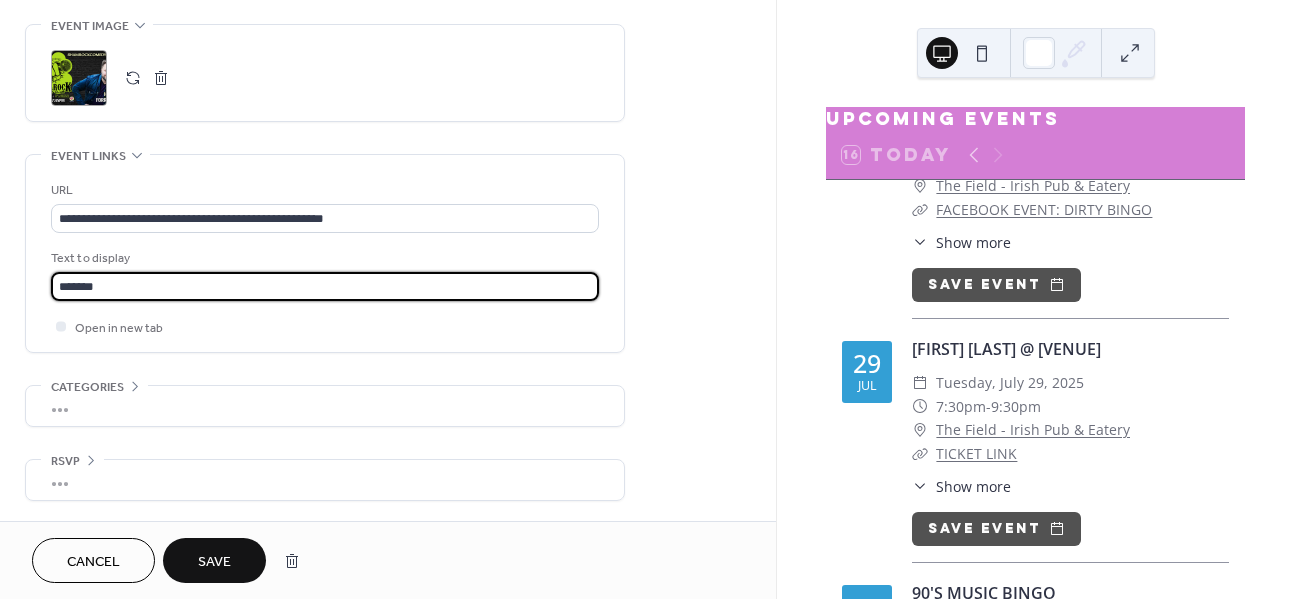 click on "*******" at bounding box center [325, 286] 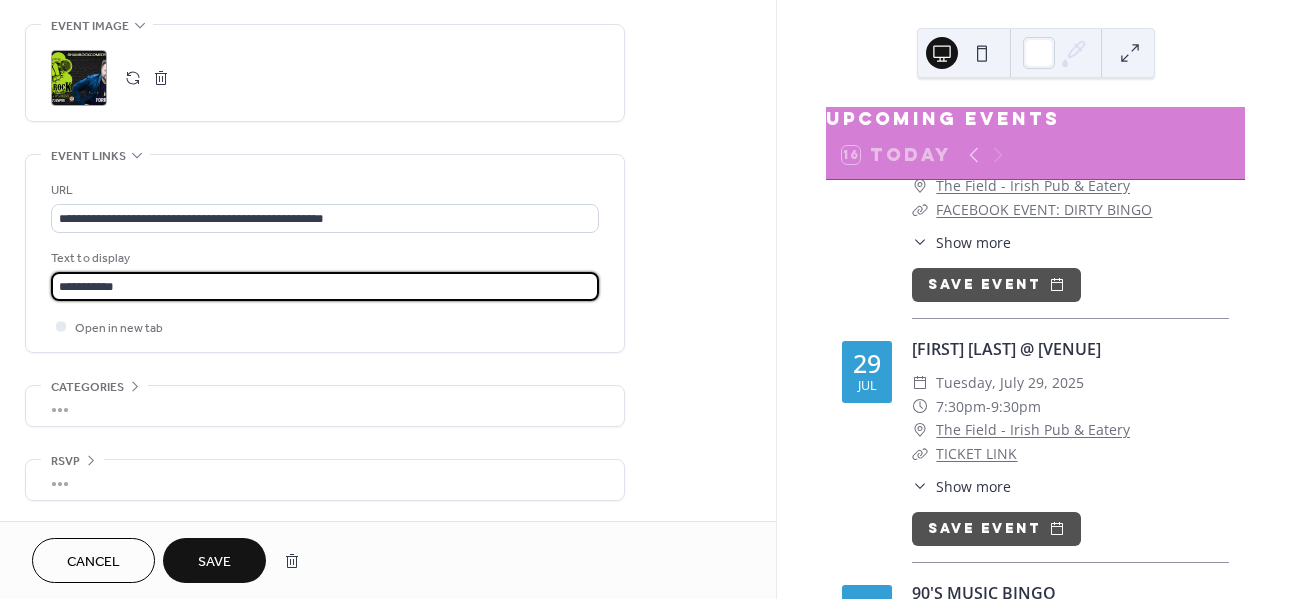 type on "**********" 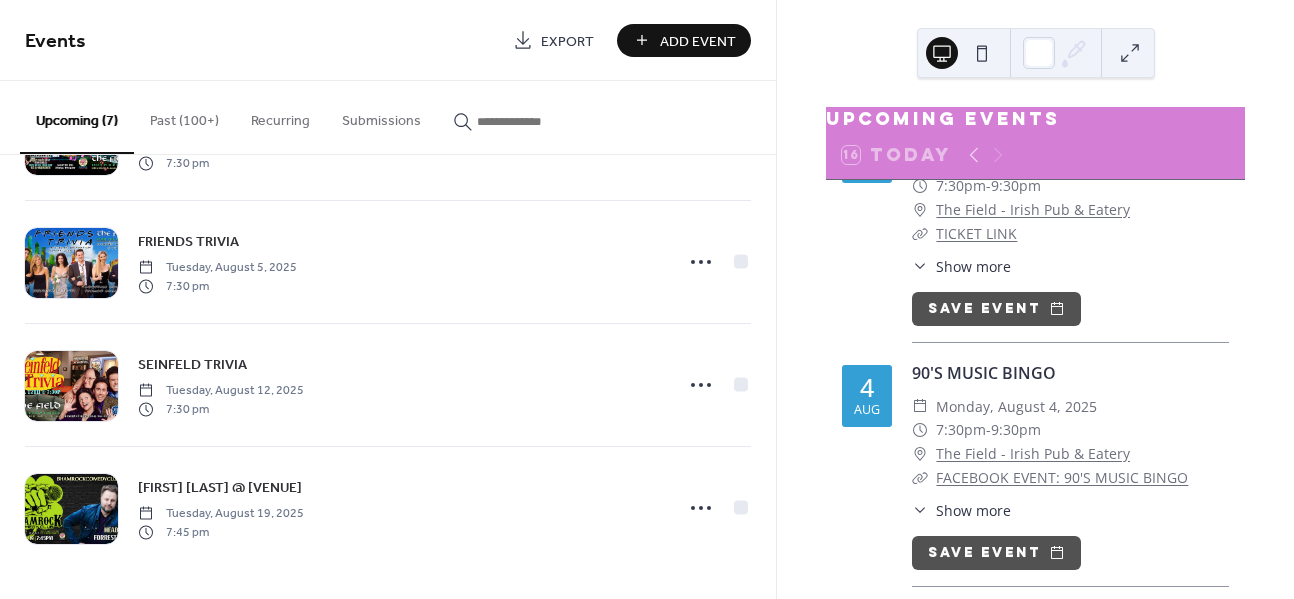 scroll, scrollTop: 476, scrollLeft: 0, axis: vertical 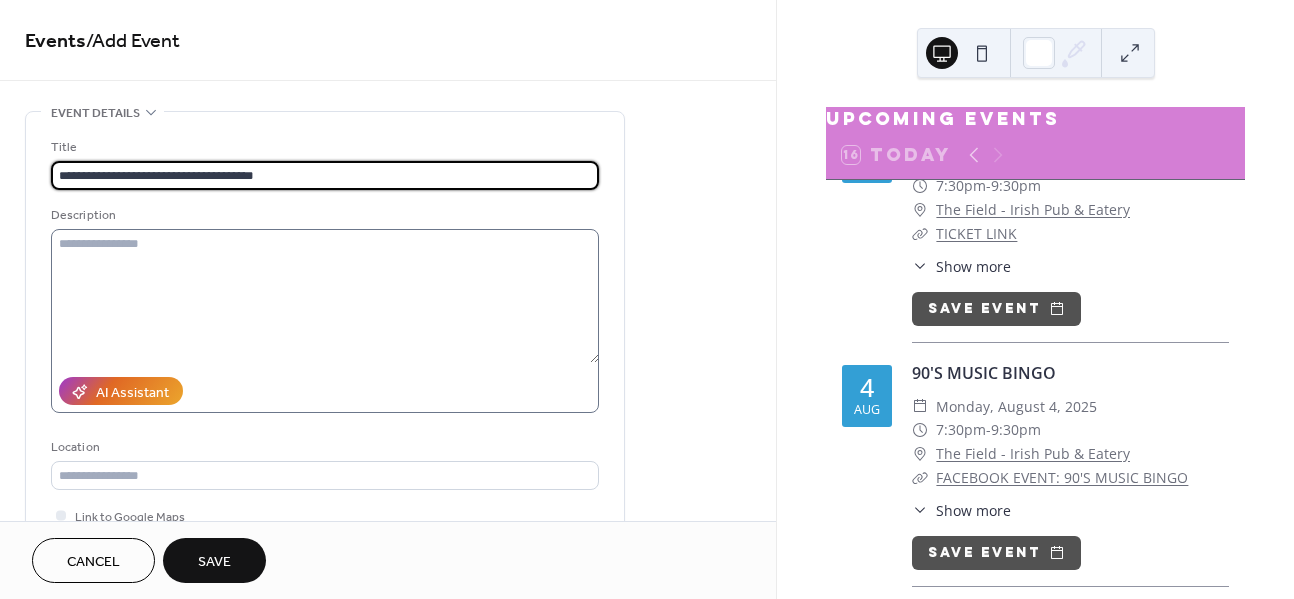 type on "**********" 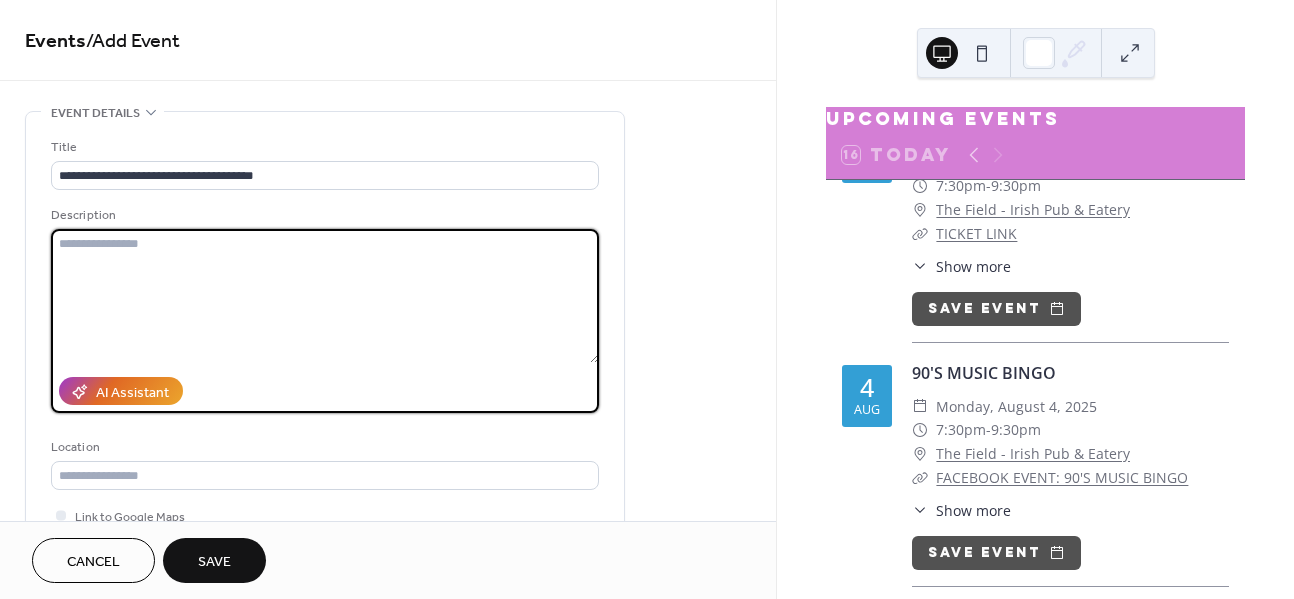 type on "*" 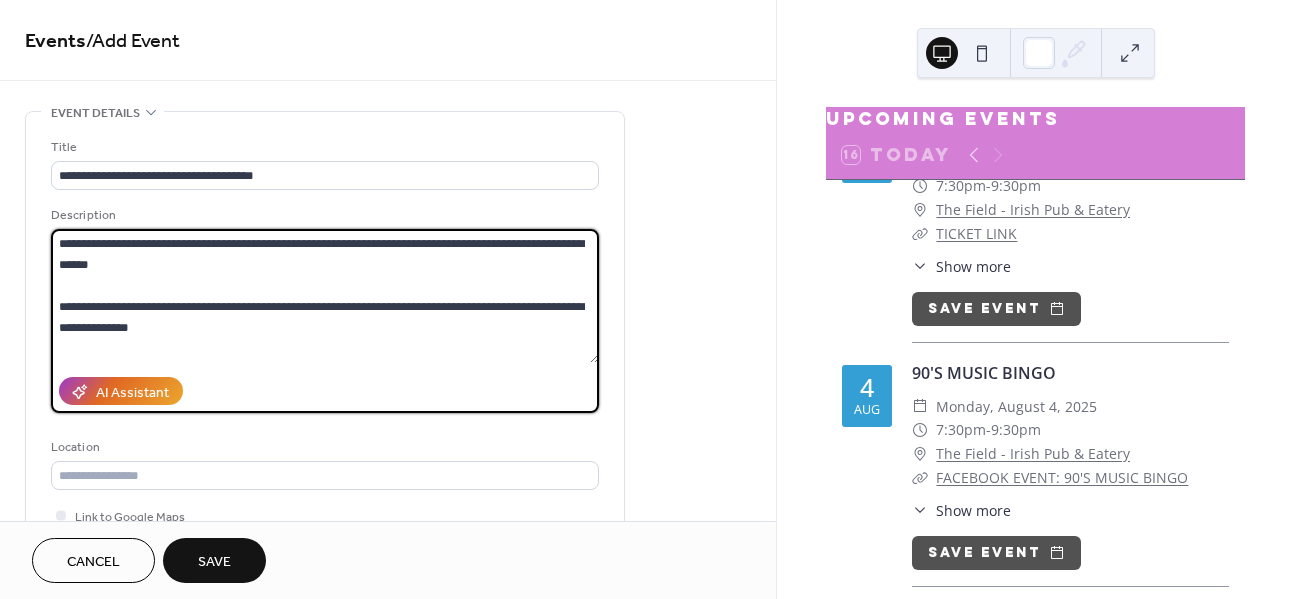 scroll, scrollTop: 840, scrollLeft: 0, axis: vertical 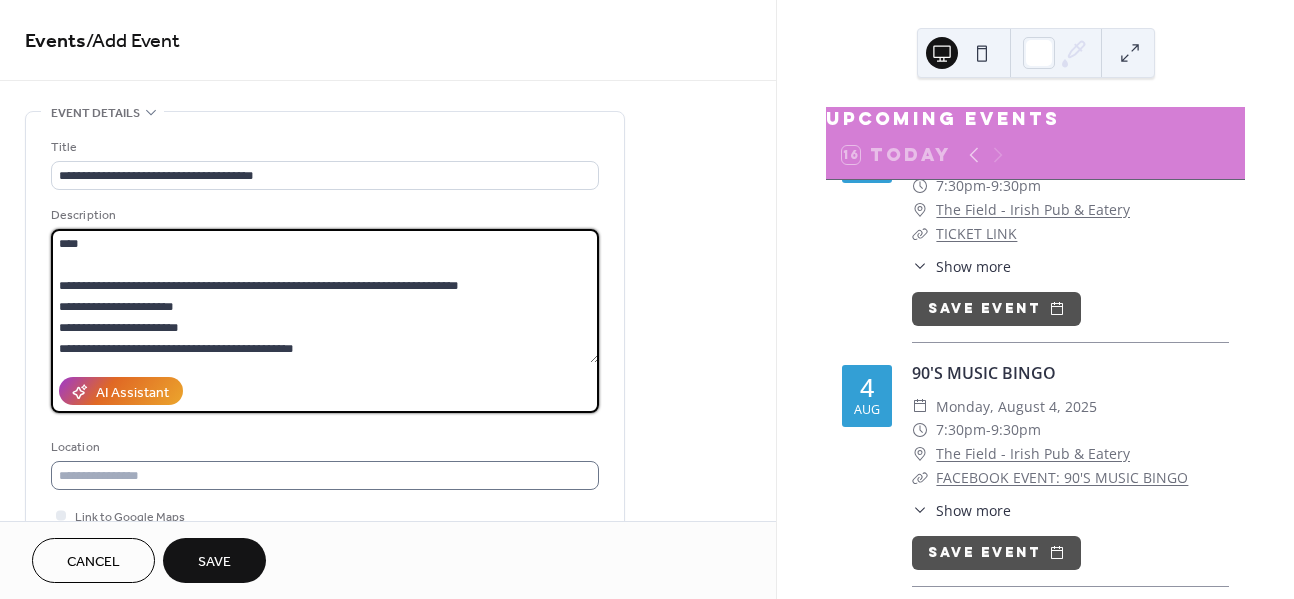 type on "**********" 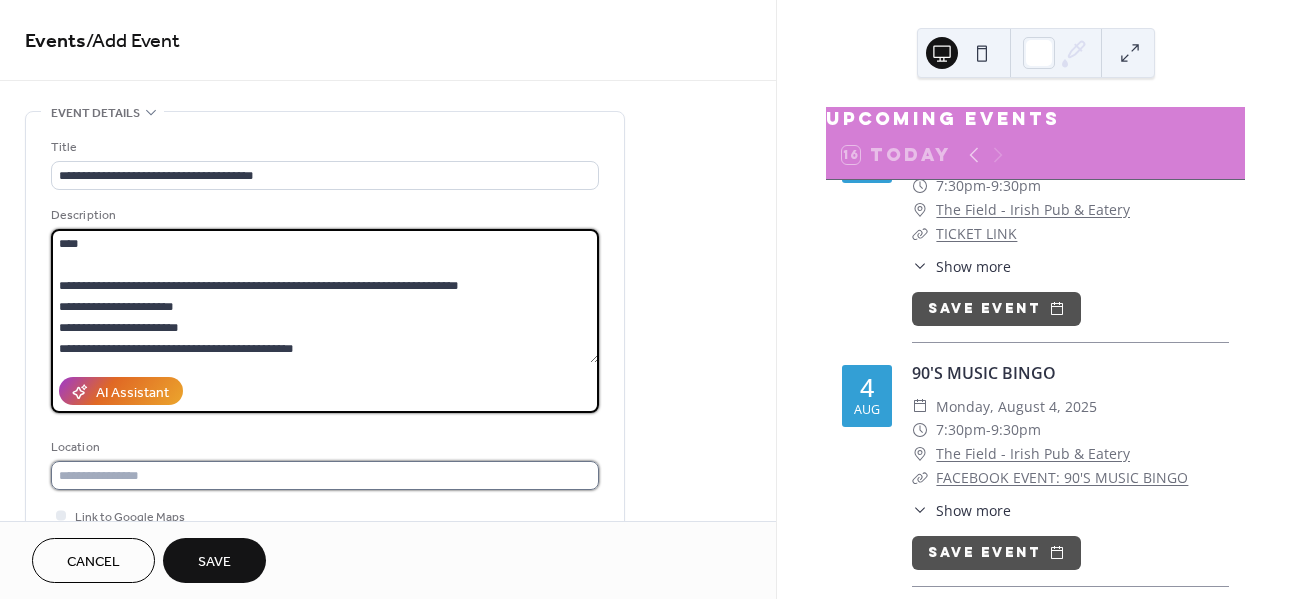 click at bounding box center [325, 475] 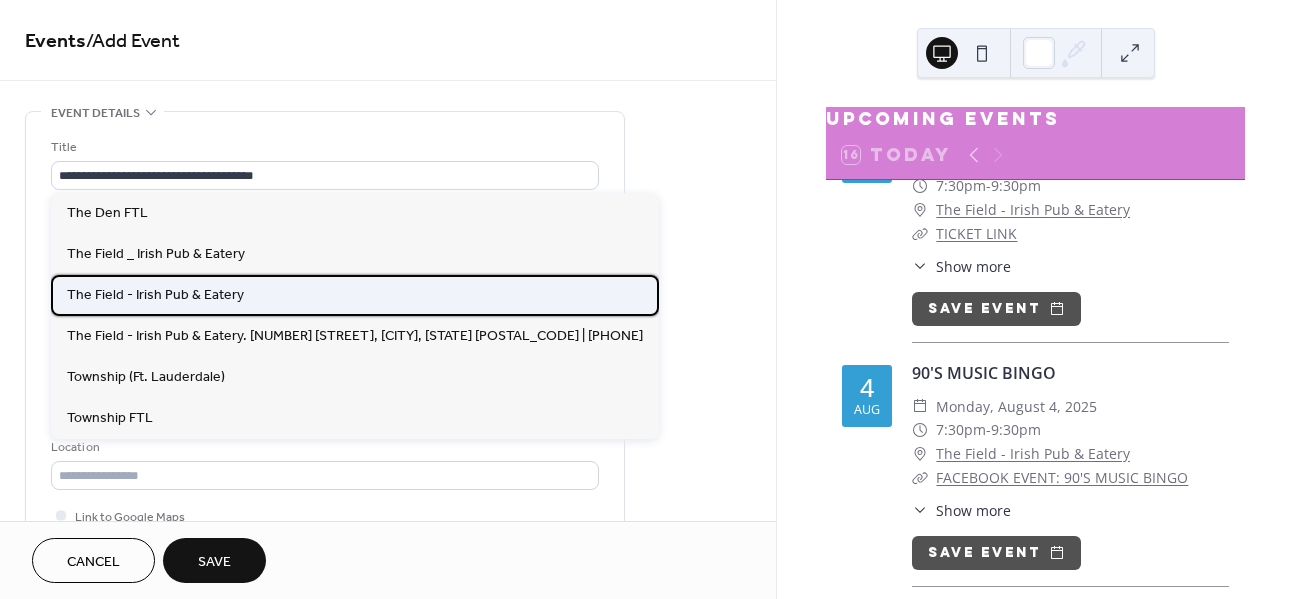 click on "The Field - Irish Pub & Eatery" at bounding box center [155, 295] 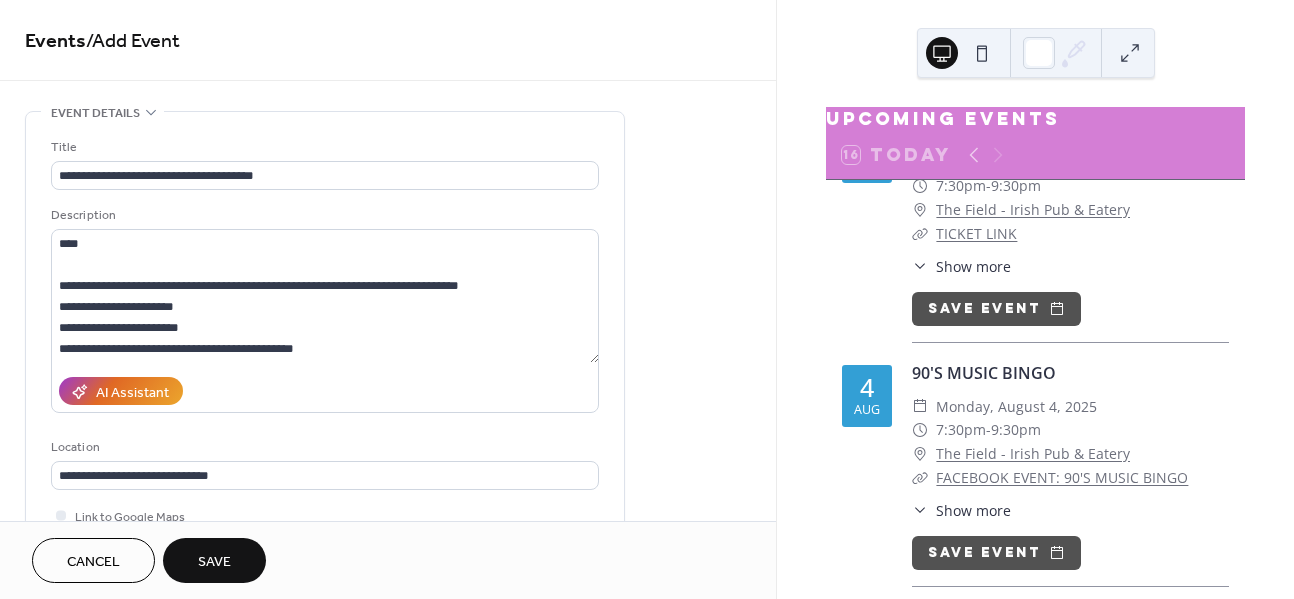 type on "**********" 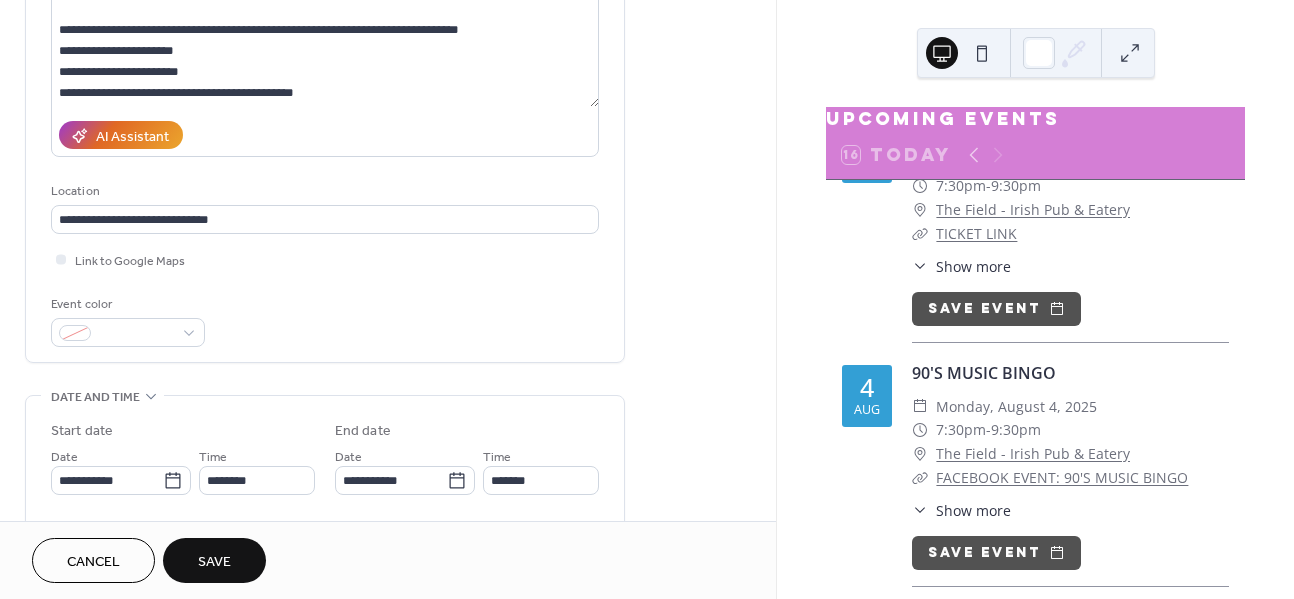 scroll, scrollTop: 259, scrollLeft: 0, axis: vertical 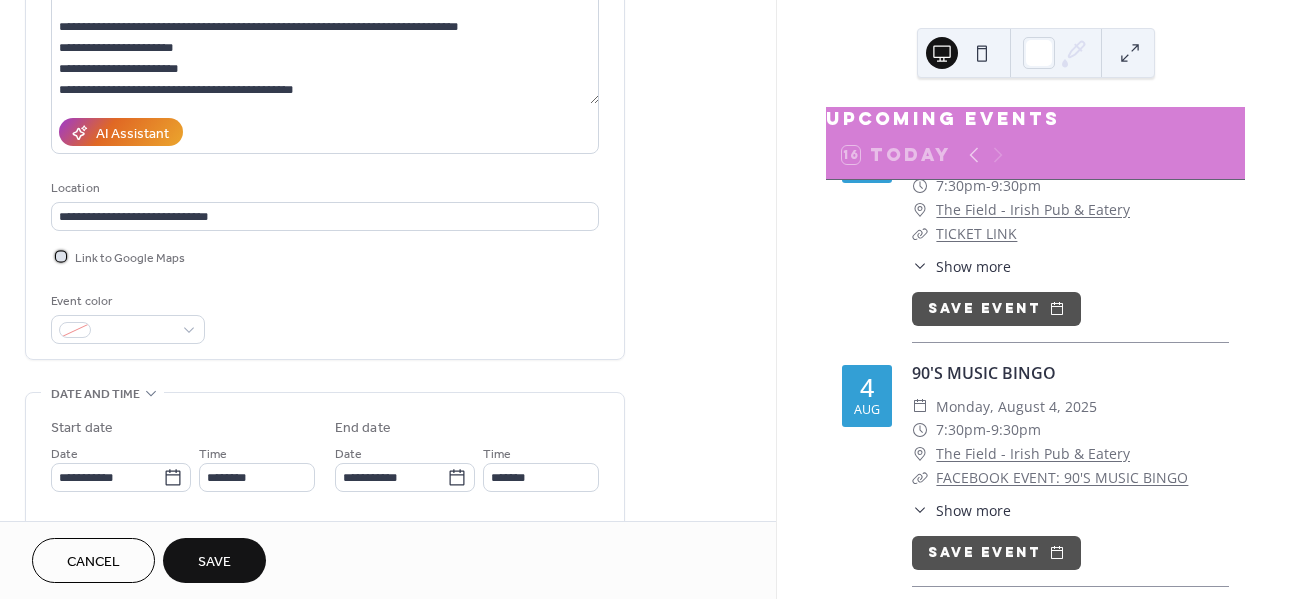 click at bounding box center [61, 256] 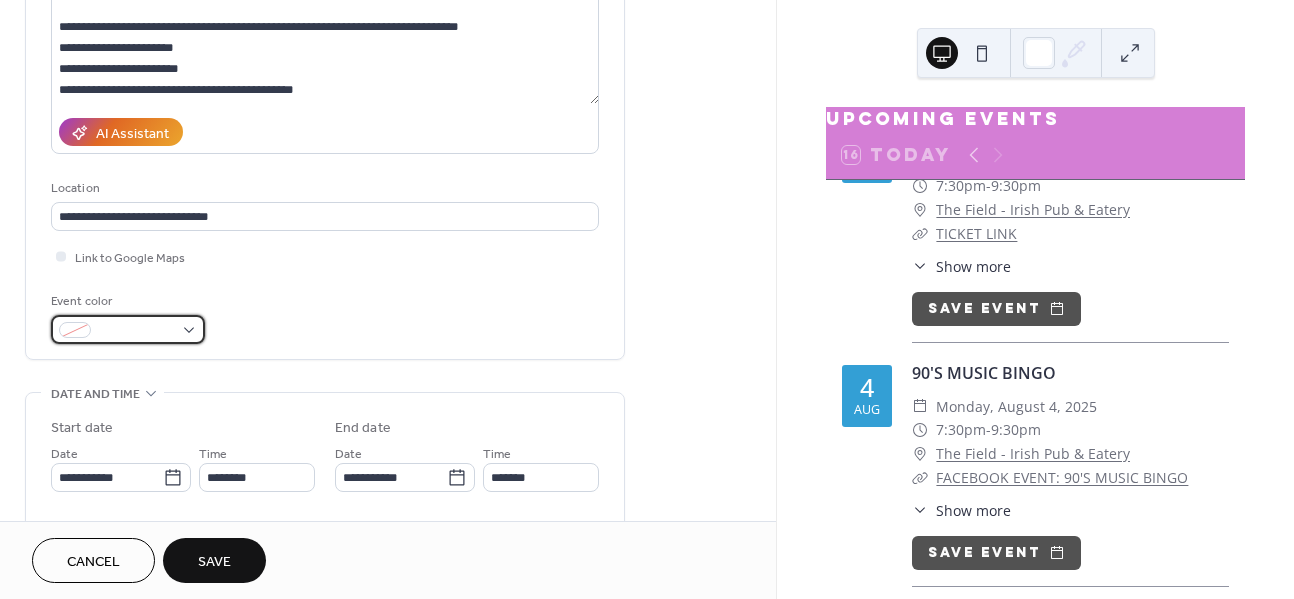 click at bounding box center (136, 331) 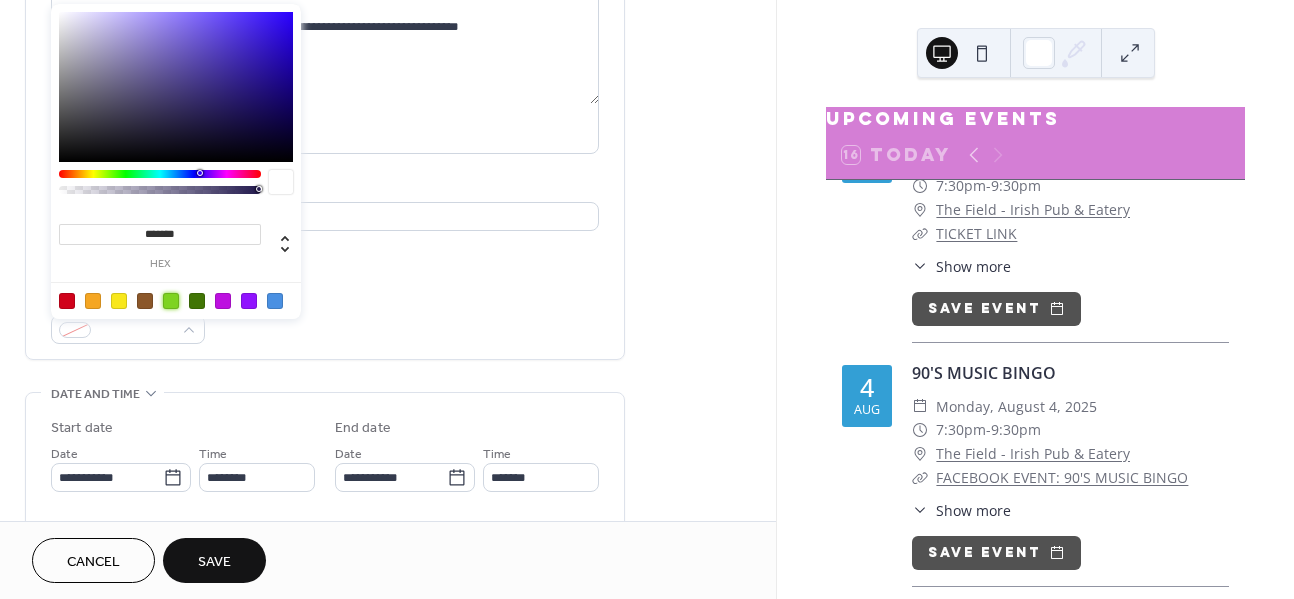 click at bounding box center (171, 301) 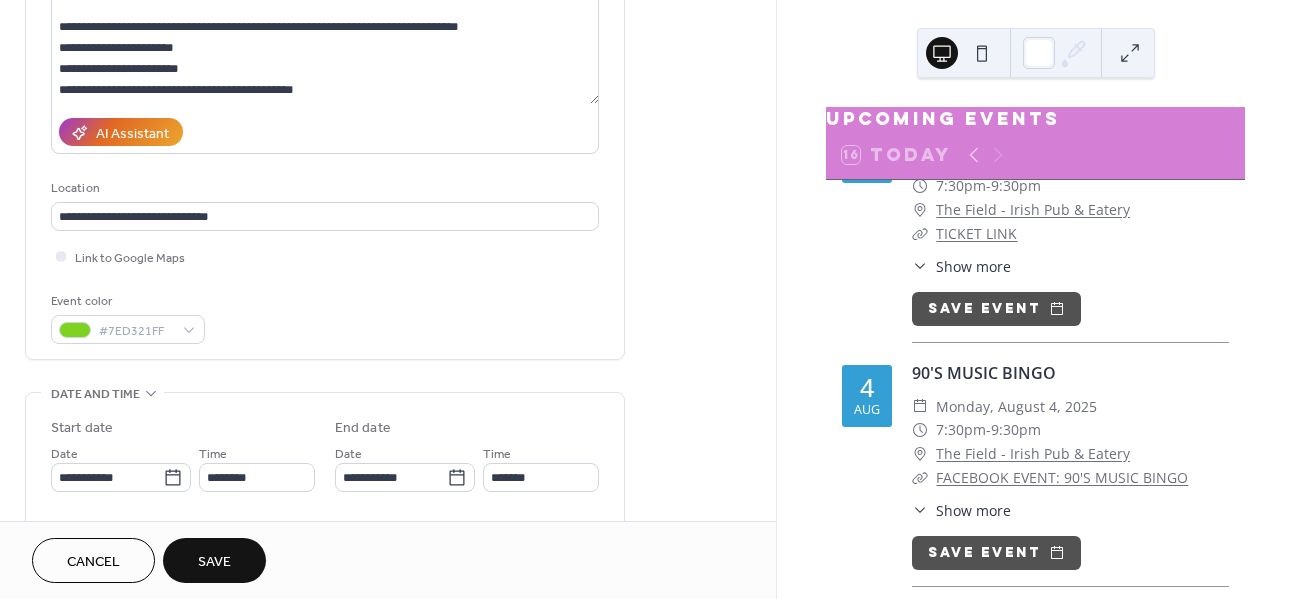 click on "**********" at bounding box center [388, 539] 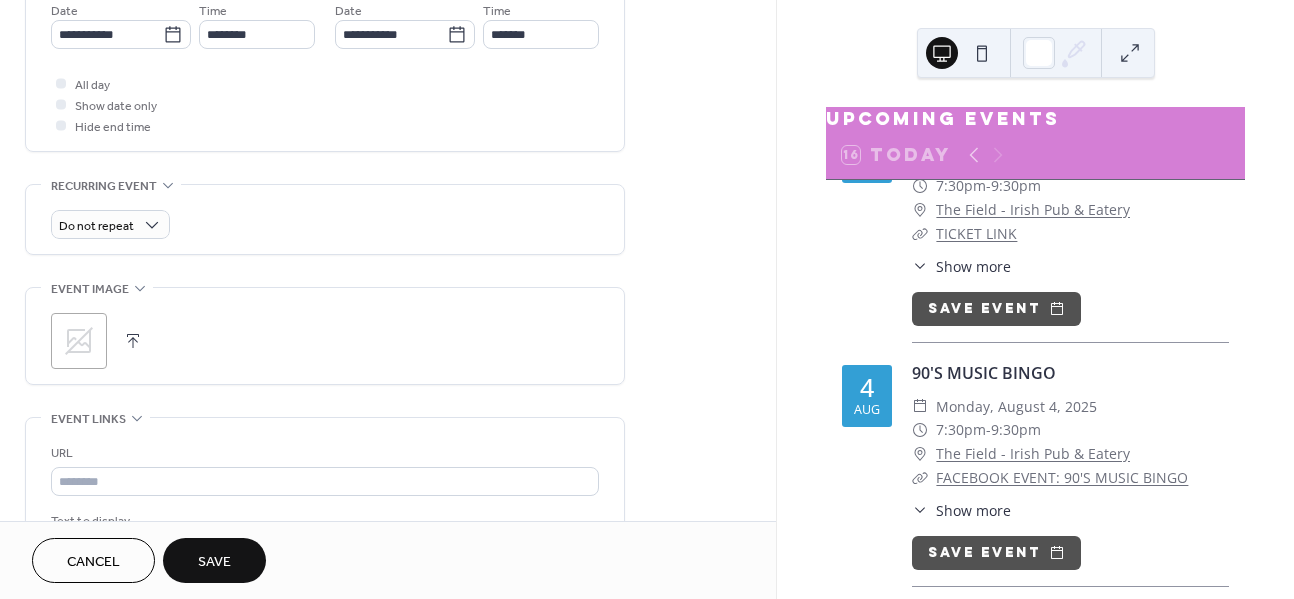 scroll, scrollTop: 703, scrollLeft: 0, axis: vertical 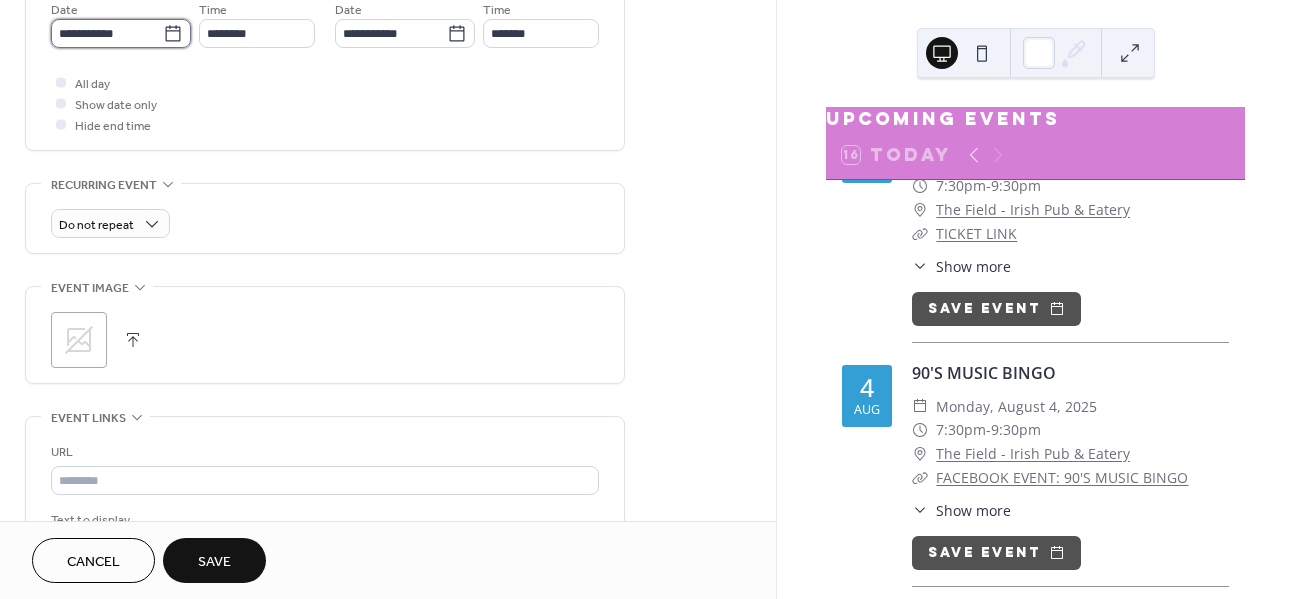 click on "**********" at bounding box center [107, 33] 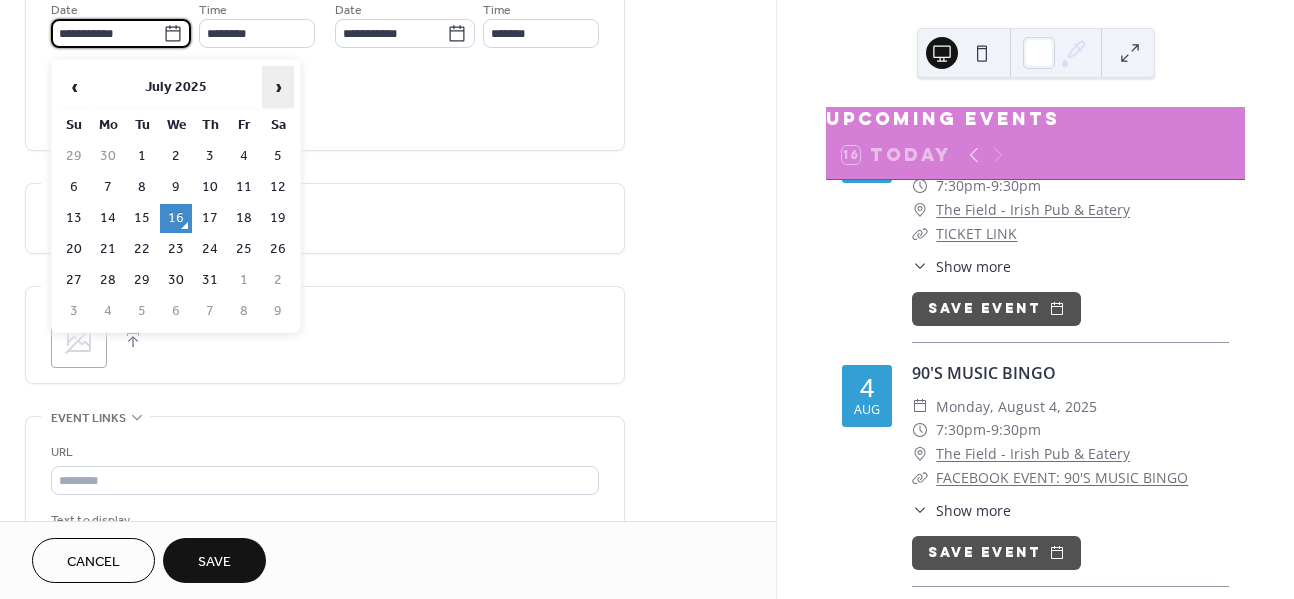 click on "›" at bounding box center (278, 87) 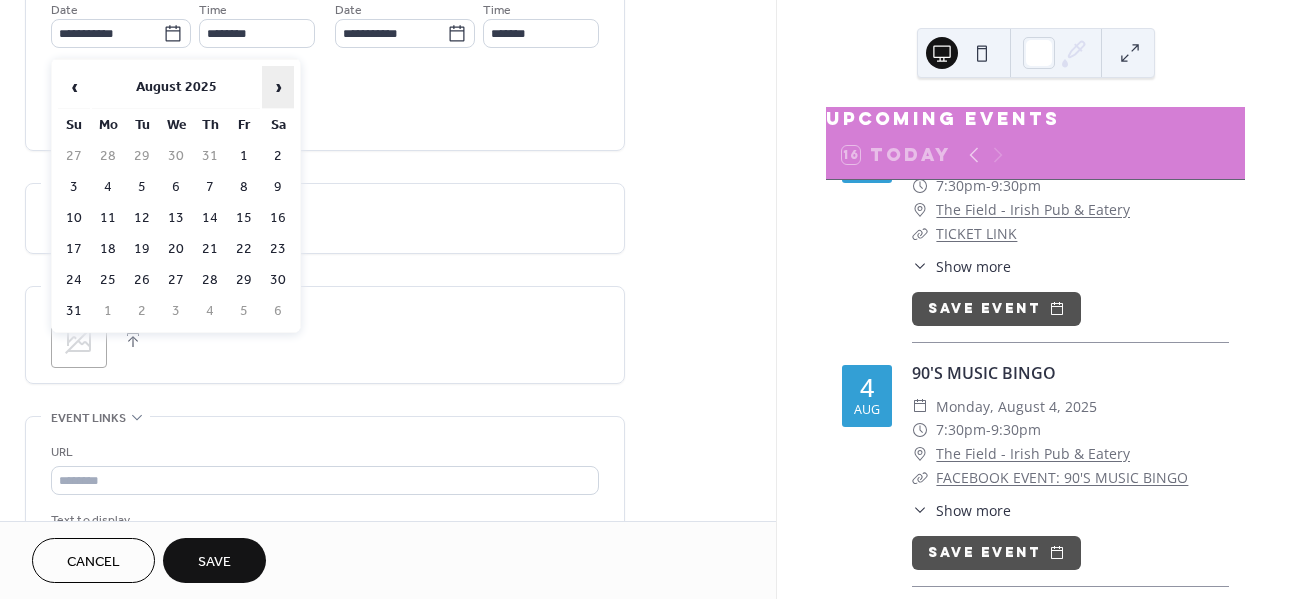click on "›" at bounding box center (278, 87) 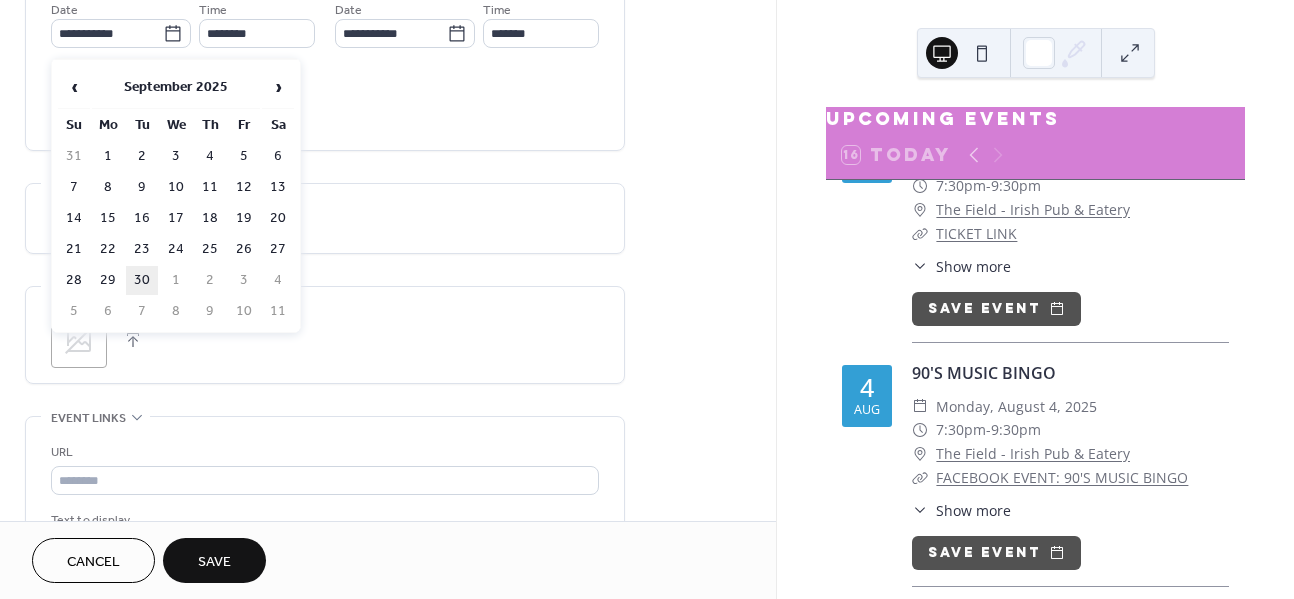 click on "30" at bounding box center (142, 280) 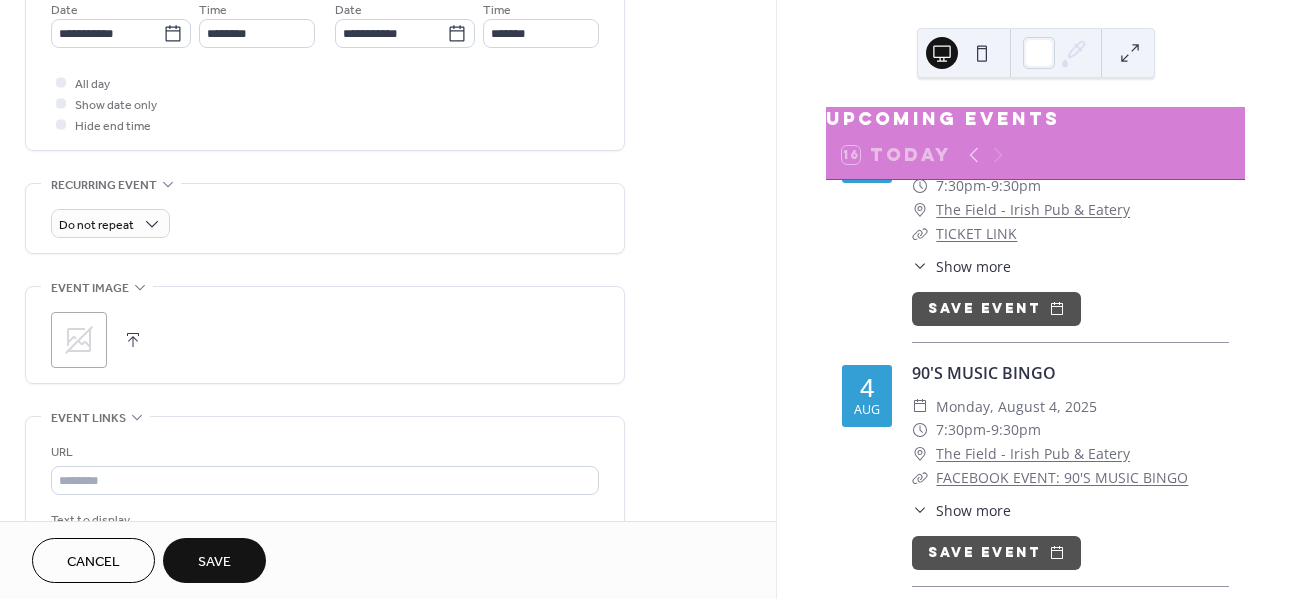 type on "**********" 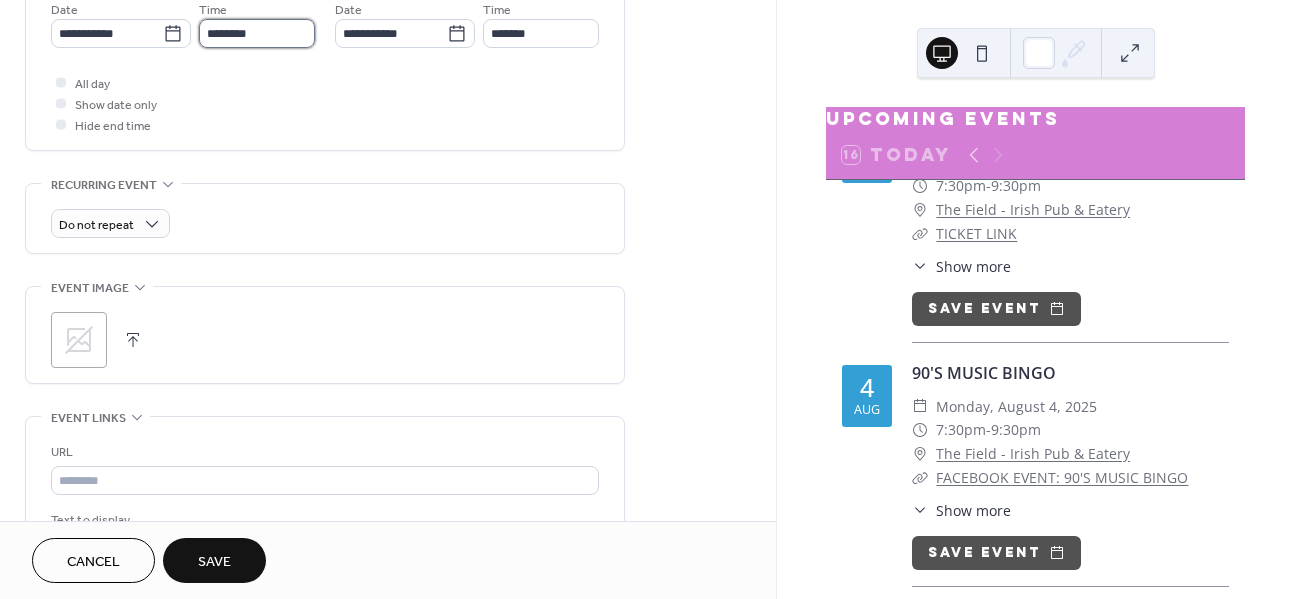 click on "********" at bounding box center [257, 33] 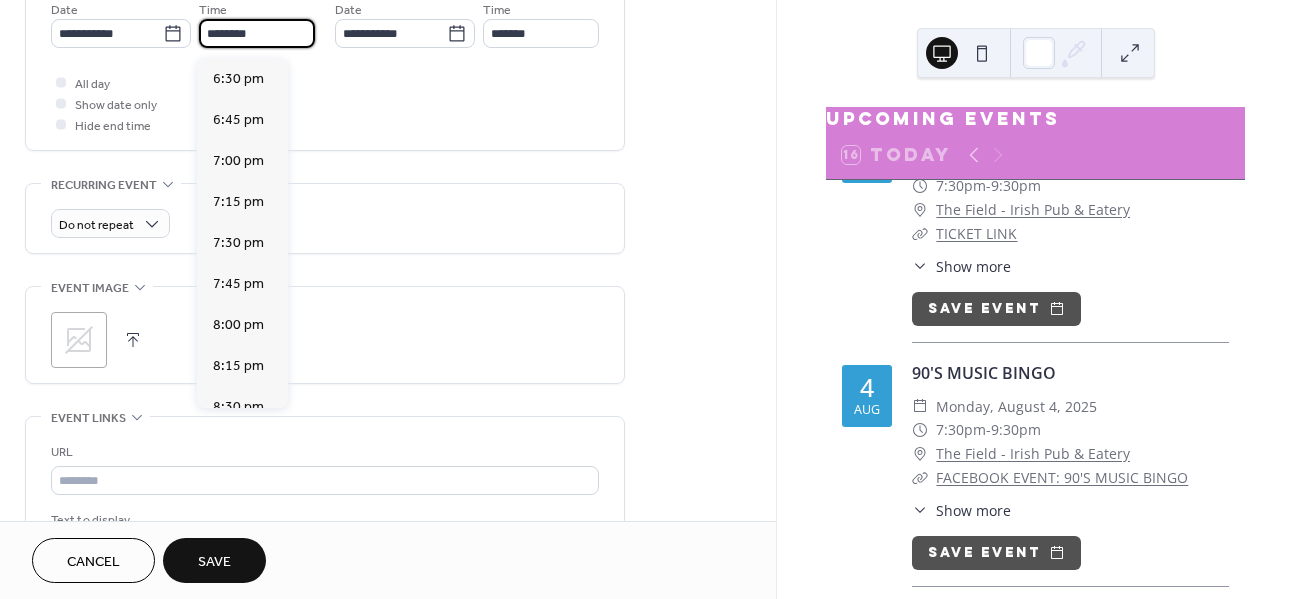 scroll, scrollTop: 3042, scrollLeft: 0, axis: vertical 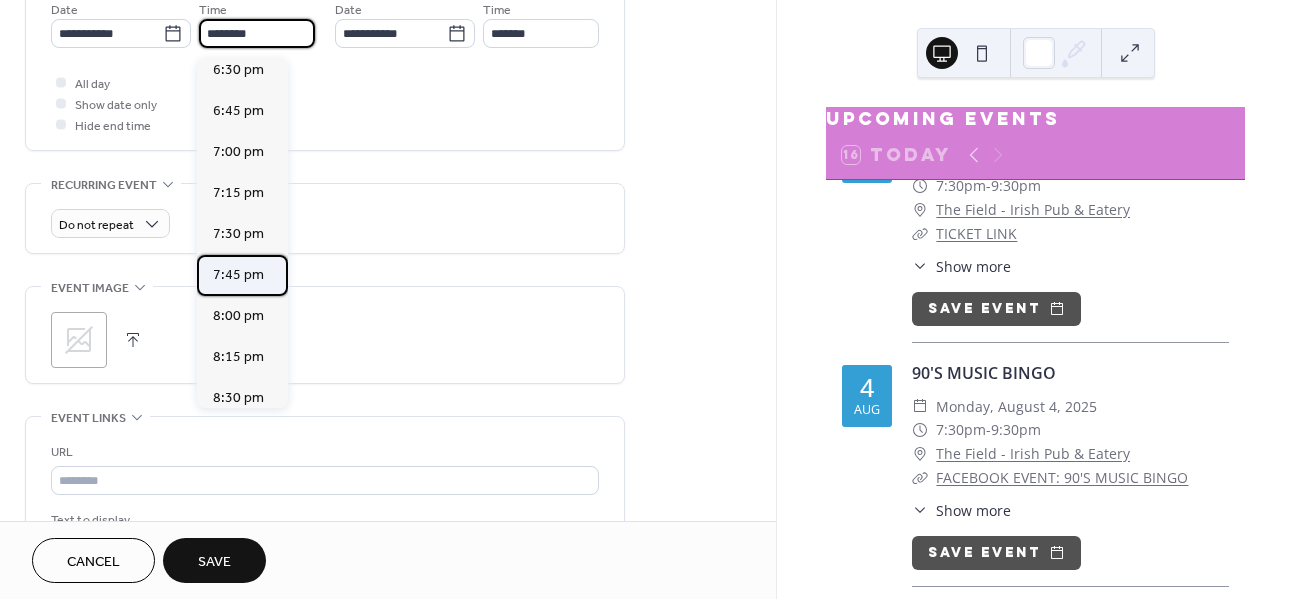click on "7:45 pm" at bounding box center (238, 275) 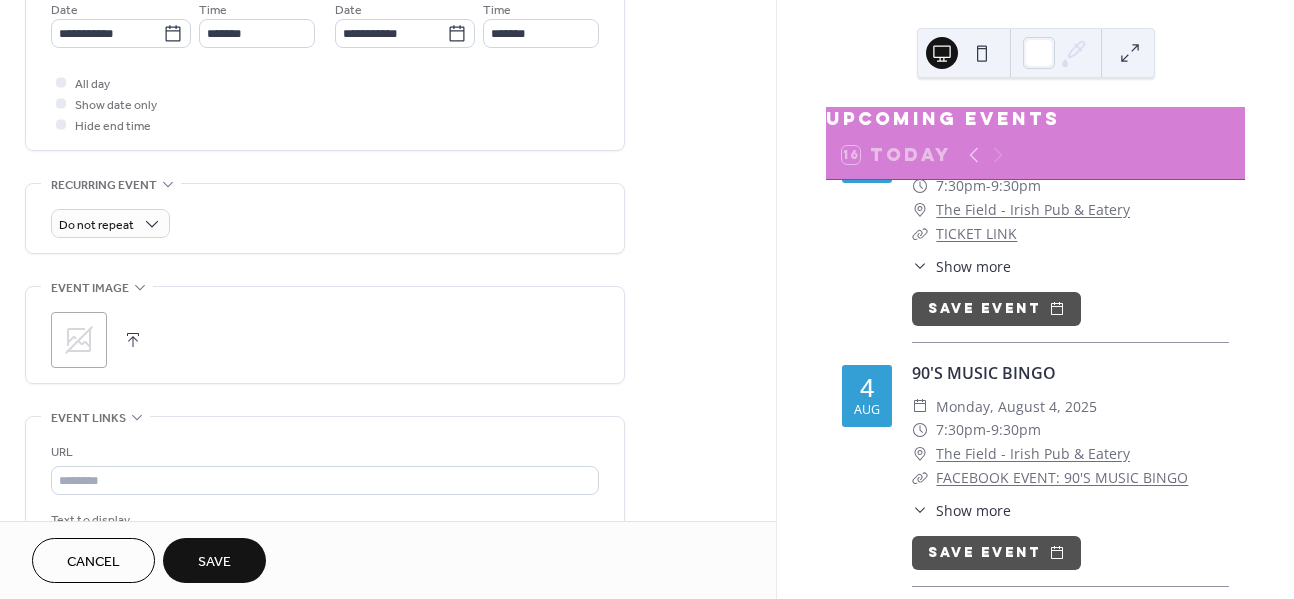 type on "*******" 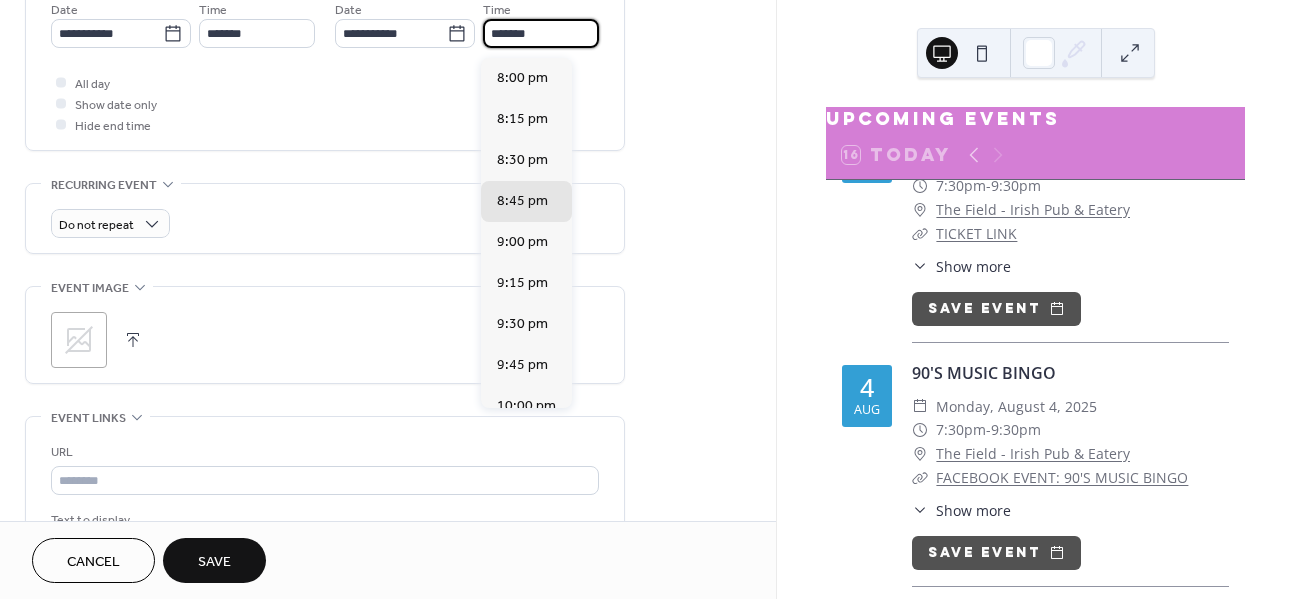 click on "*******" at bounding box center (541, 33) 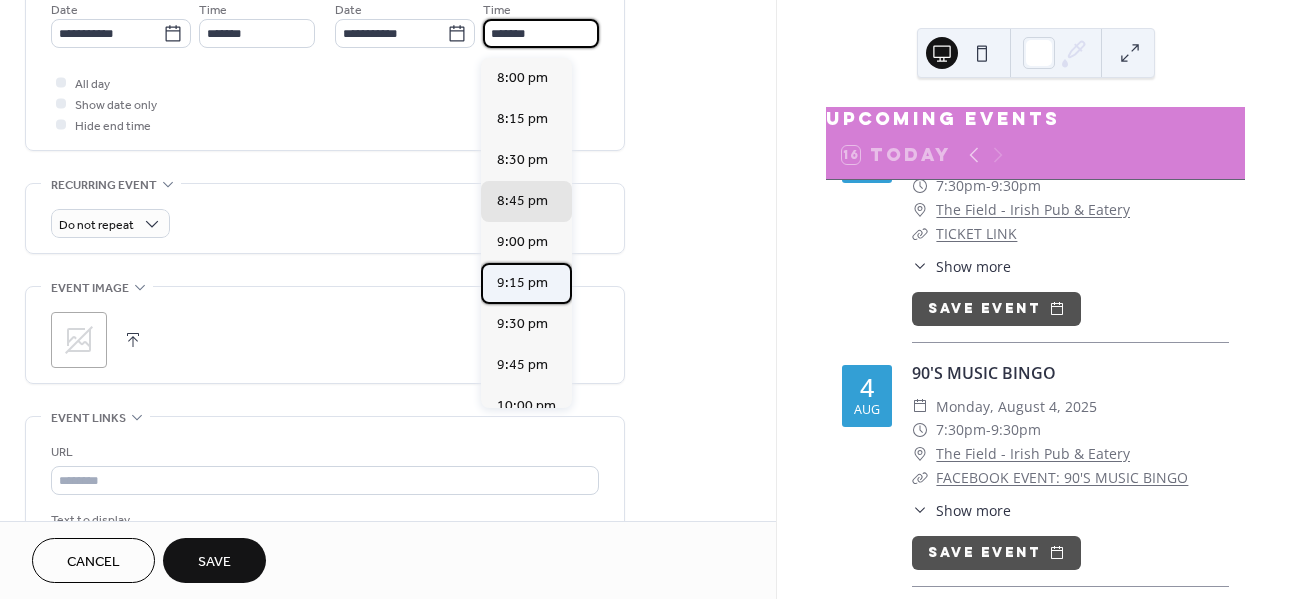 click on "9:15 pm" at bounding box center (522, 283) 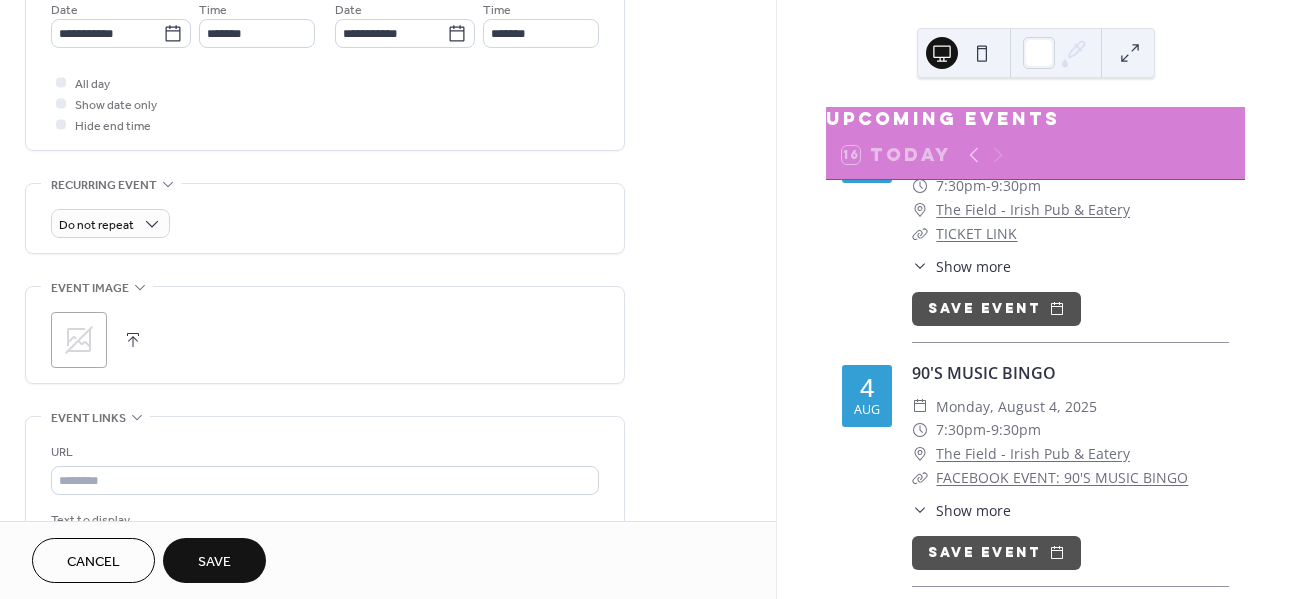 type on "*******" 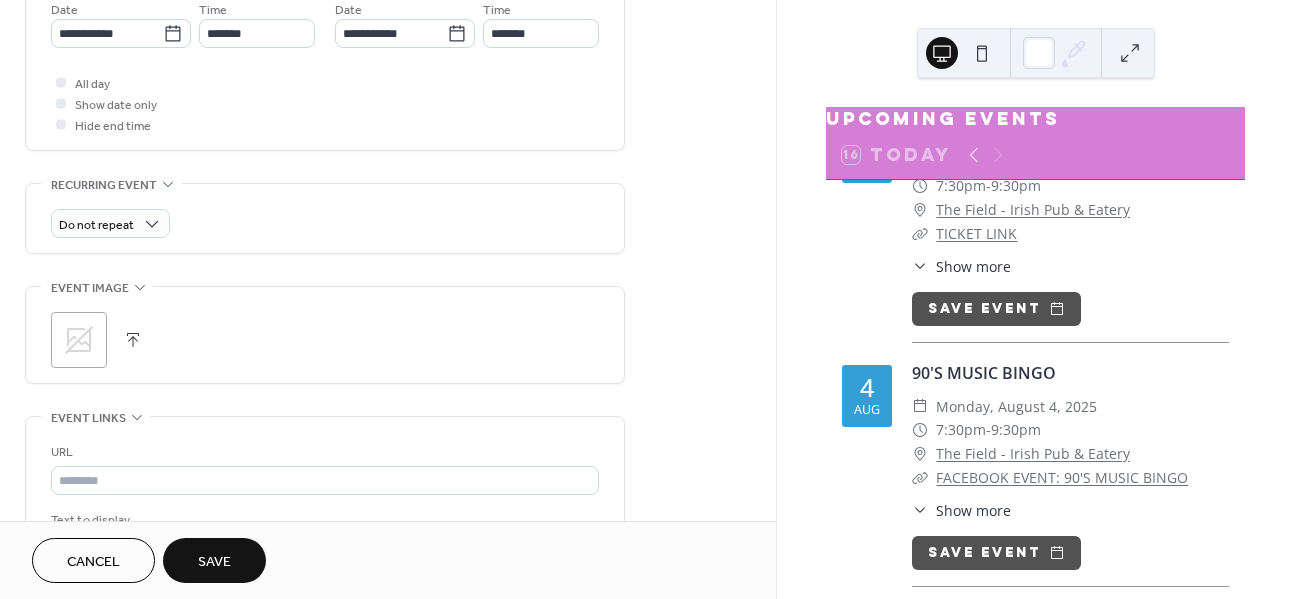 click 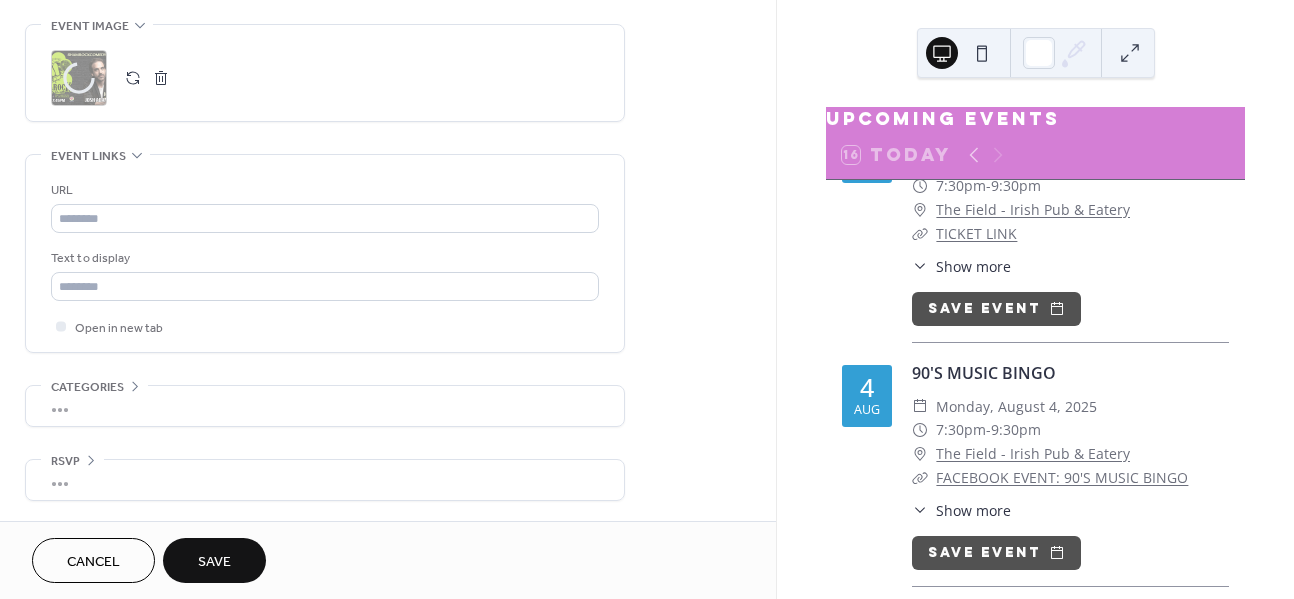 scroll, scrollTop: 975, scrollLeft: 0, axis: vertical 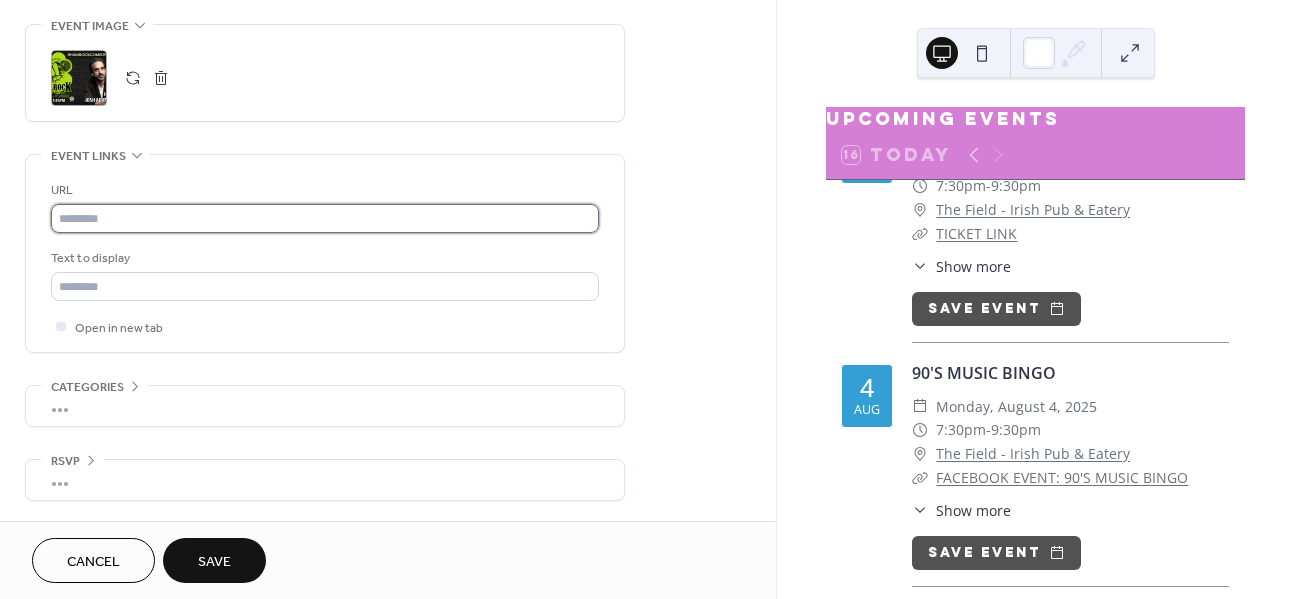 click at bounding box center [325, 218] 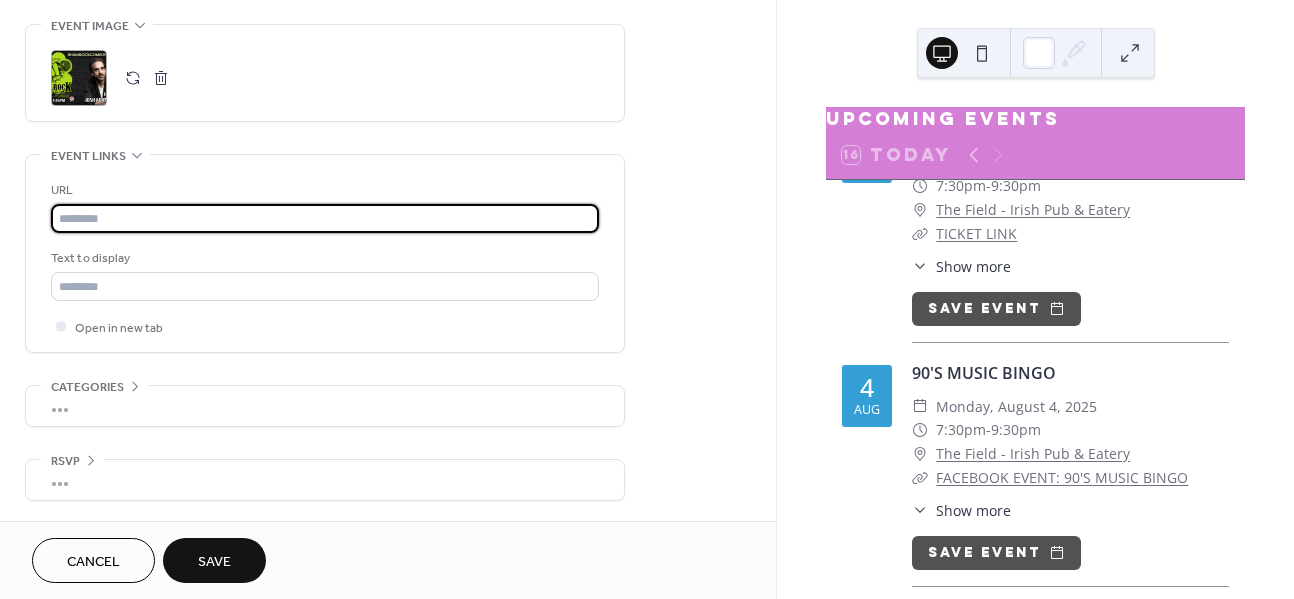 paste on "**********" 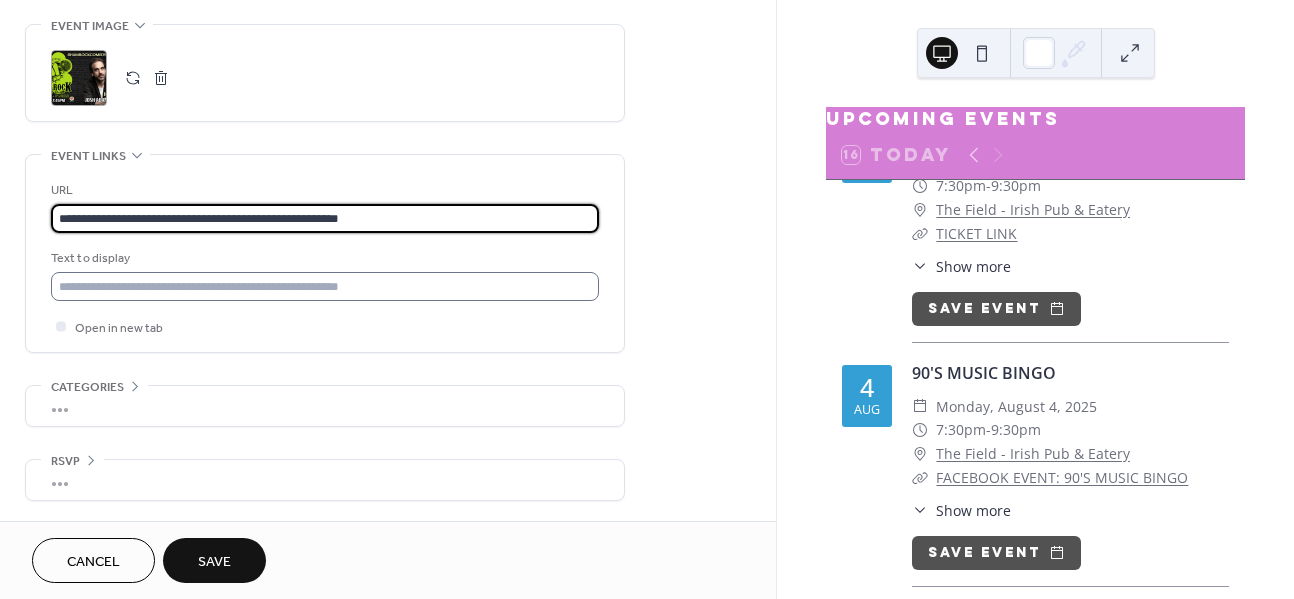 type on "**********" 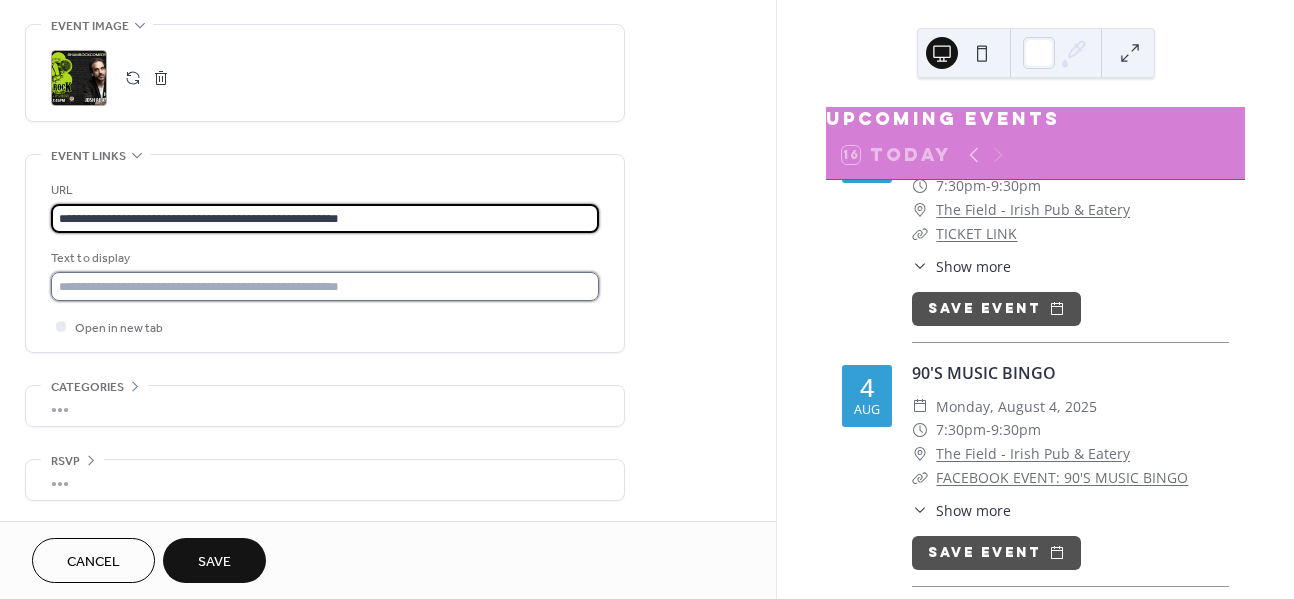 click at bounding box center [325, 286] 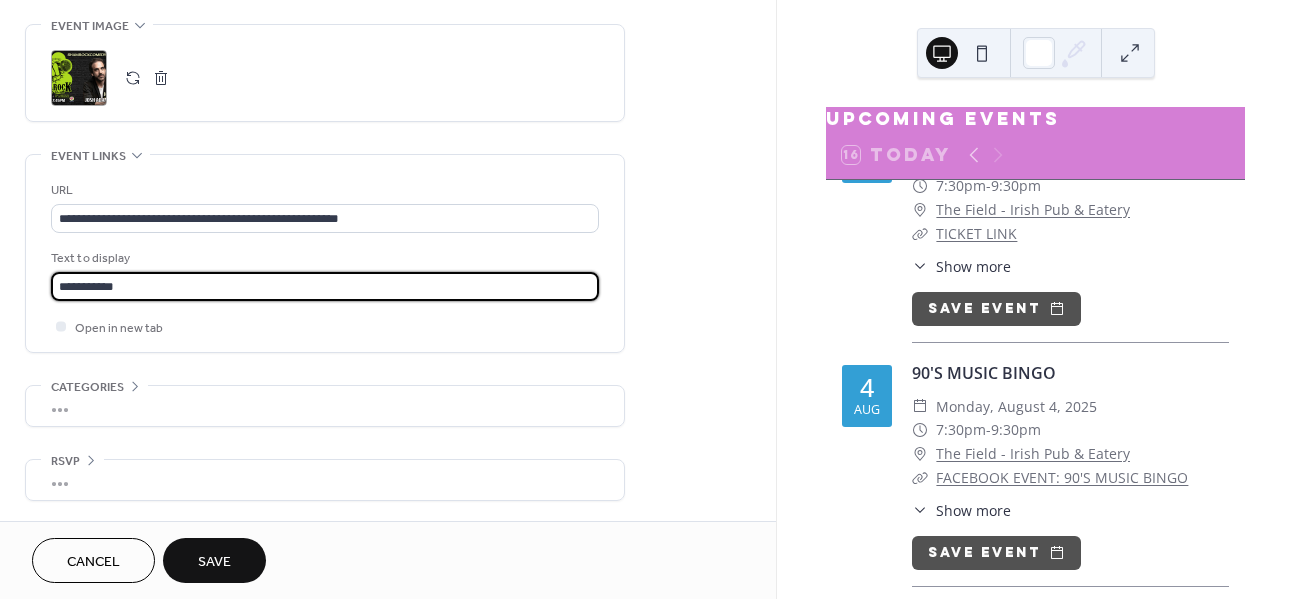 type on "**********" 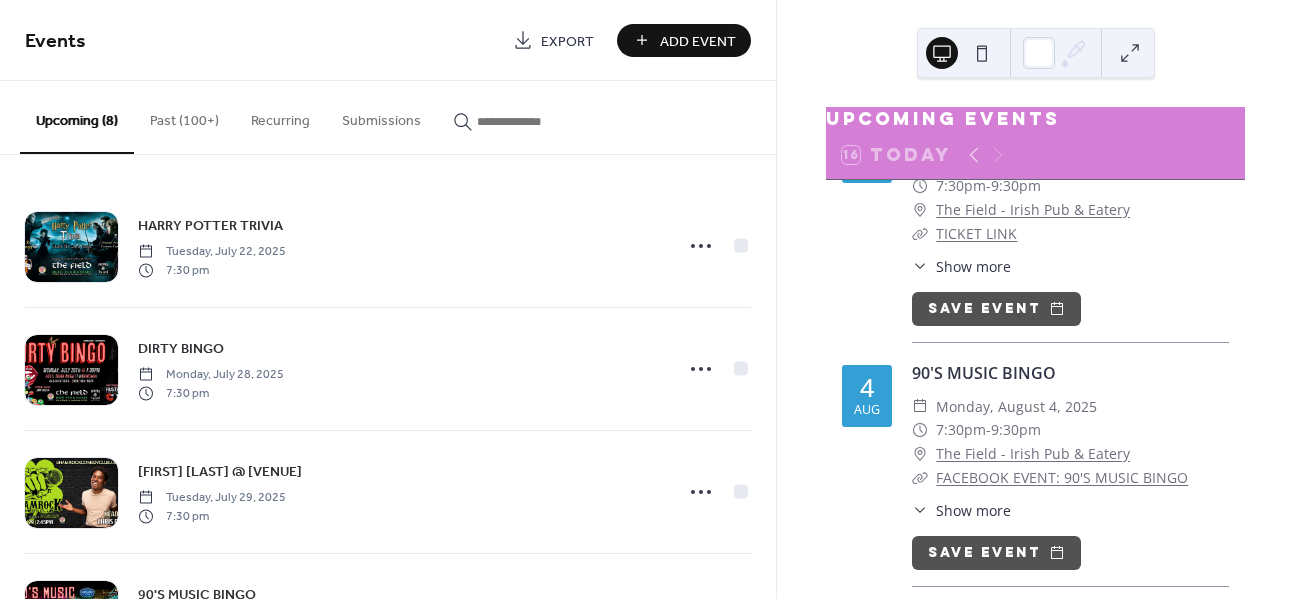 click on "Add Event" at bounding box center (698, 41) 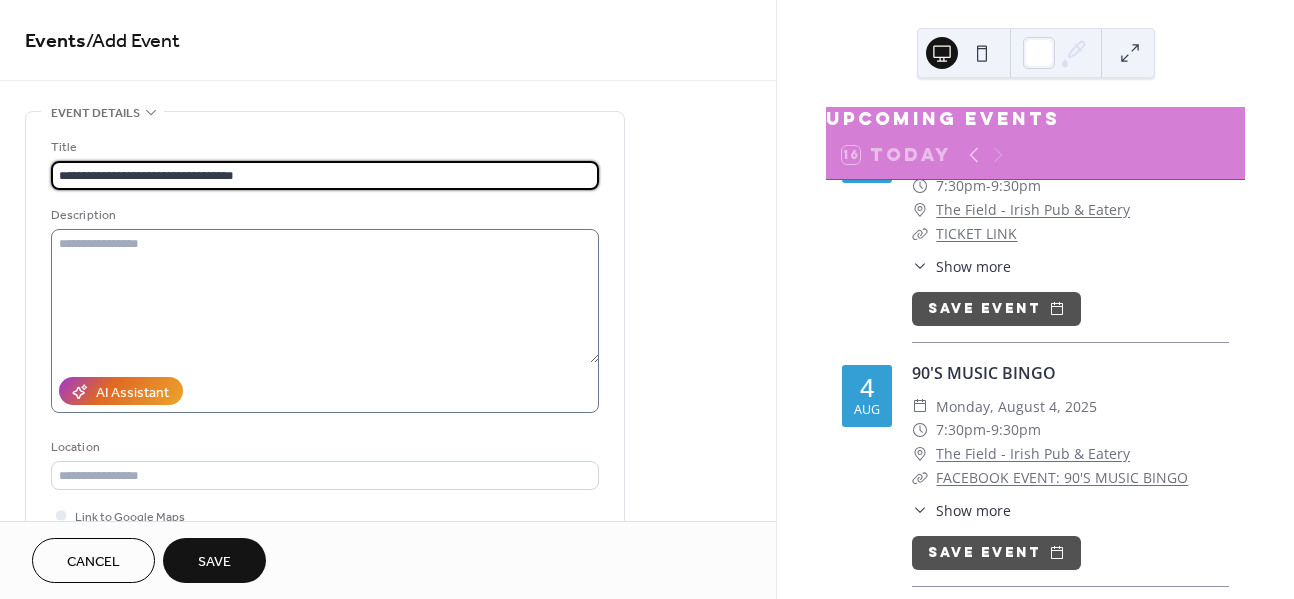 type on "**********" 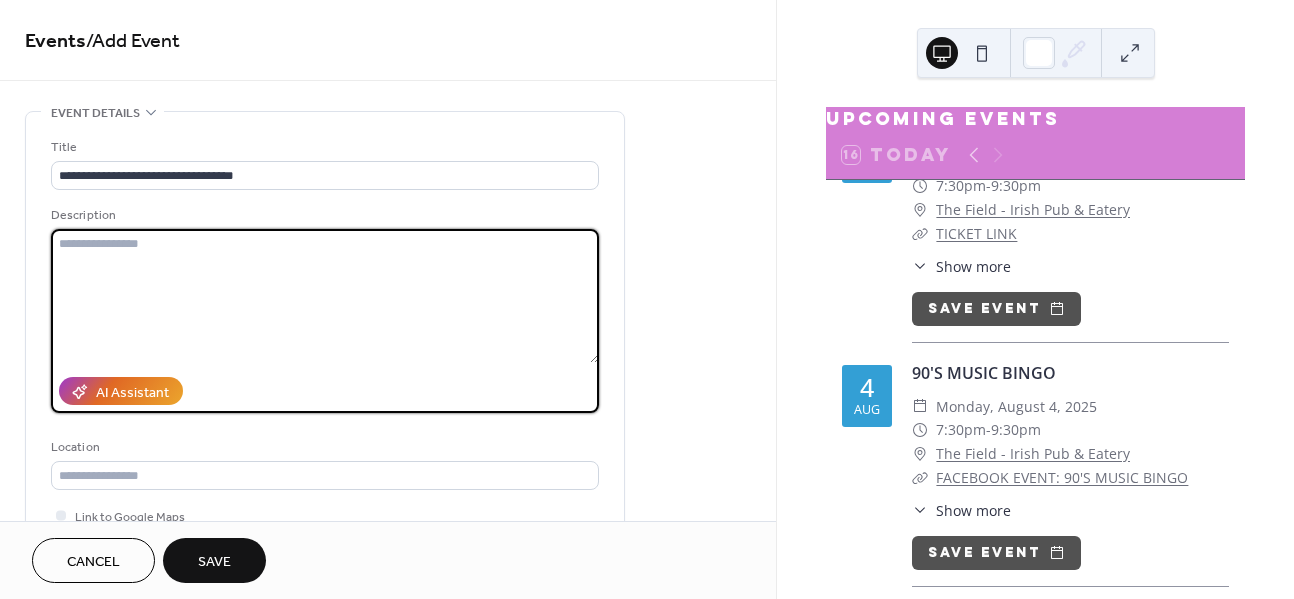 click at bounding box center (325, 296) 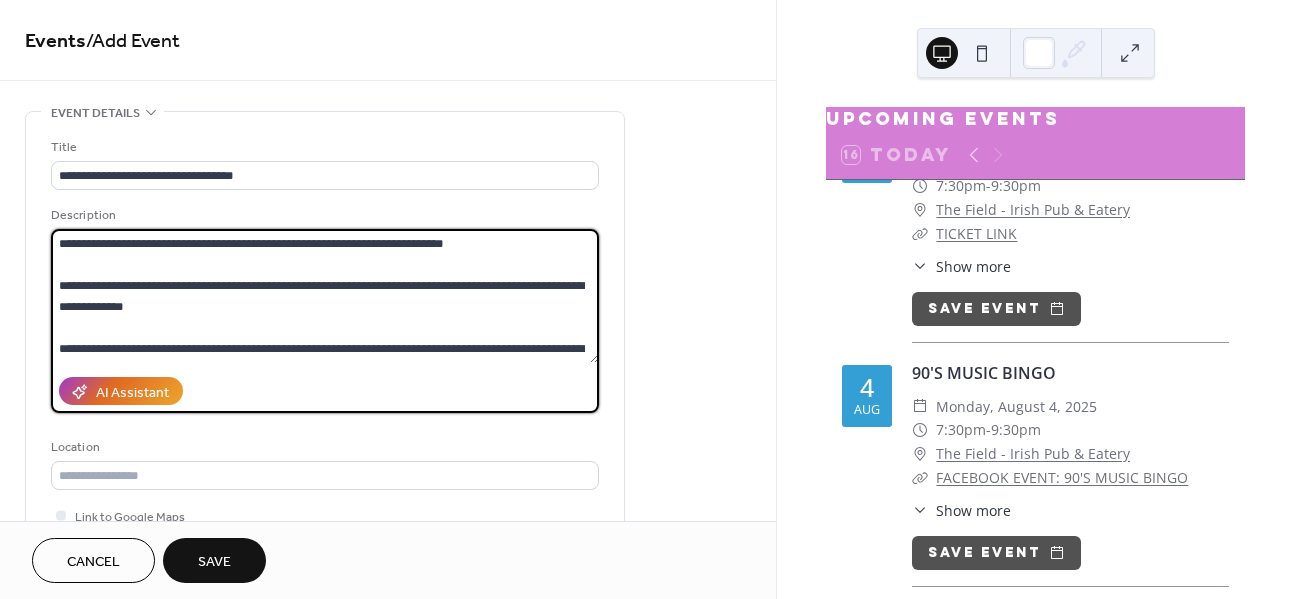 scroll, scrollTop: 903, scrollLeft: 0, axis: vertical 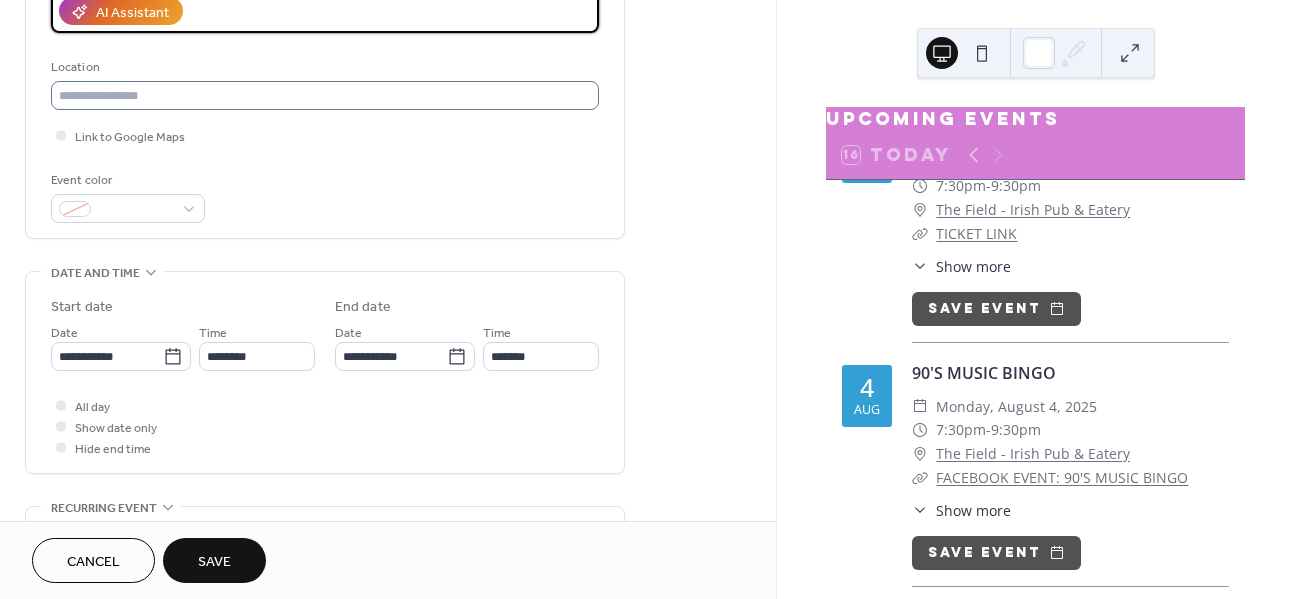 type on "**********" 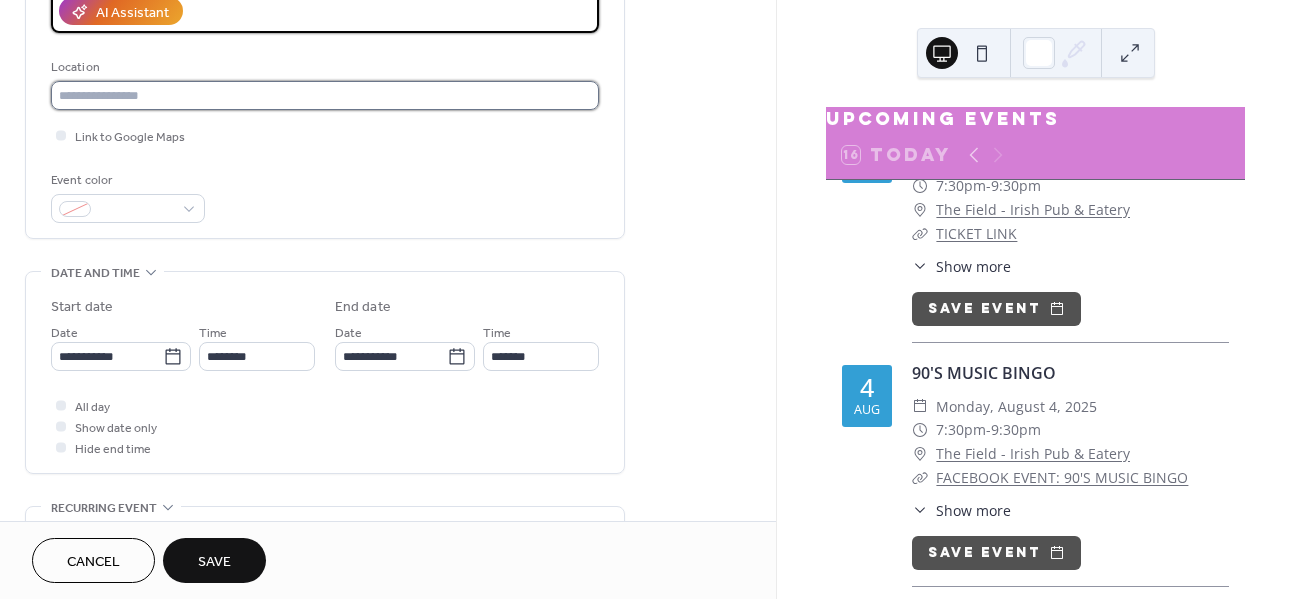 click at bounding box center (325, 95) 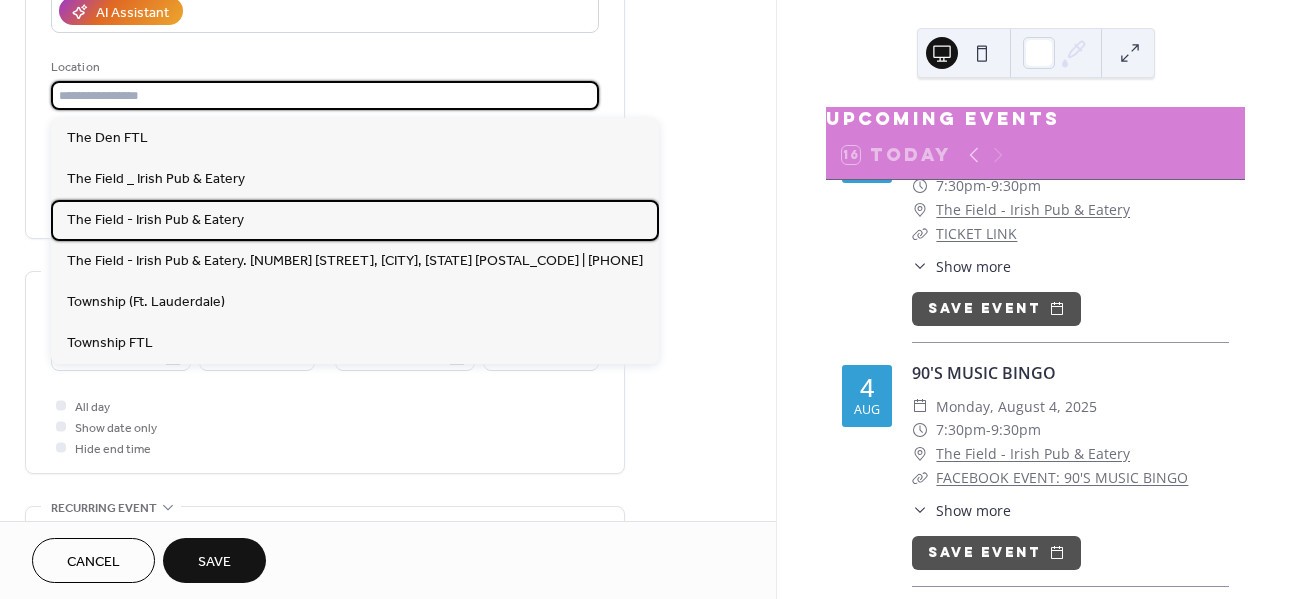 click on "The Field - Irish Pub & Eatery" at bounding box center [155, 220] 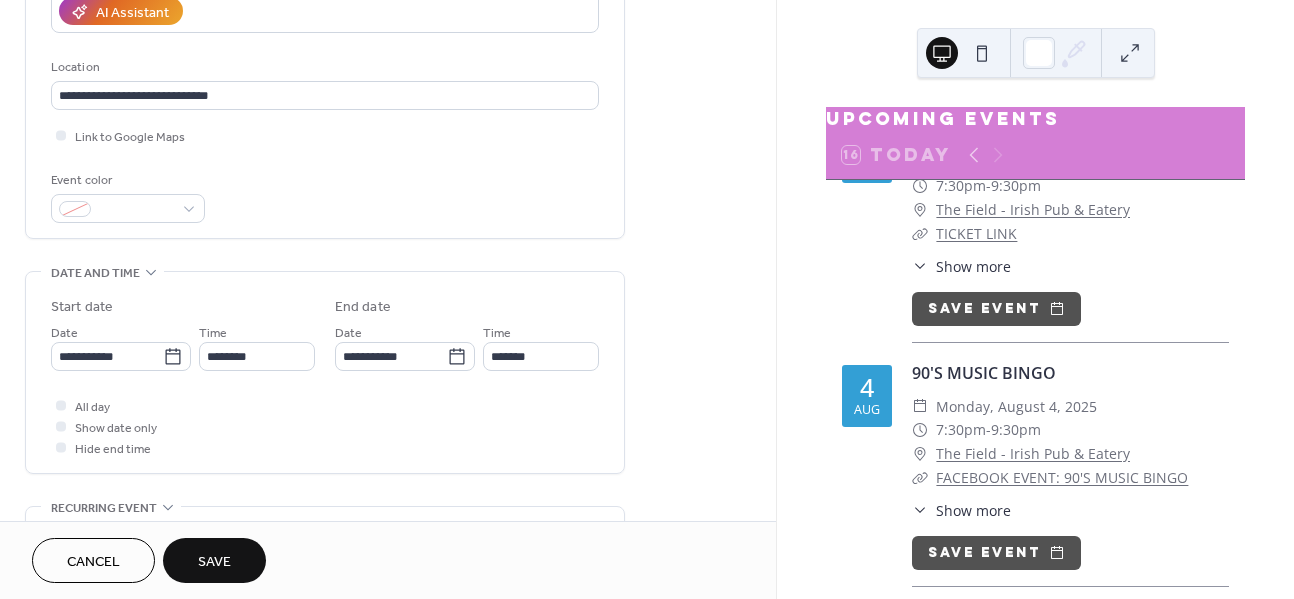 type on "**********" 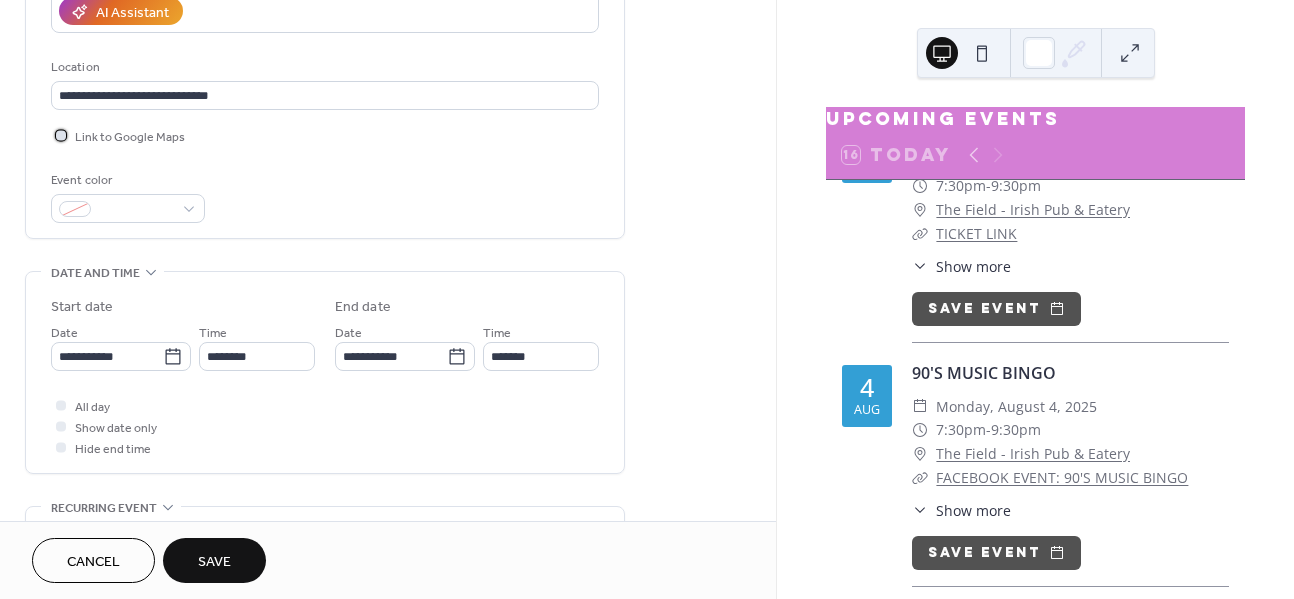 click at bounding box center [61, 135] 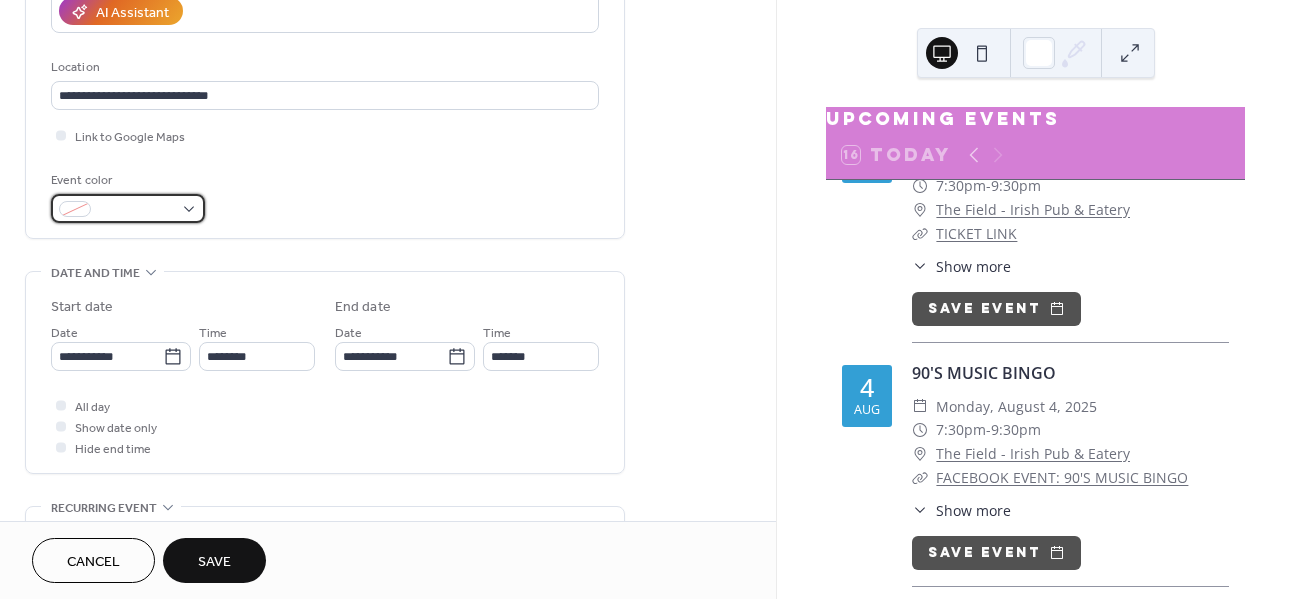 click at bounding box center (128, 208) 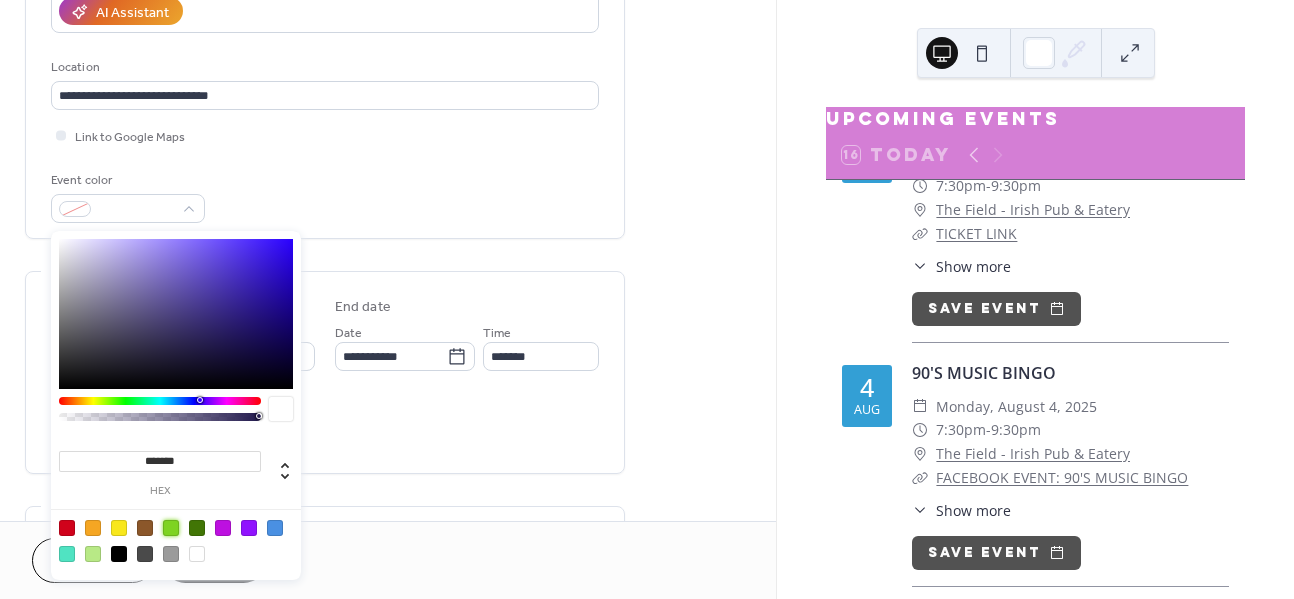 click at bounding box center (171, 528) 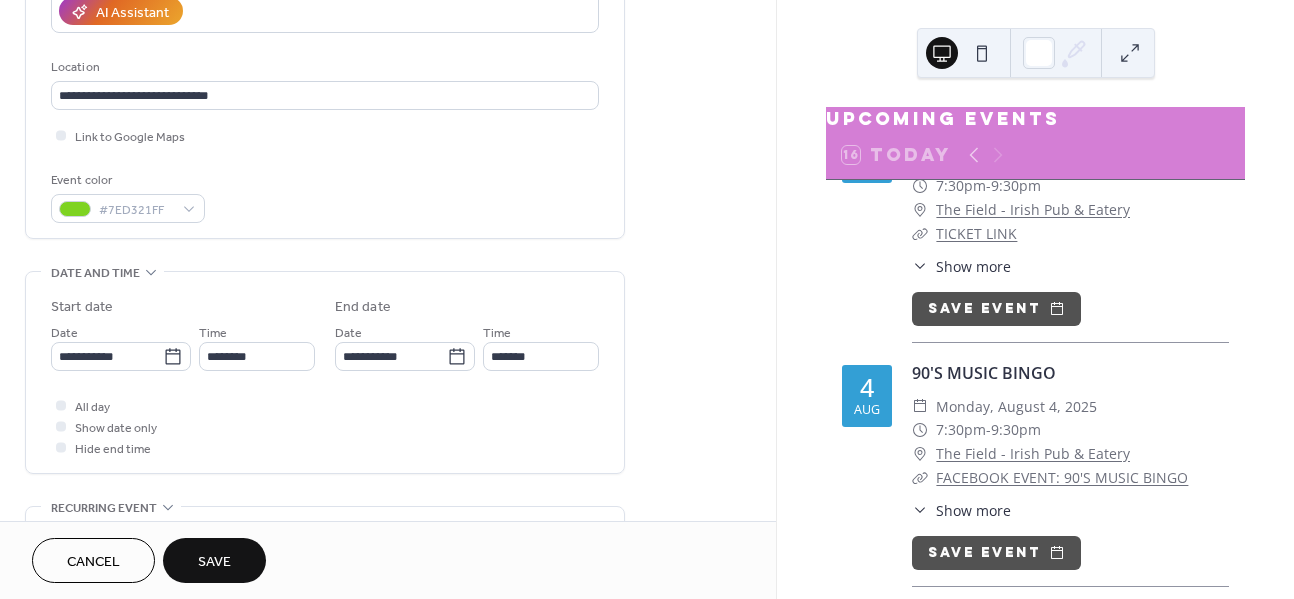 click on "**********" at bounding box center [388, 418] 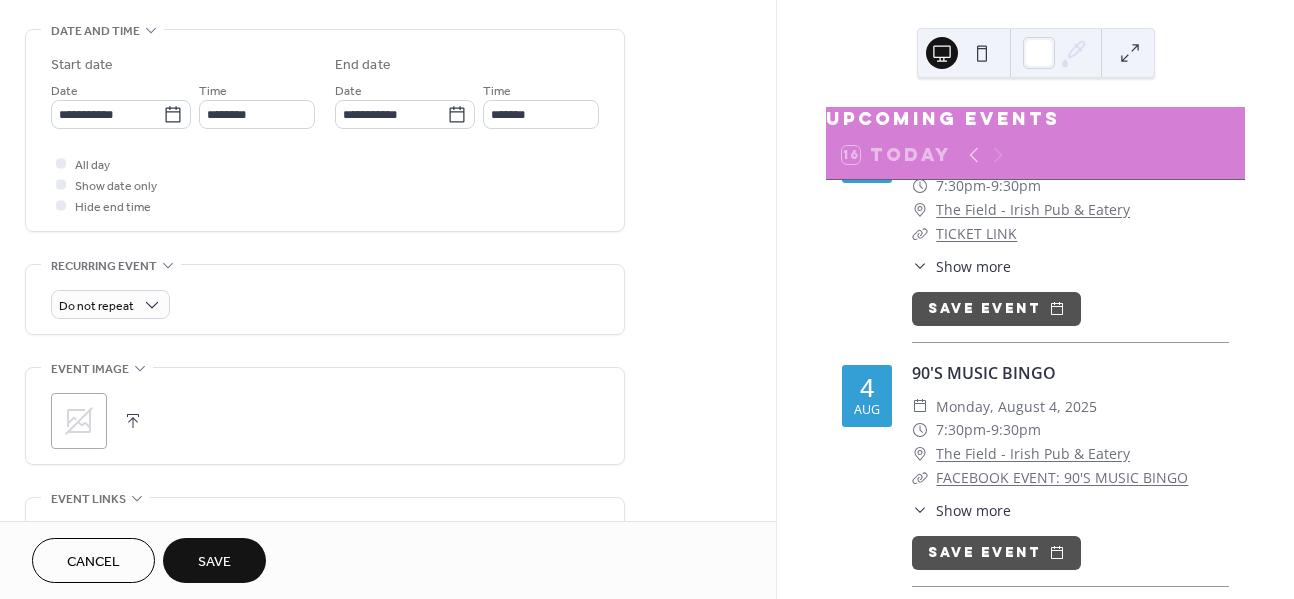 scroll, scrollTop: 677, scrollLeft: 0, axis: vertical 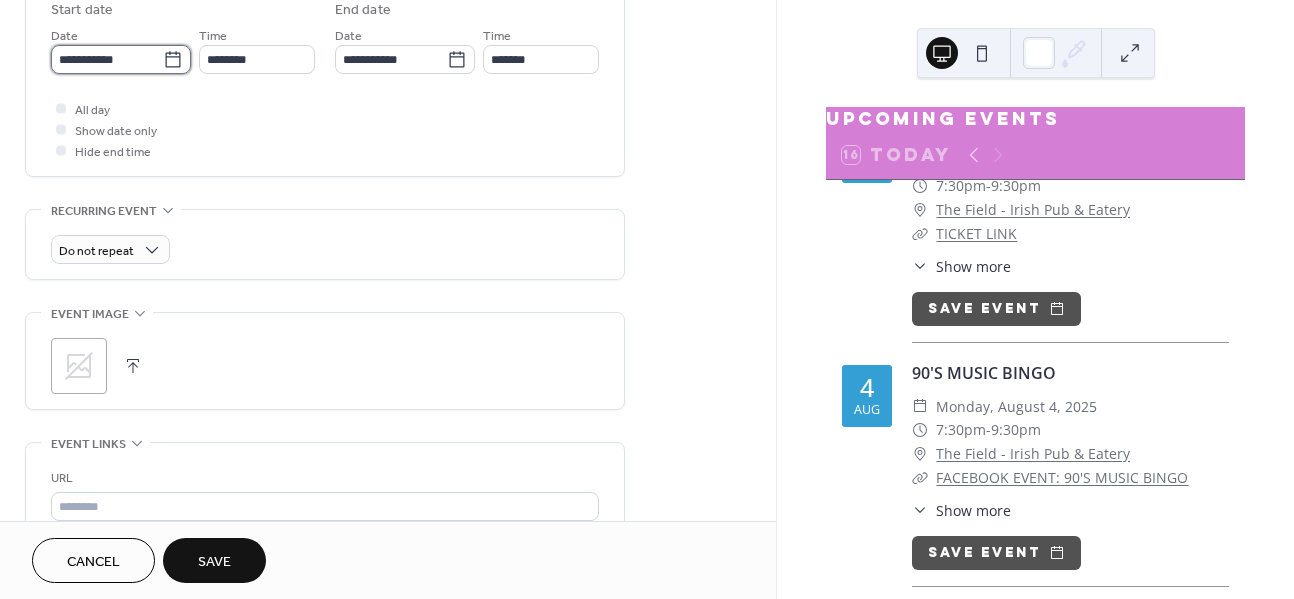 click on "**********" at bounding box center (107, 59) 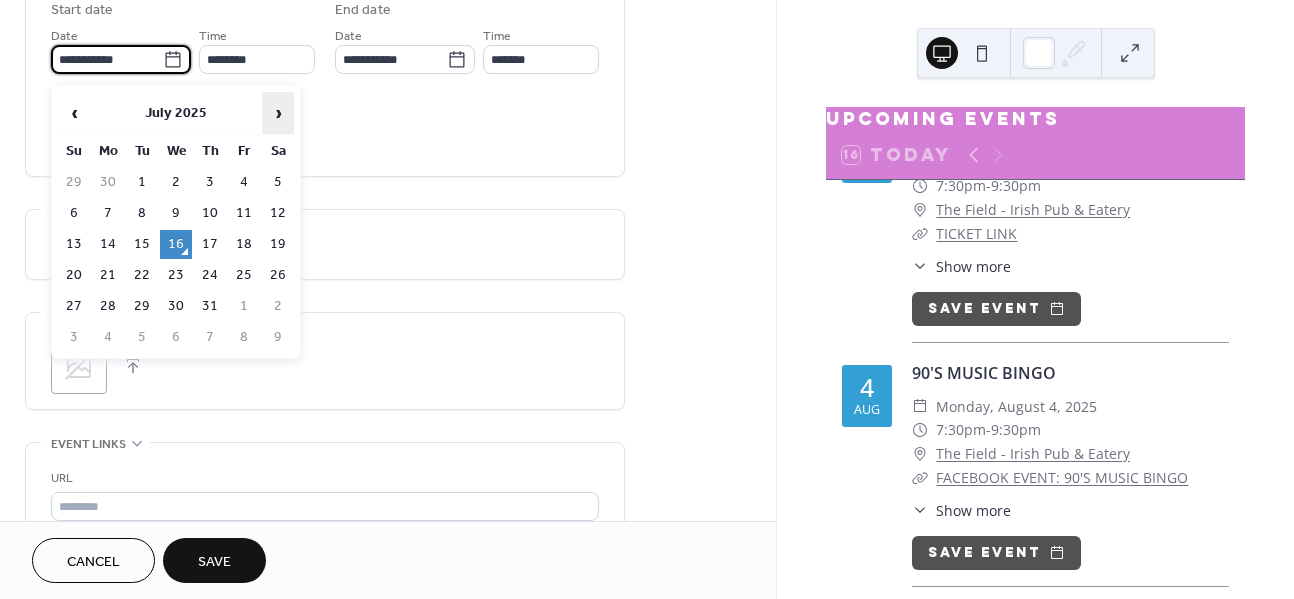 click on "›" at bounding box center [278, 113] 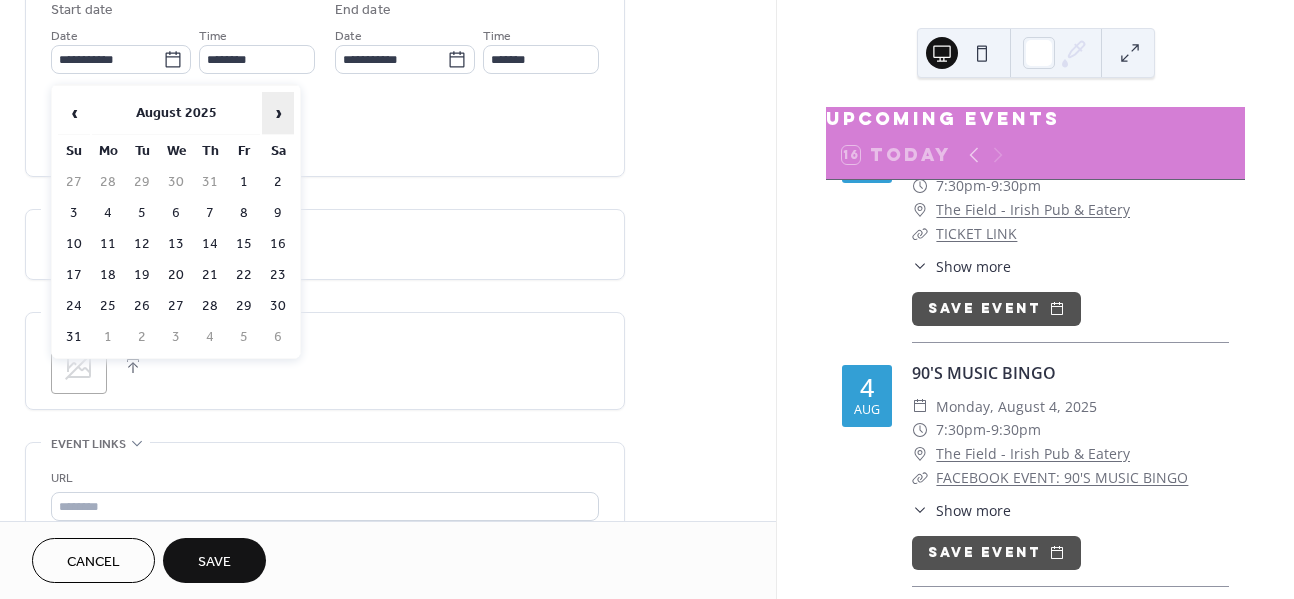 click on "›" at bounding box center [278, 113] 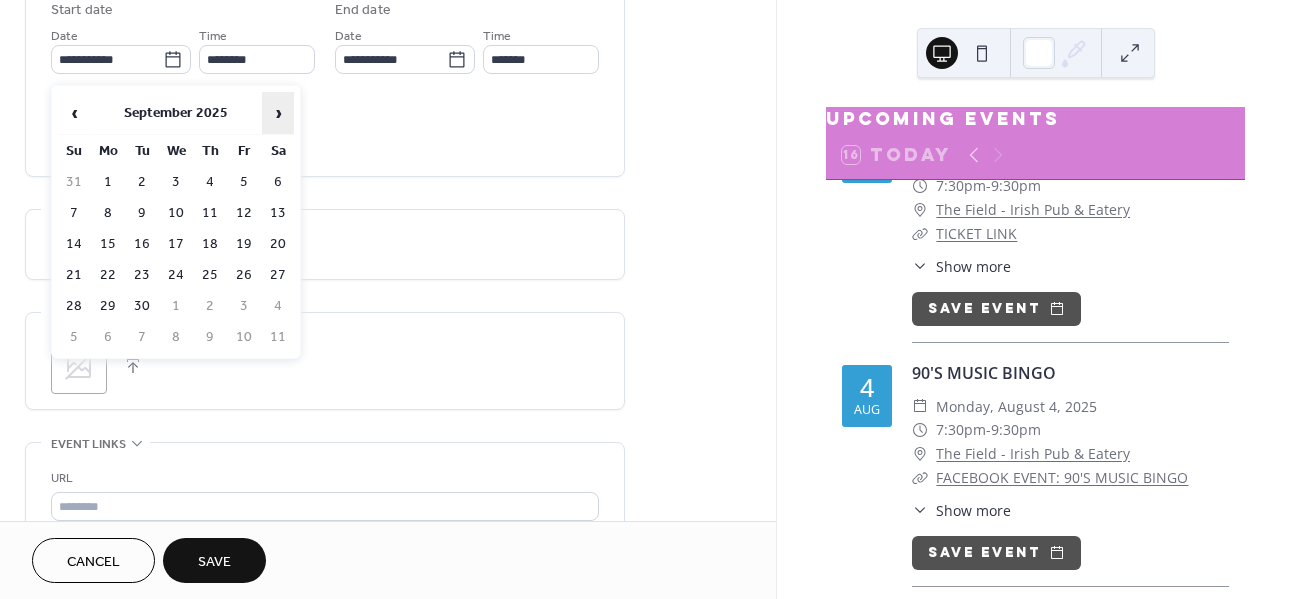 click on "›" at bounding box center (278, 113) 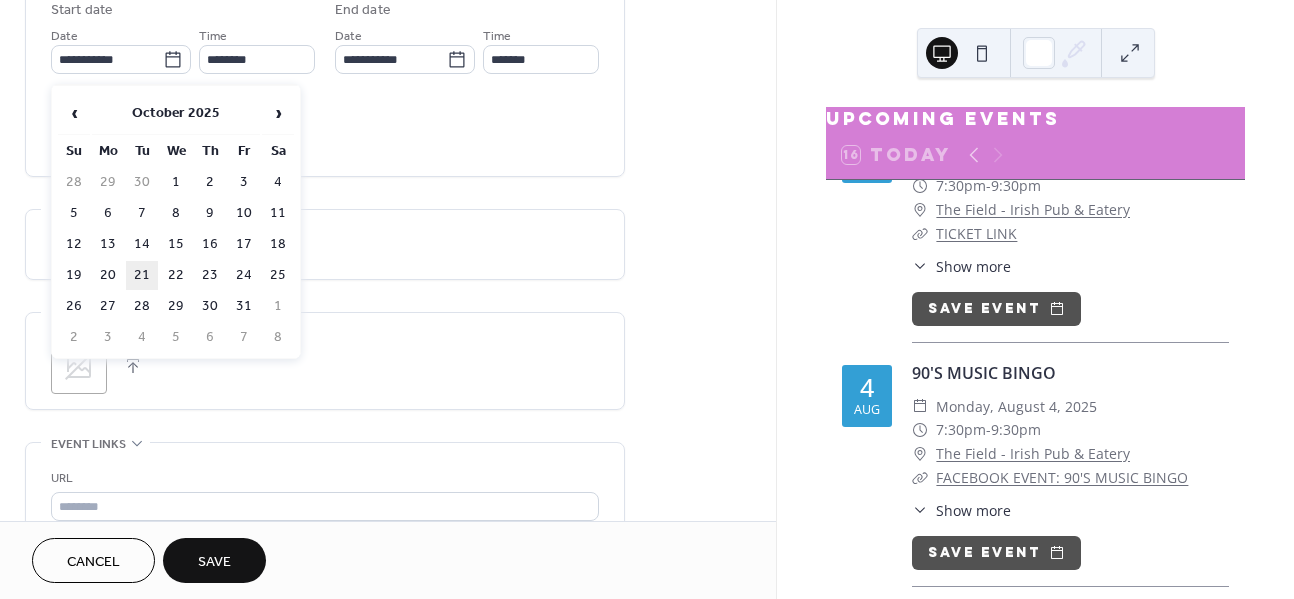 click on "21" at bounding box center (142, 275) 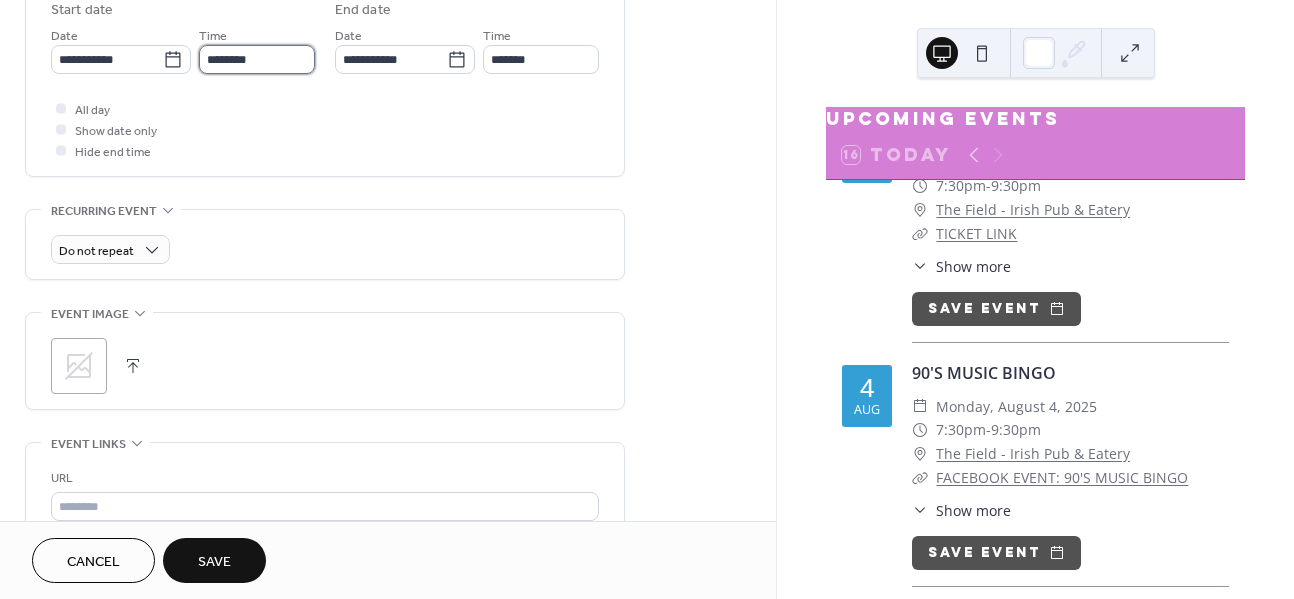 click on "********" at bounding box center (257, 59) 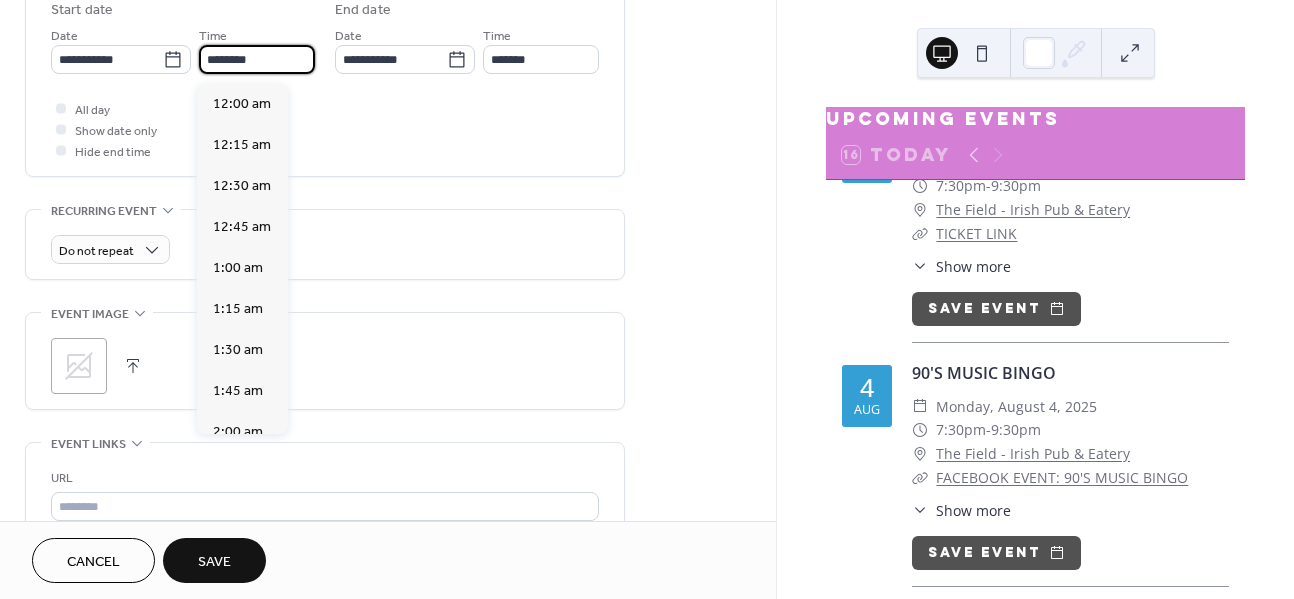 scroll, scrollTop: 1968, scrollLeft: 0, axis: vertical 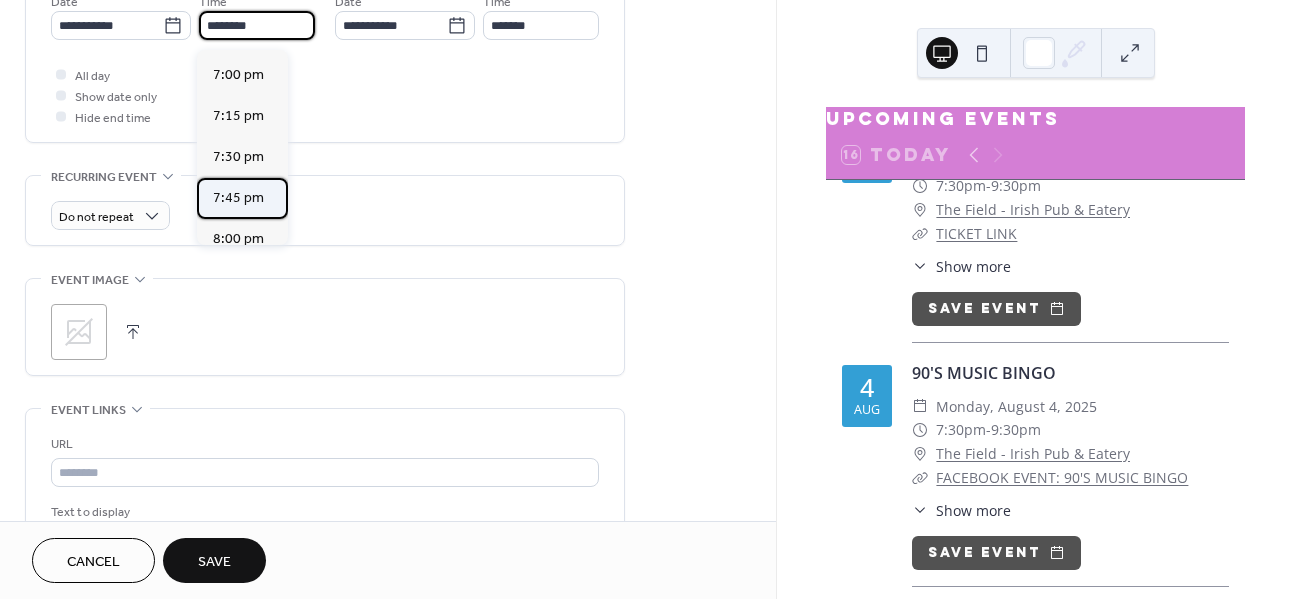 click on "7:45 pm" at bounding box center (238, 198) 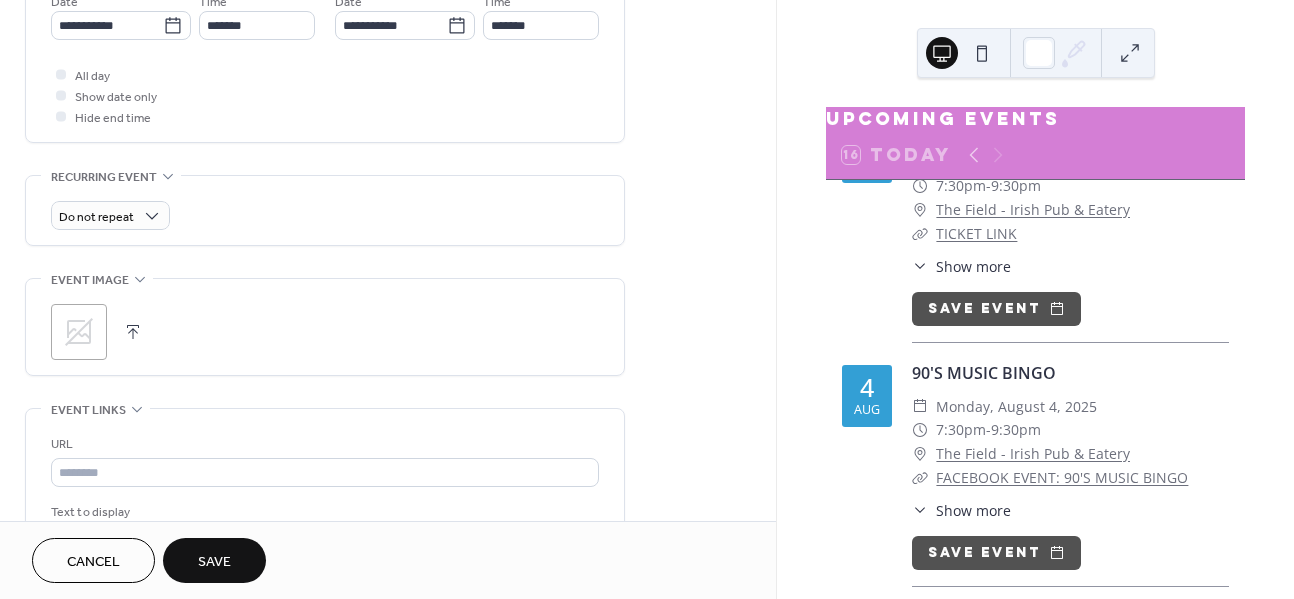 type on "*******" 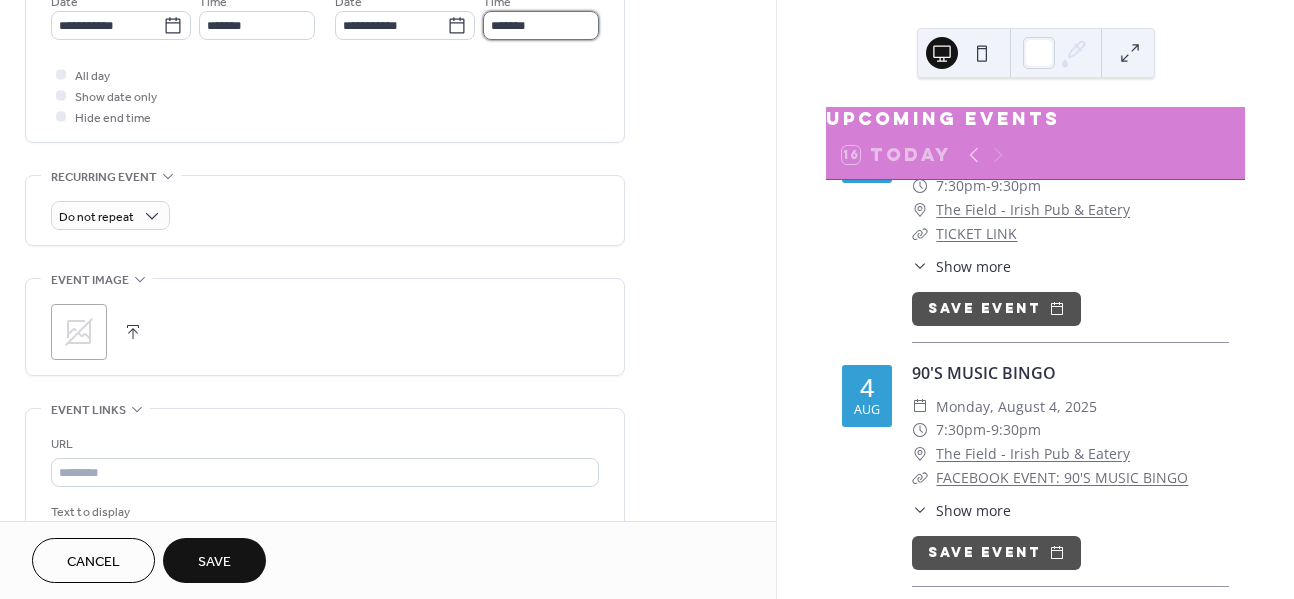 click on "*******" at bounding box center (541, 25) 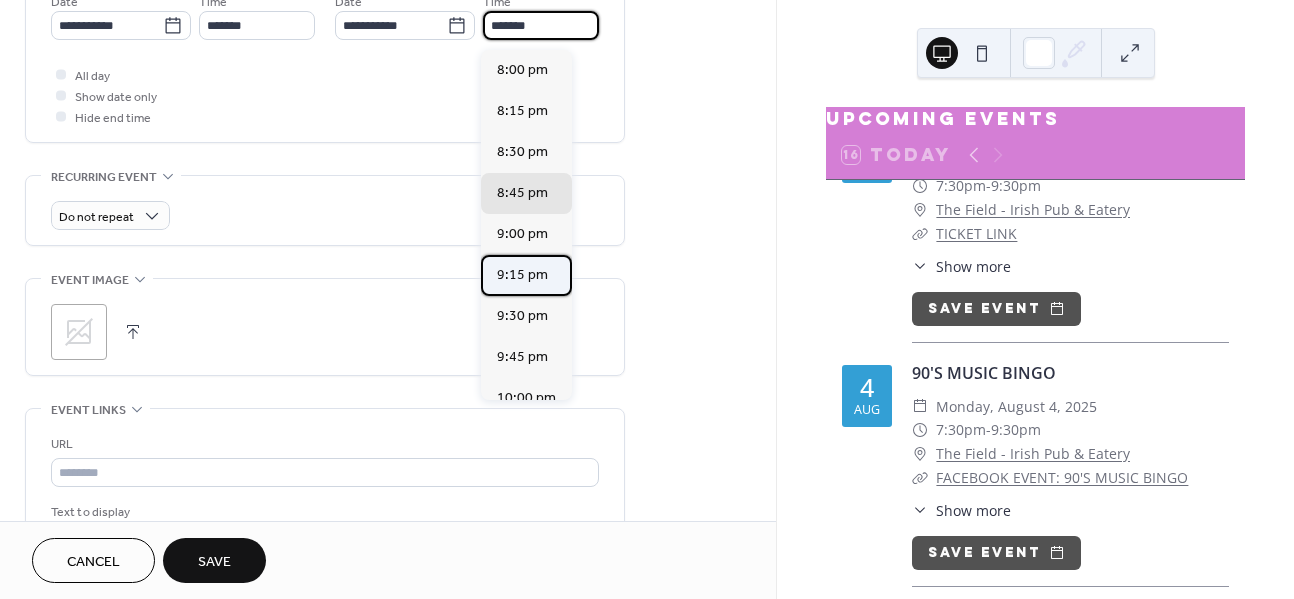 click on "9:15 pm" at bounding box center [522, 275] 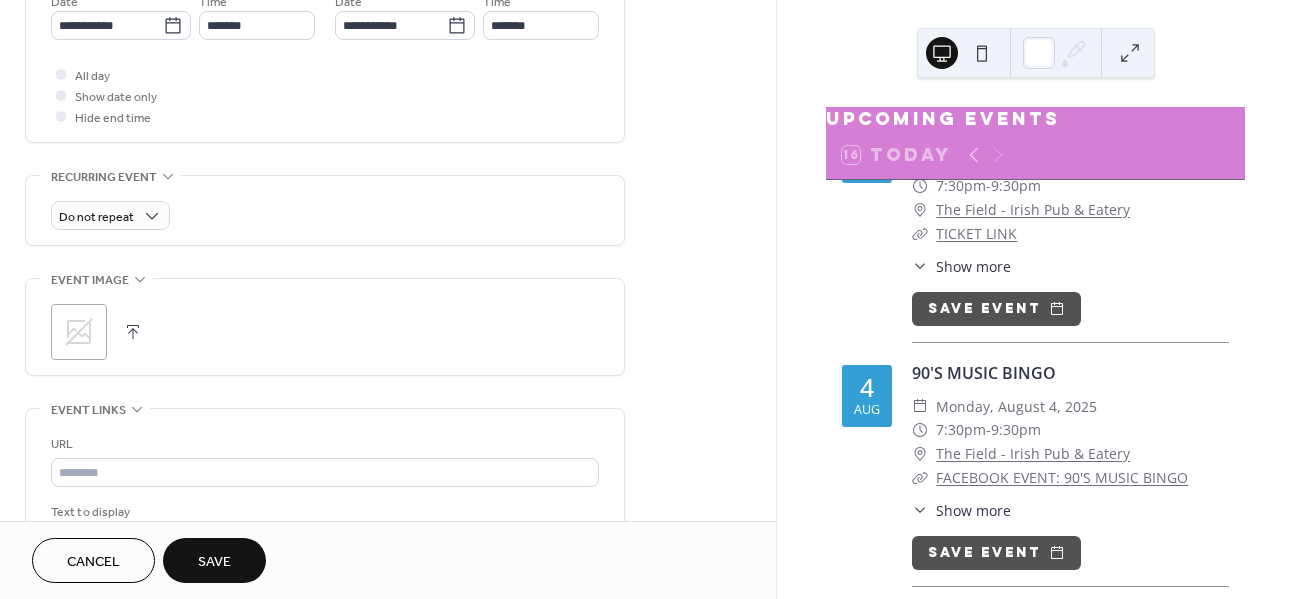 type on "*******" 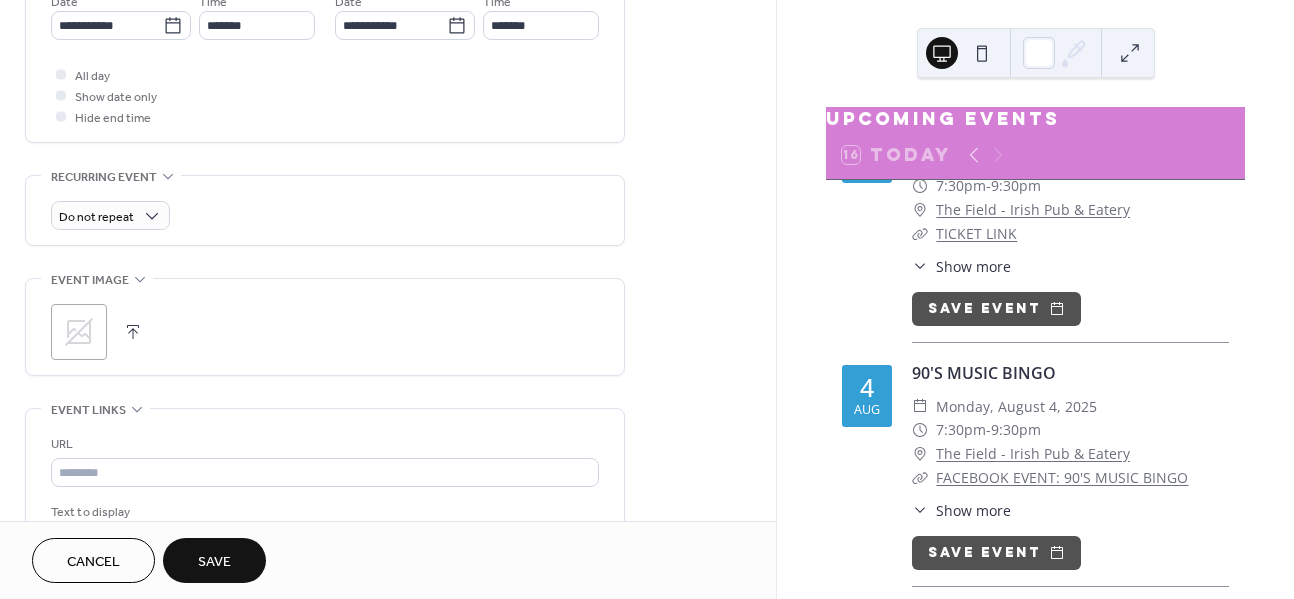 click 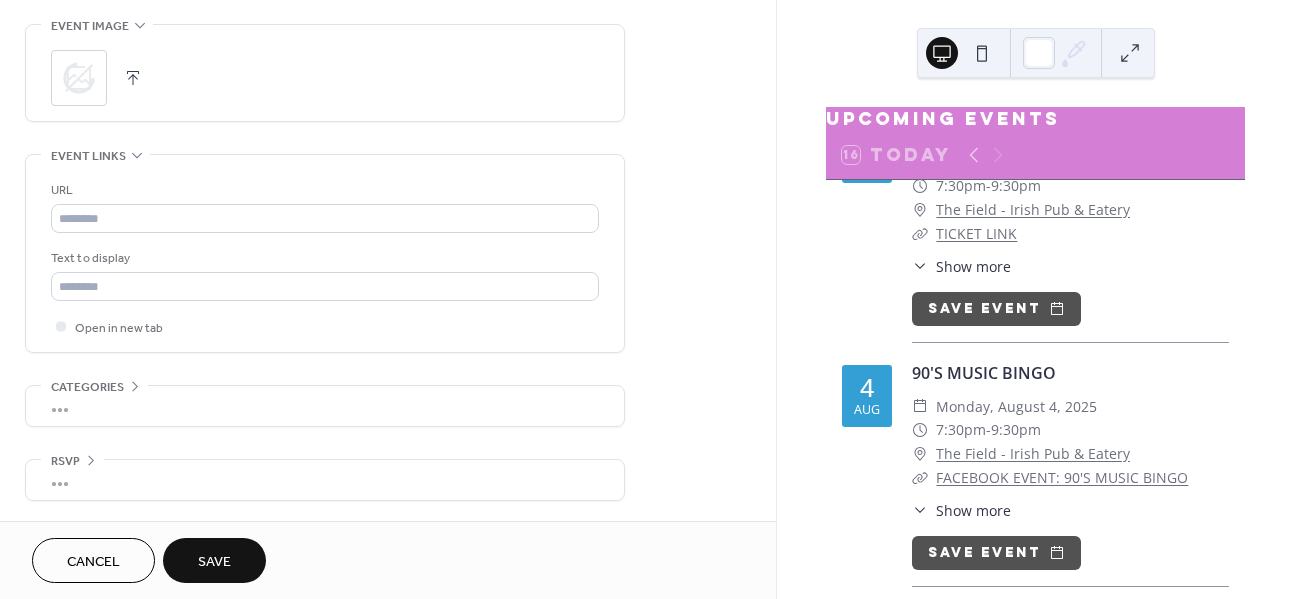 scroll, scrollTop: 975, scrollLeft: 0, axis: vertical 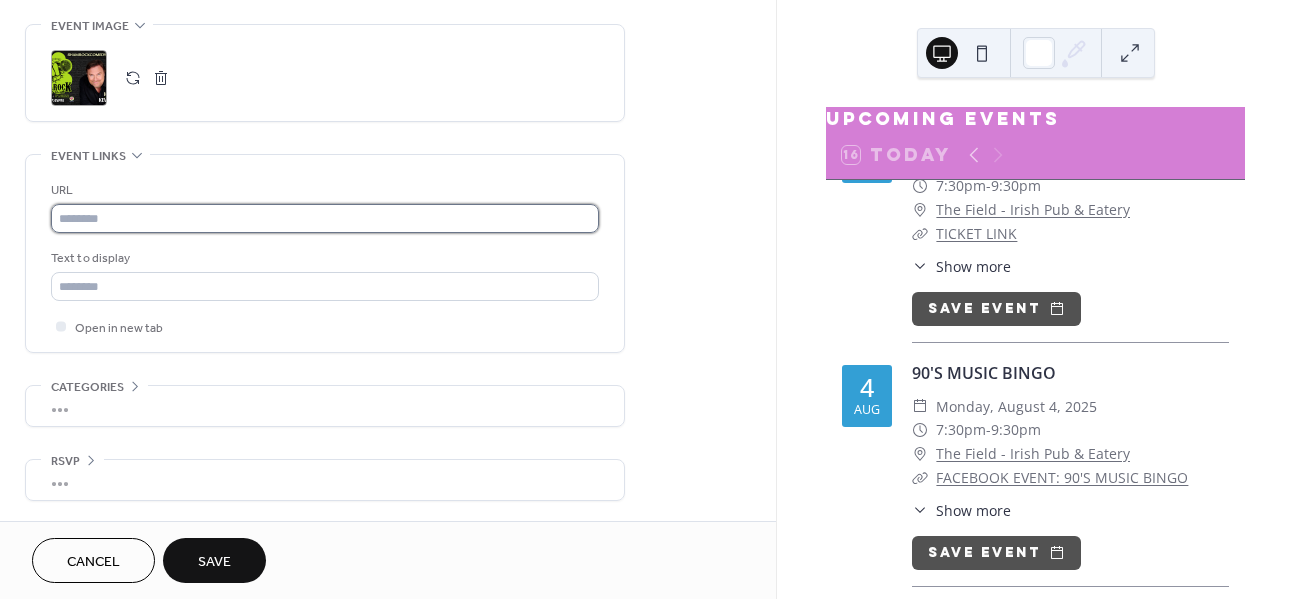 click at bounding box center (325, 218) 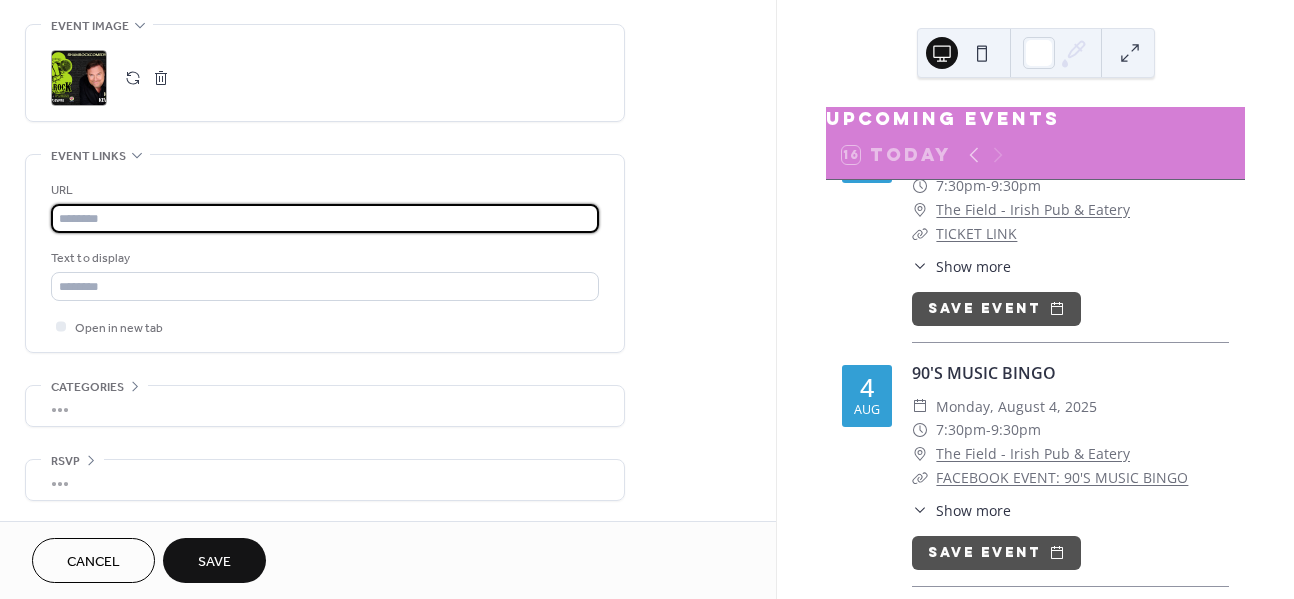 paste on "**********" 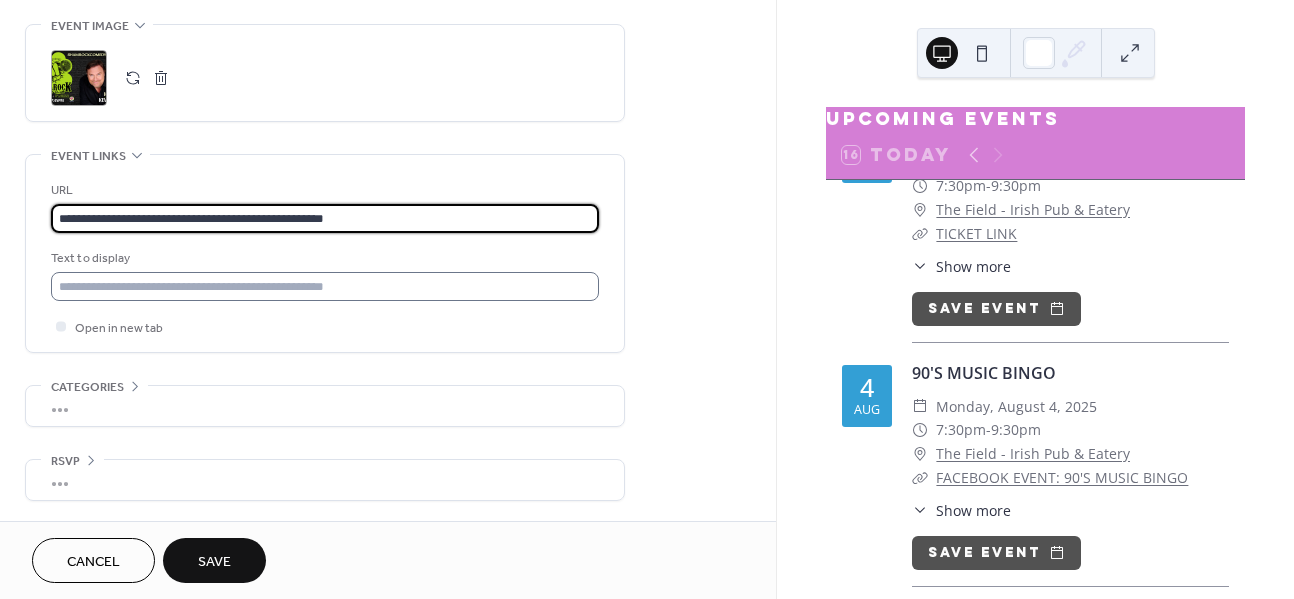 type on "**********" 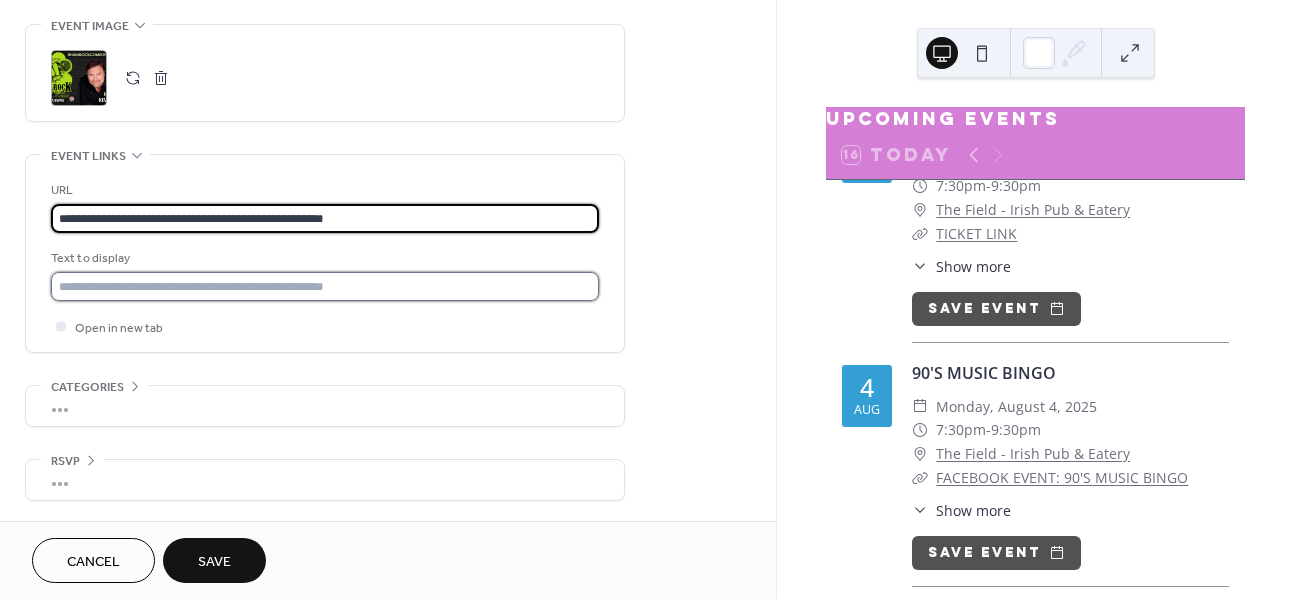 click at bounding box center (325, 286) 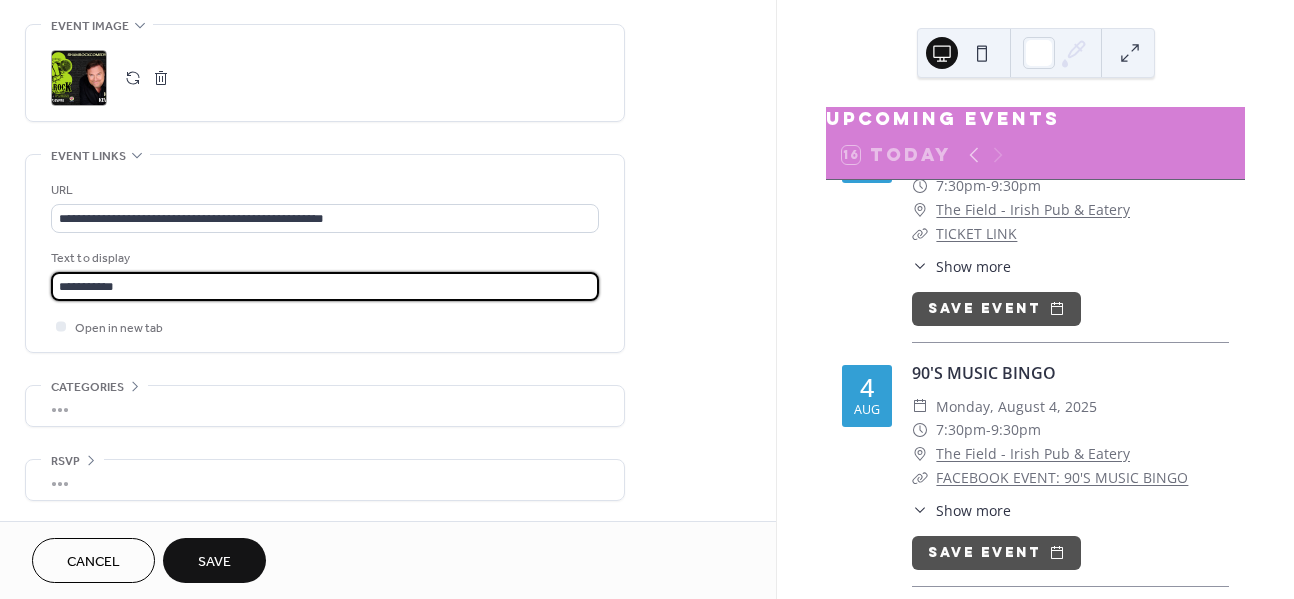 type on "**********" 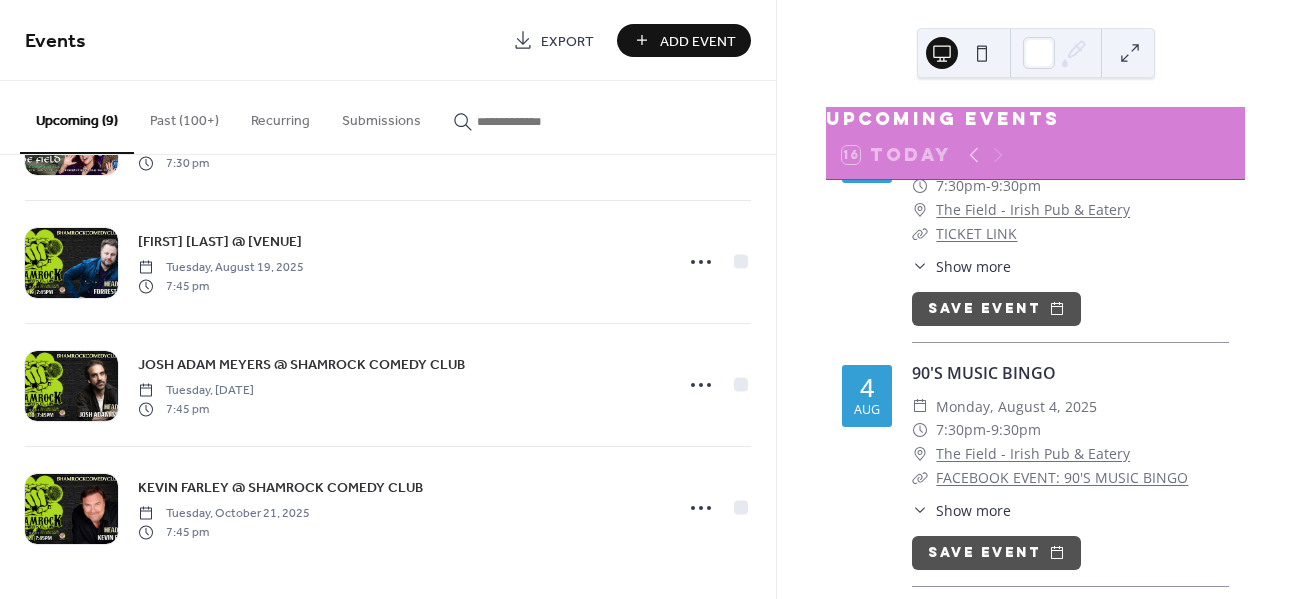 scroll, scrollTop: 722, scrollLeft: 0, axis: vertical 